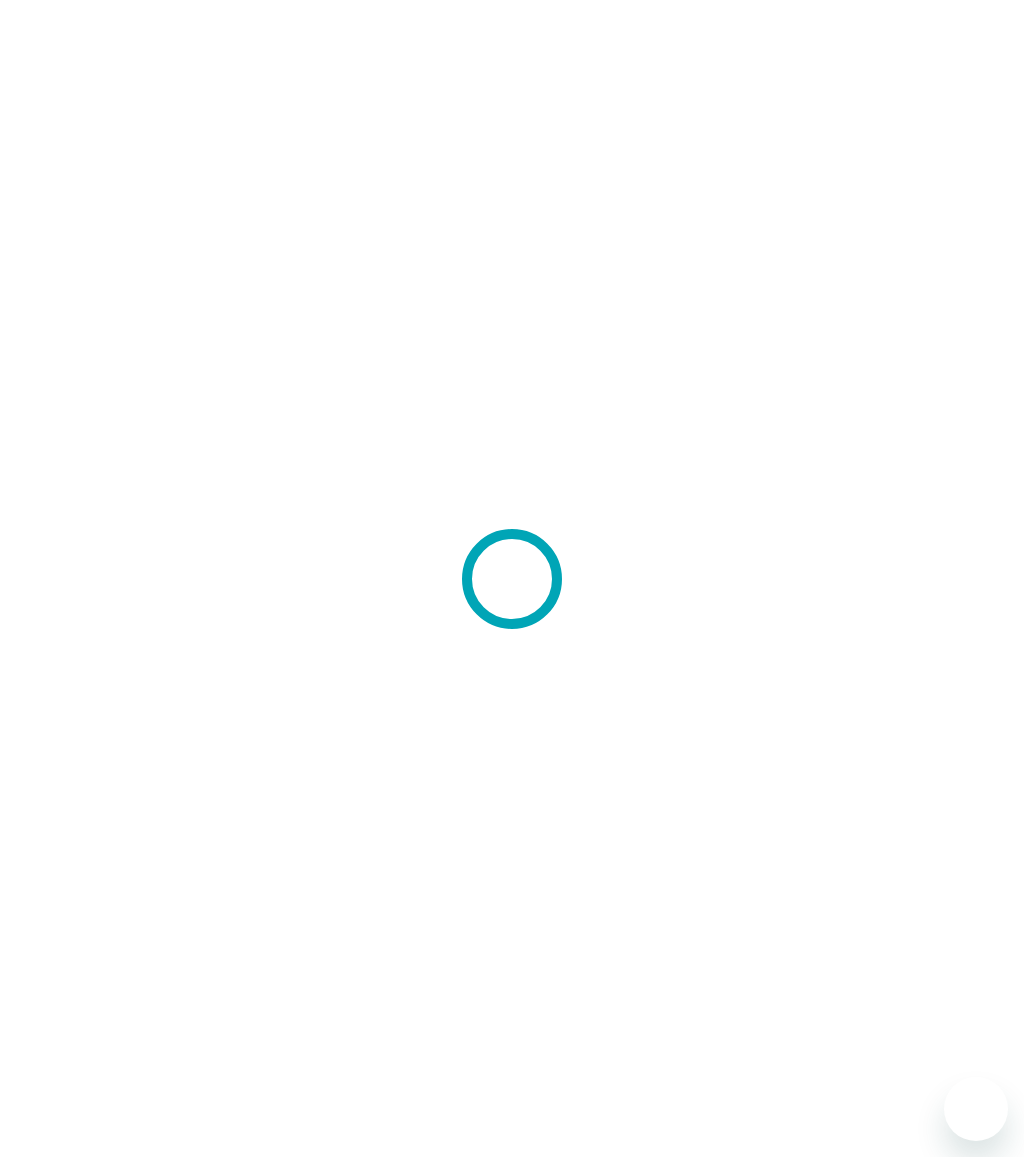 scroll, scrollTop: 0, scrollLeft: 0, axis: both 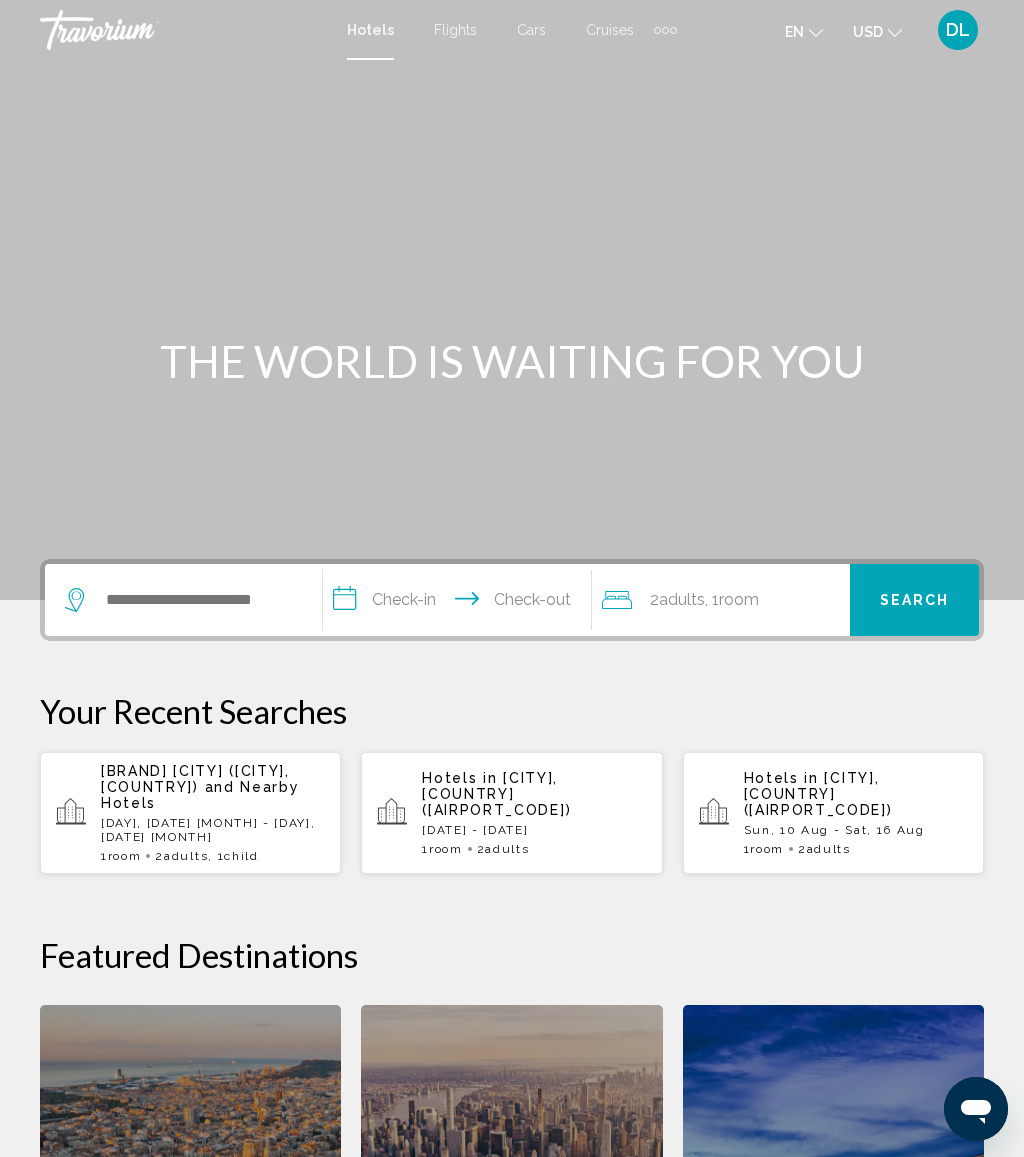 click at bounding box center [665, 30] 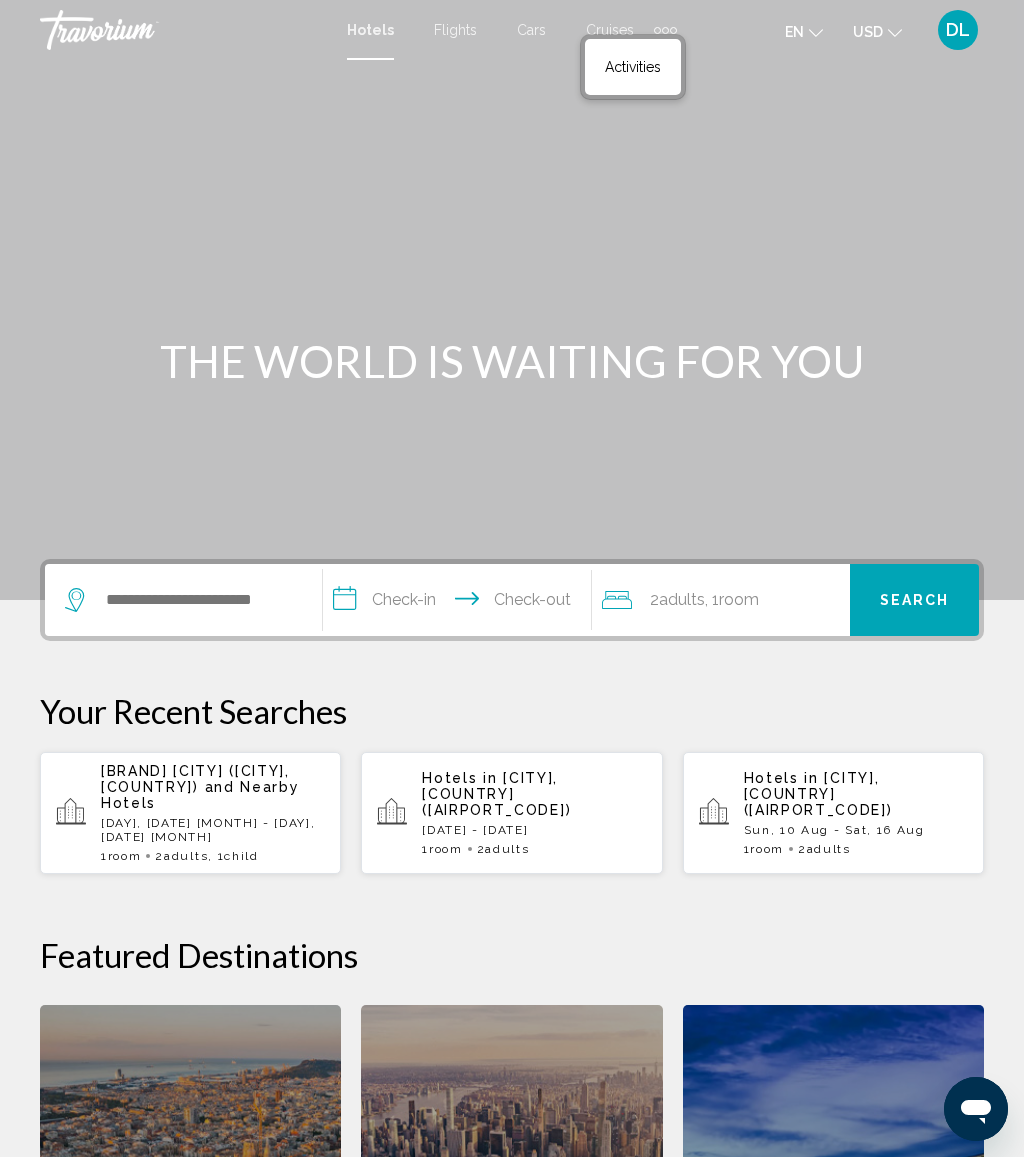 click on "Activities" at bounding box center [633, 67] 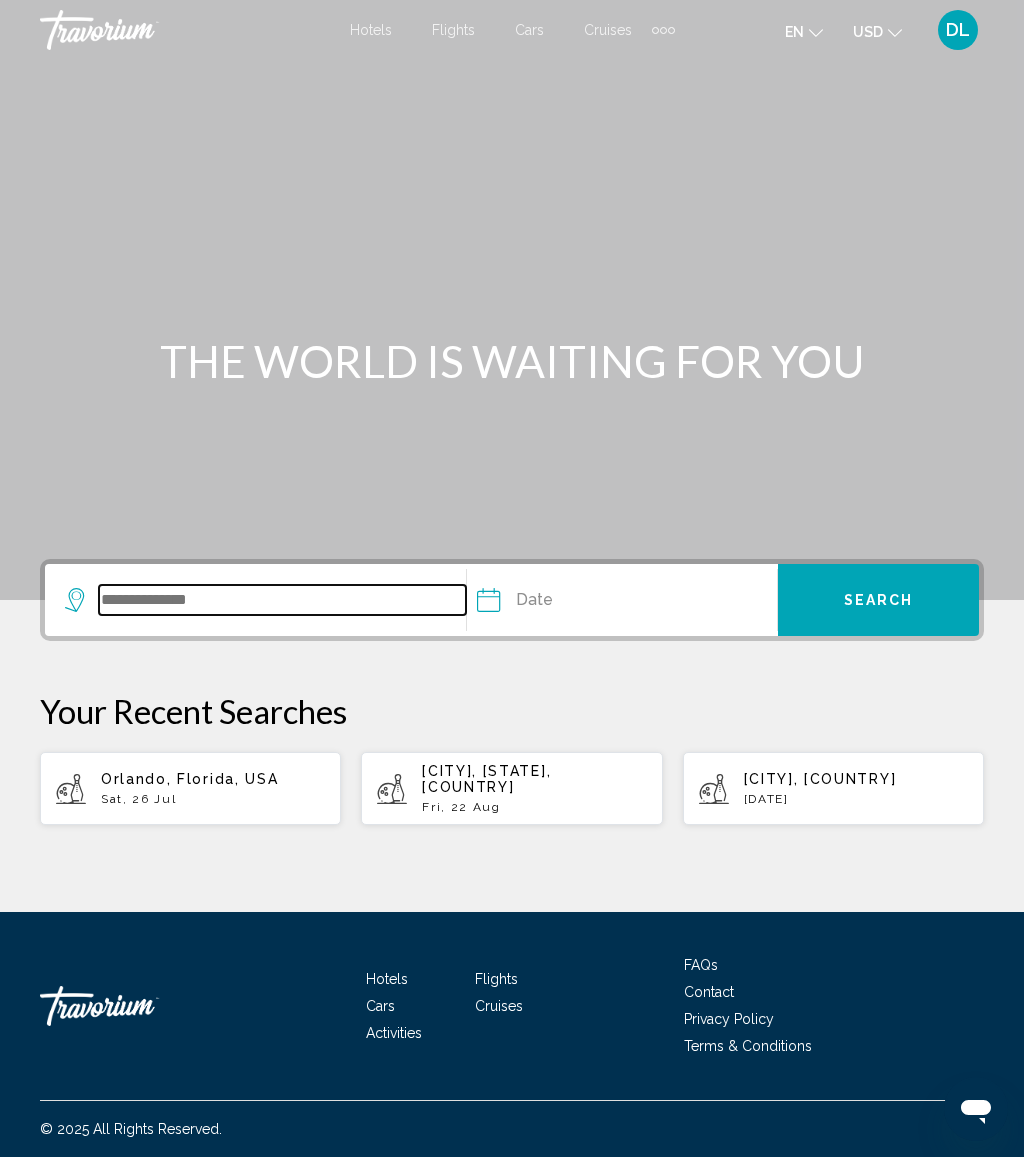 click at bounding box center [282, 600] 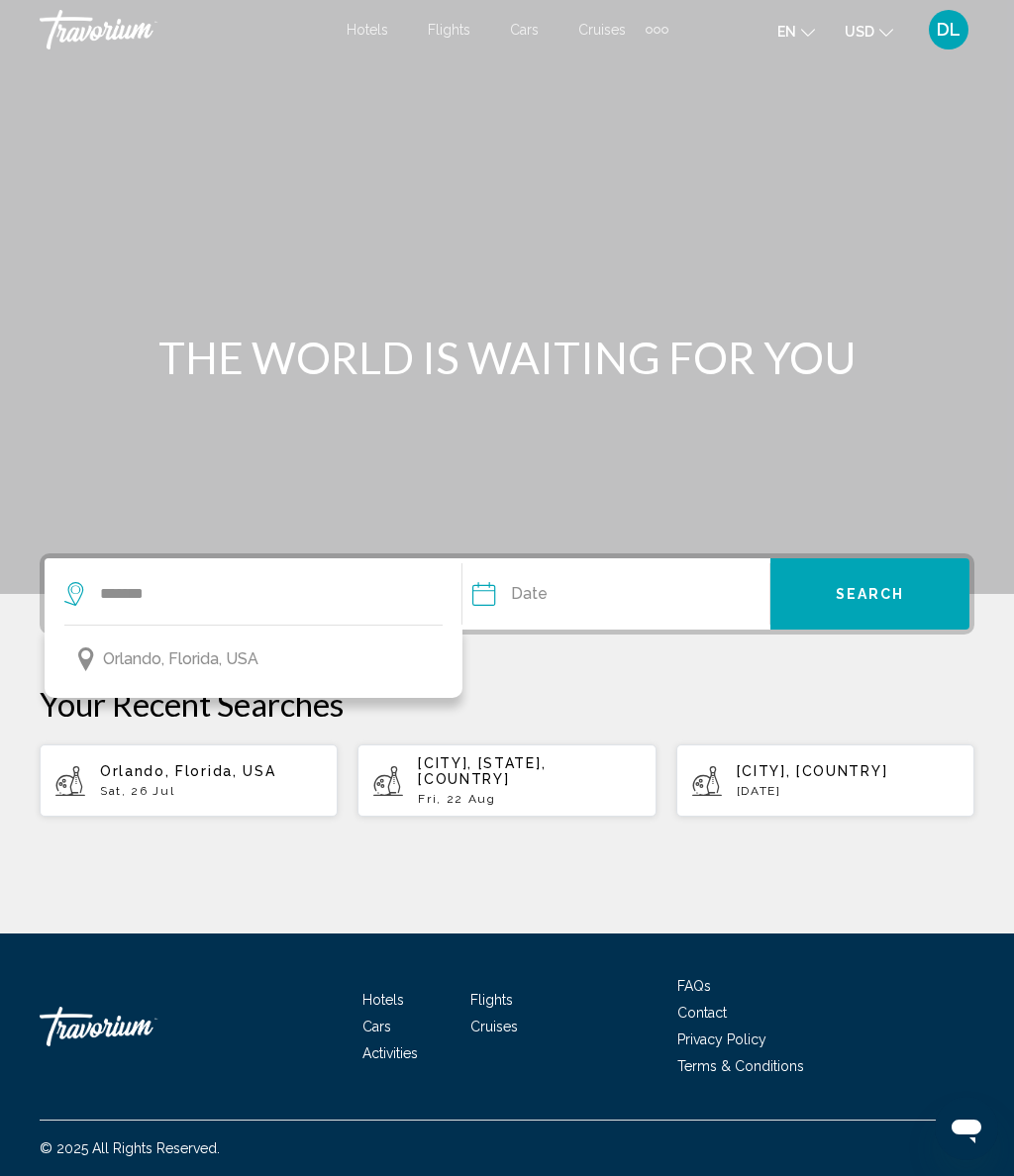 click on "Orlando, Florida, USA" at bounding box center [254, 659] 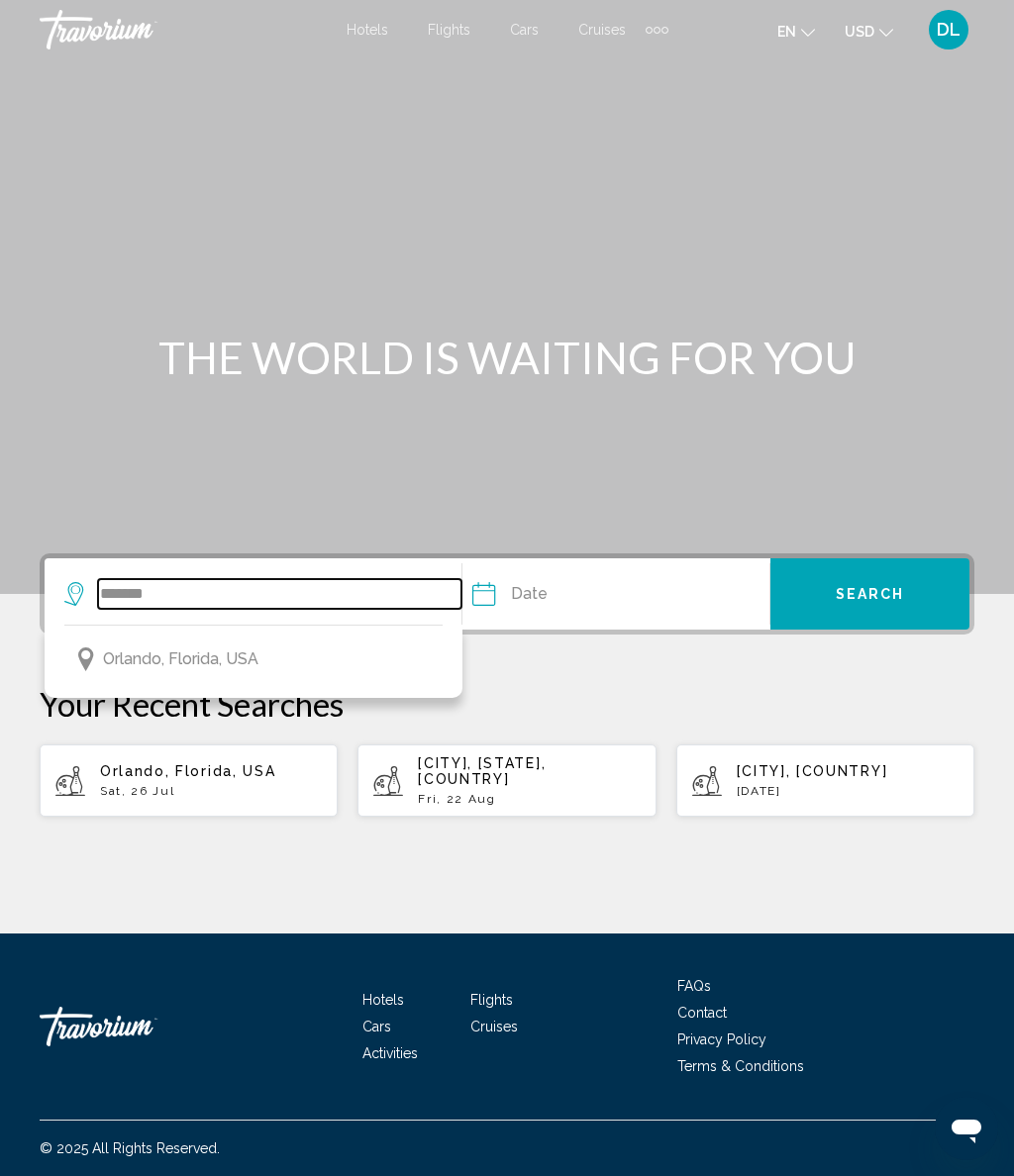 type on "**********" 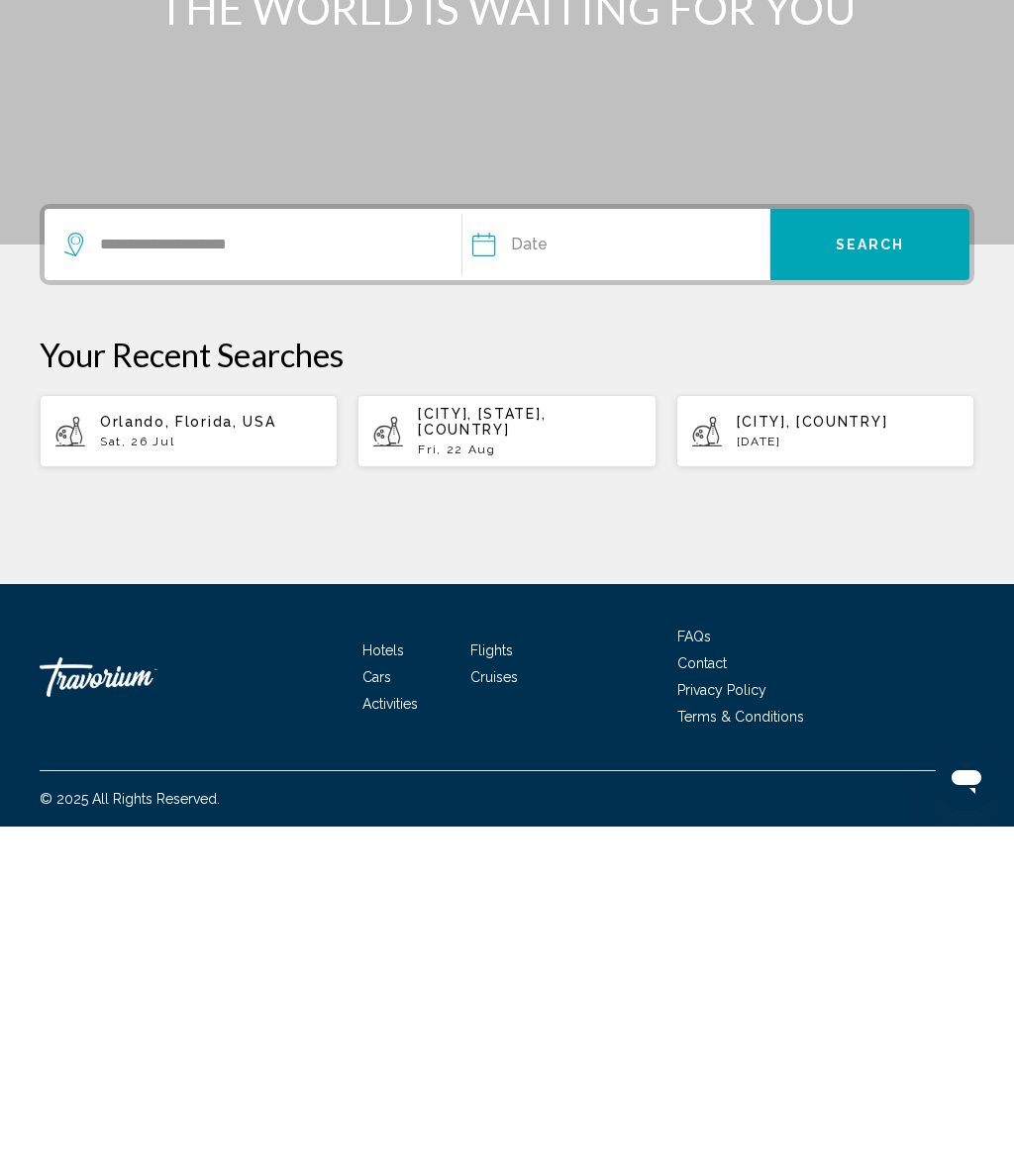click at bounding box center (546, 597) 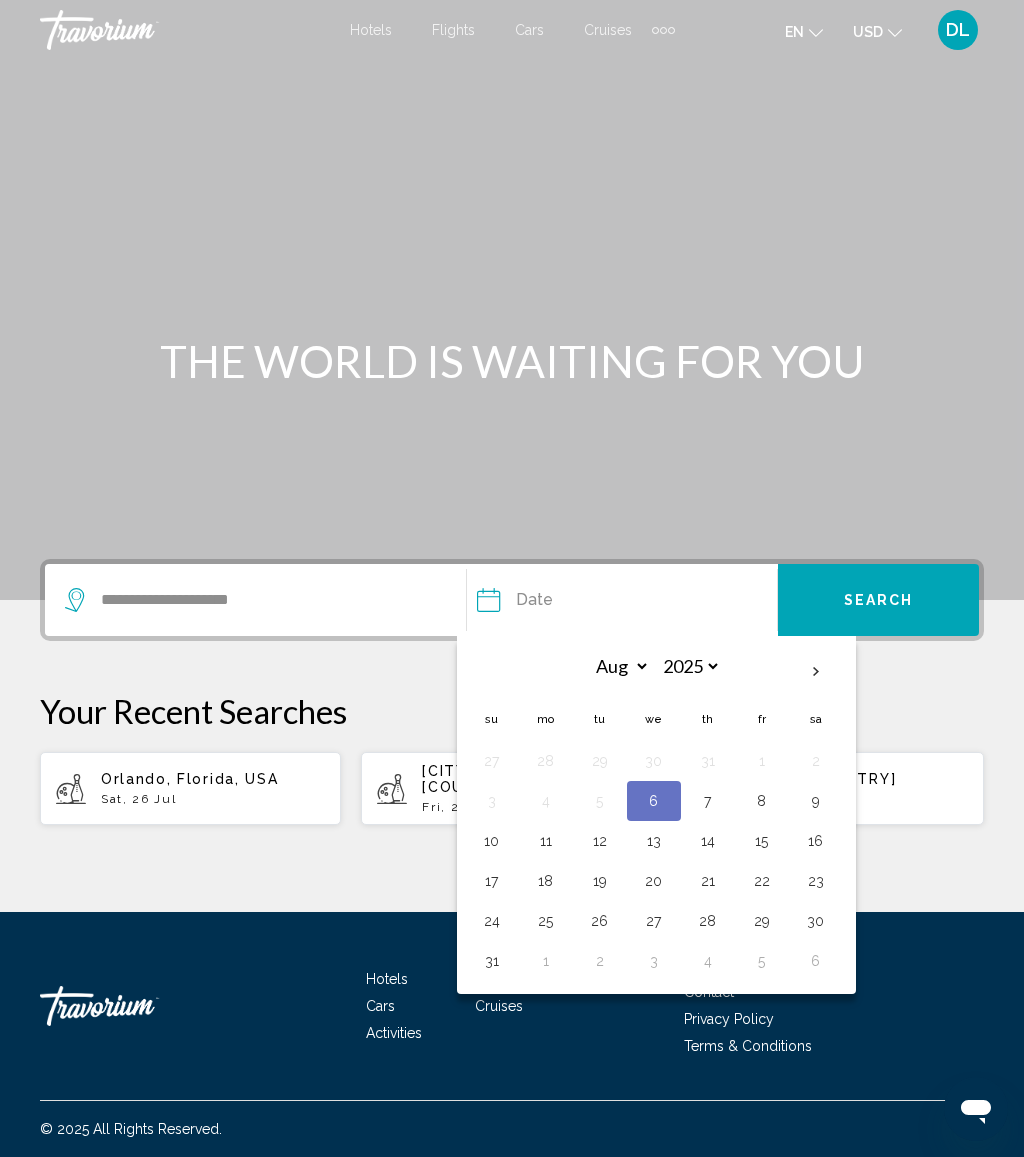 click on "11" at bounding box center [546, 841] 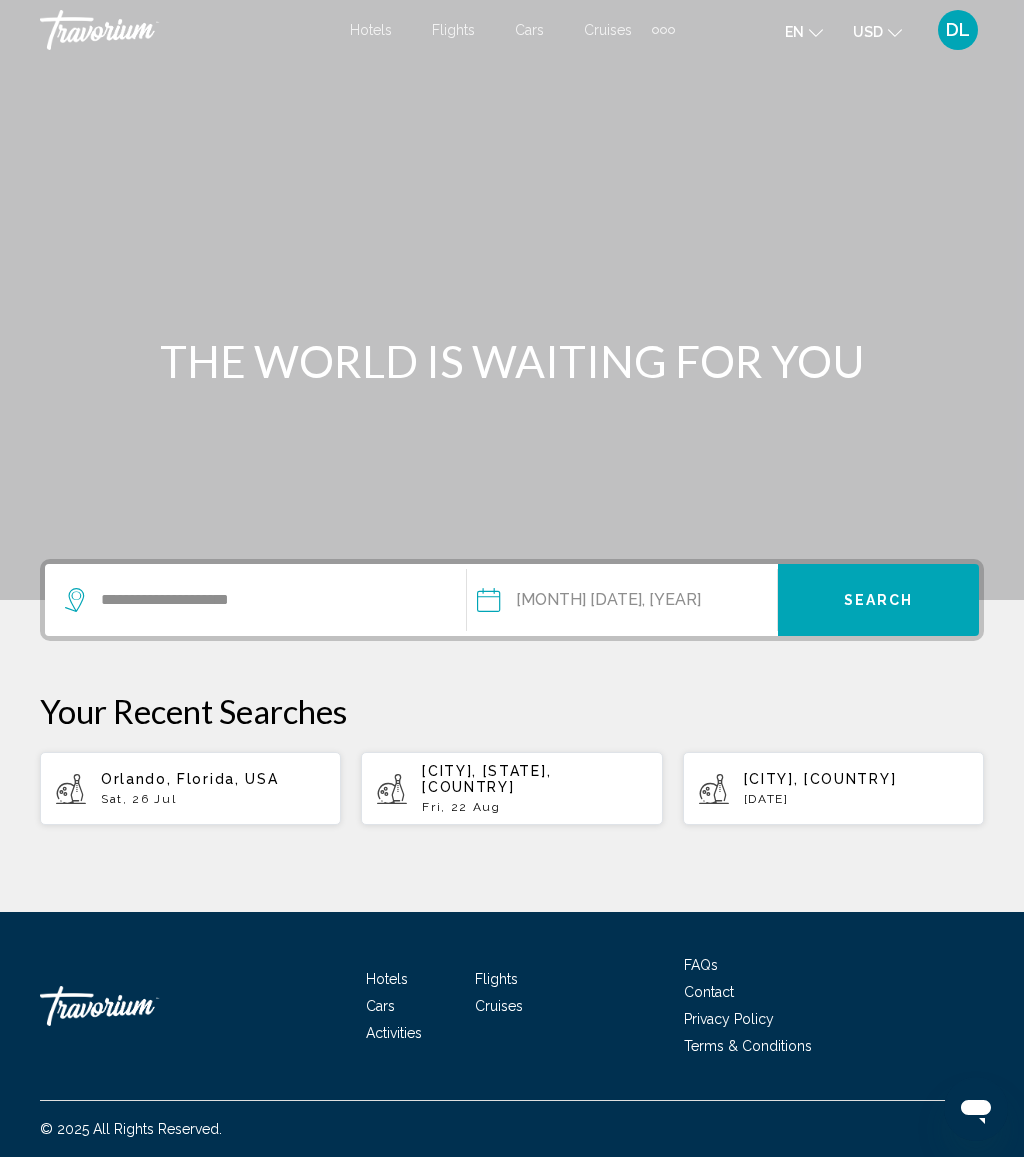 click on "Search" at bounding box center [879, 601] 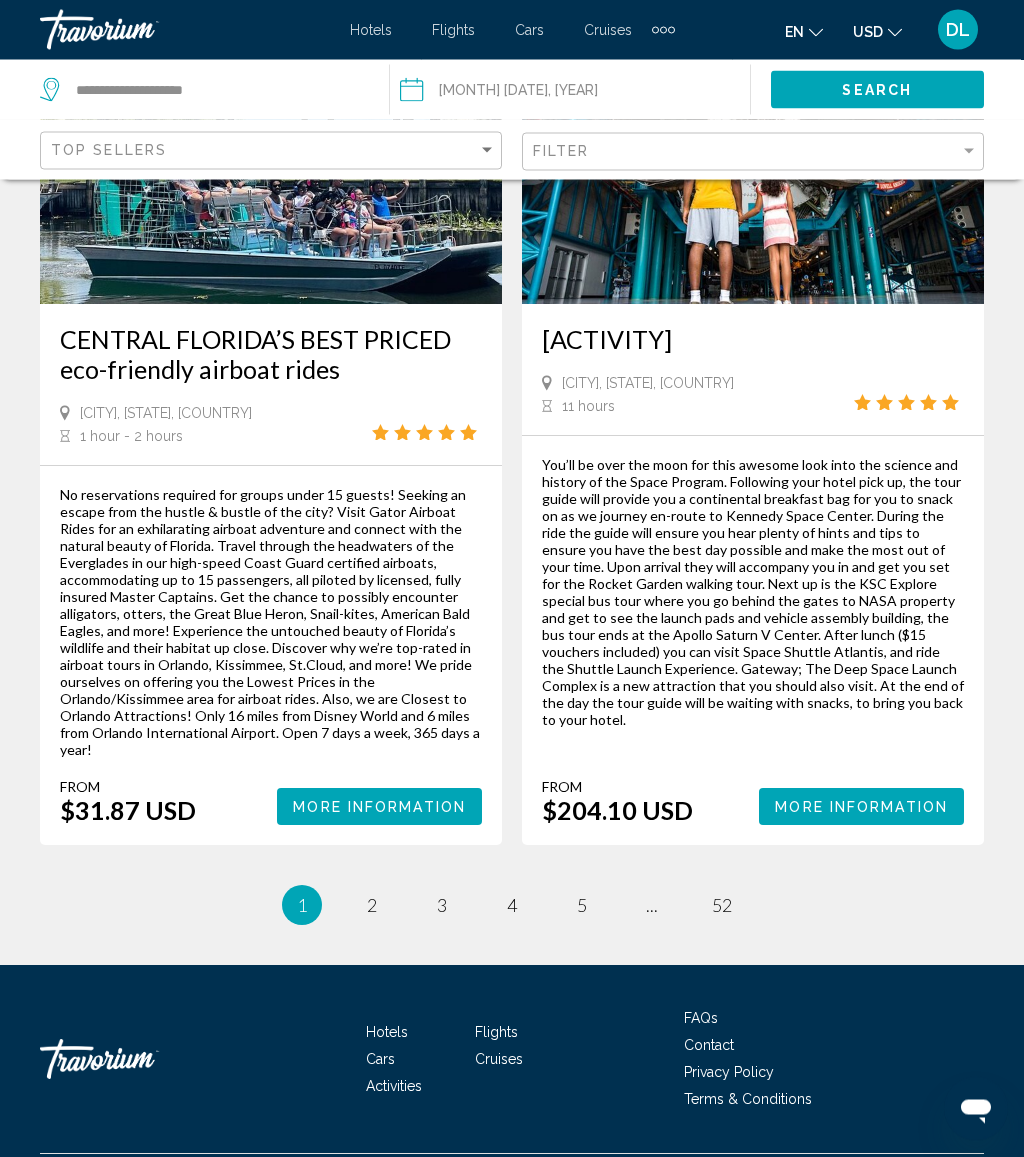 scroll, scrollTop: 4438, scrollLeft: 0, axis: vertical 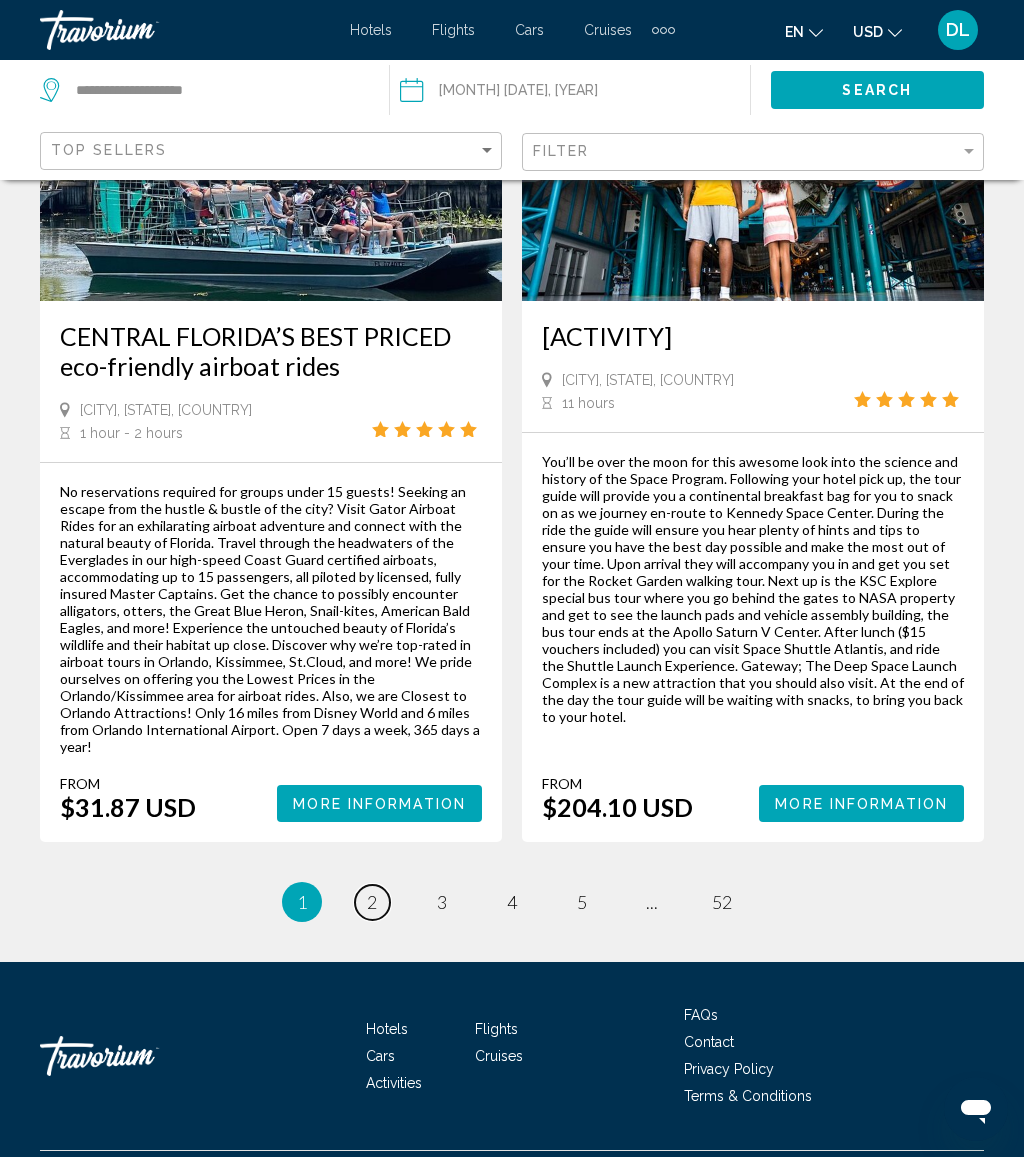 click on "2" at bounding box center [372, 902] 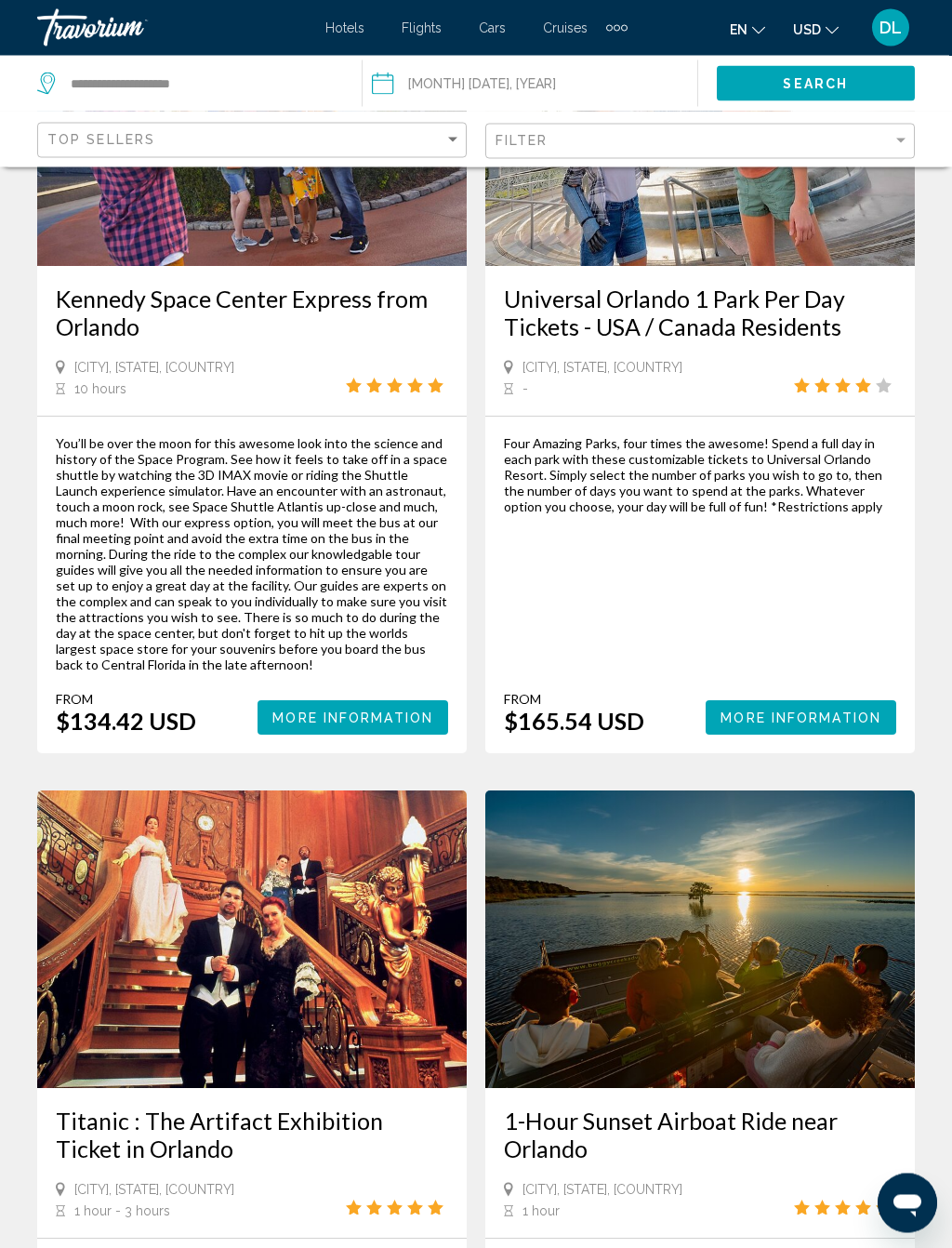 scroll, scrollTop: 2794, scrollLeft: 0, axis: vertical 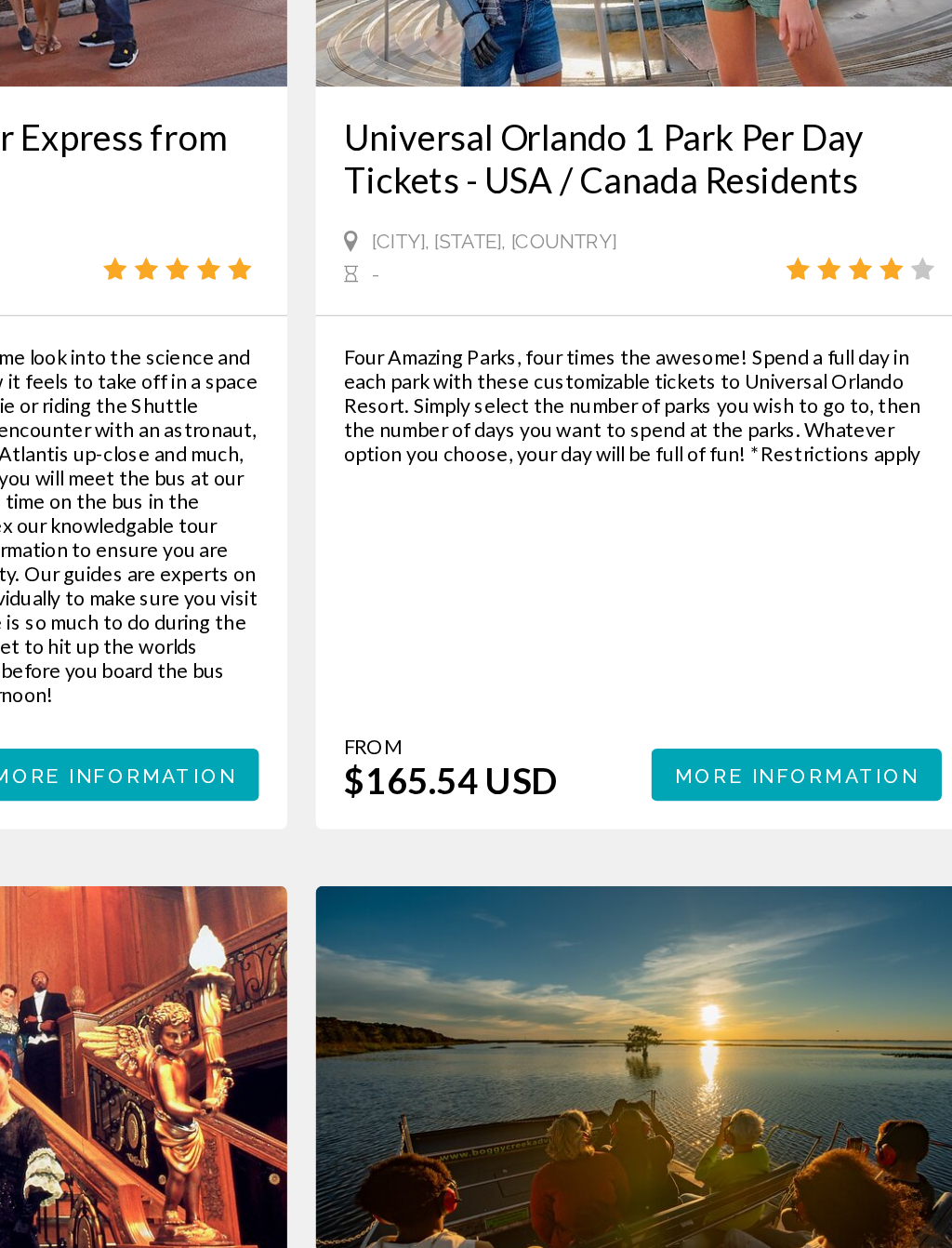 click on "More Information" at bounding box center [800, 717] 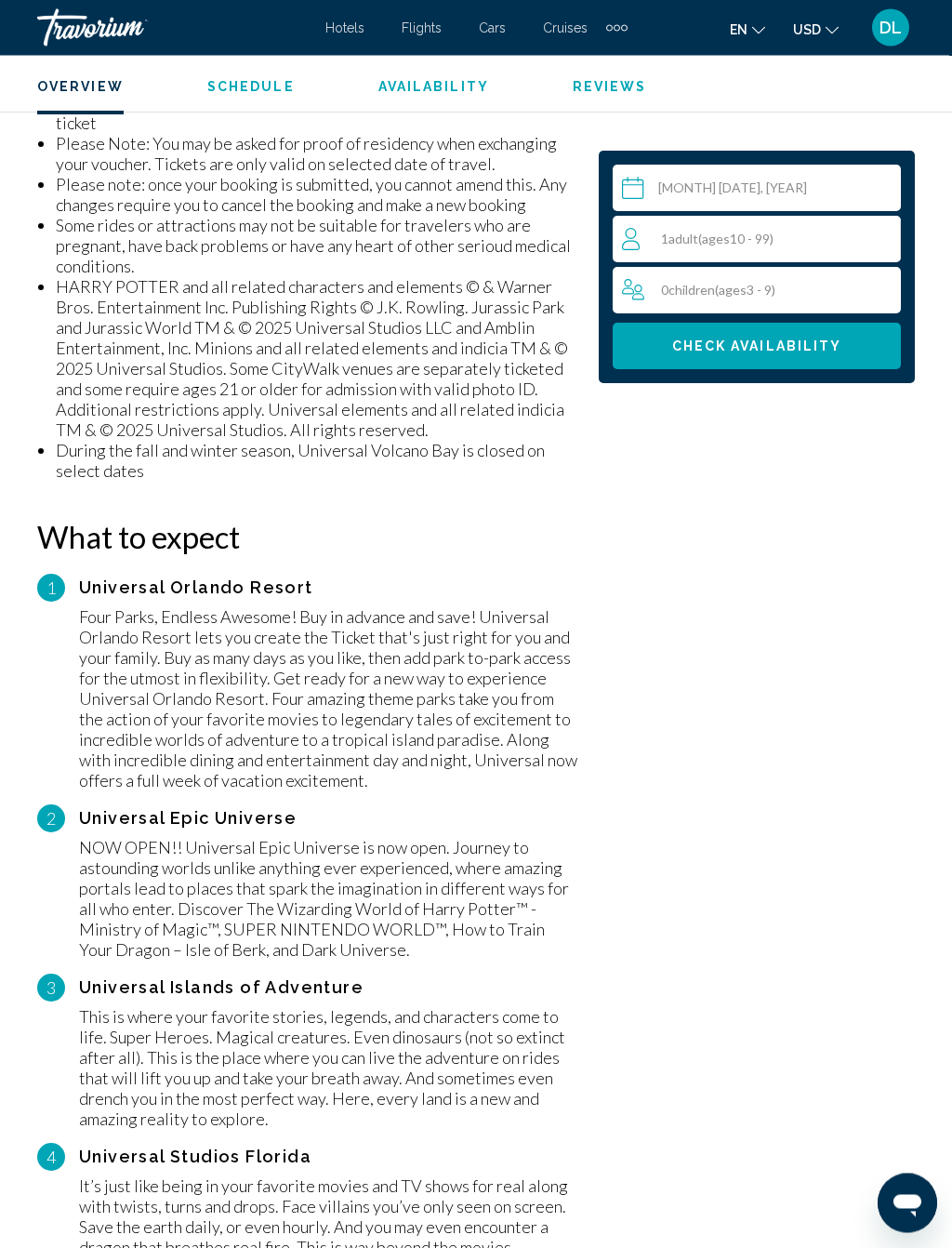 scroll, scrollTop: 2490, scrollLeft: 0, axis: vertical 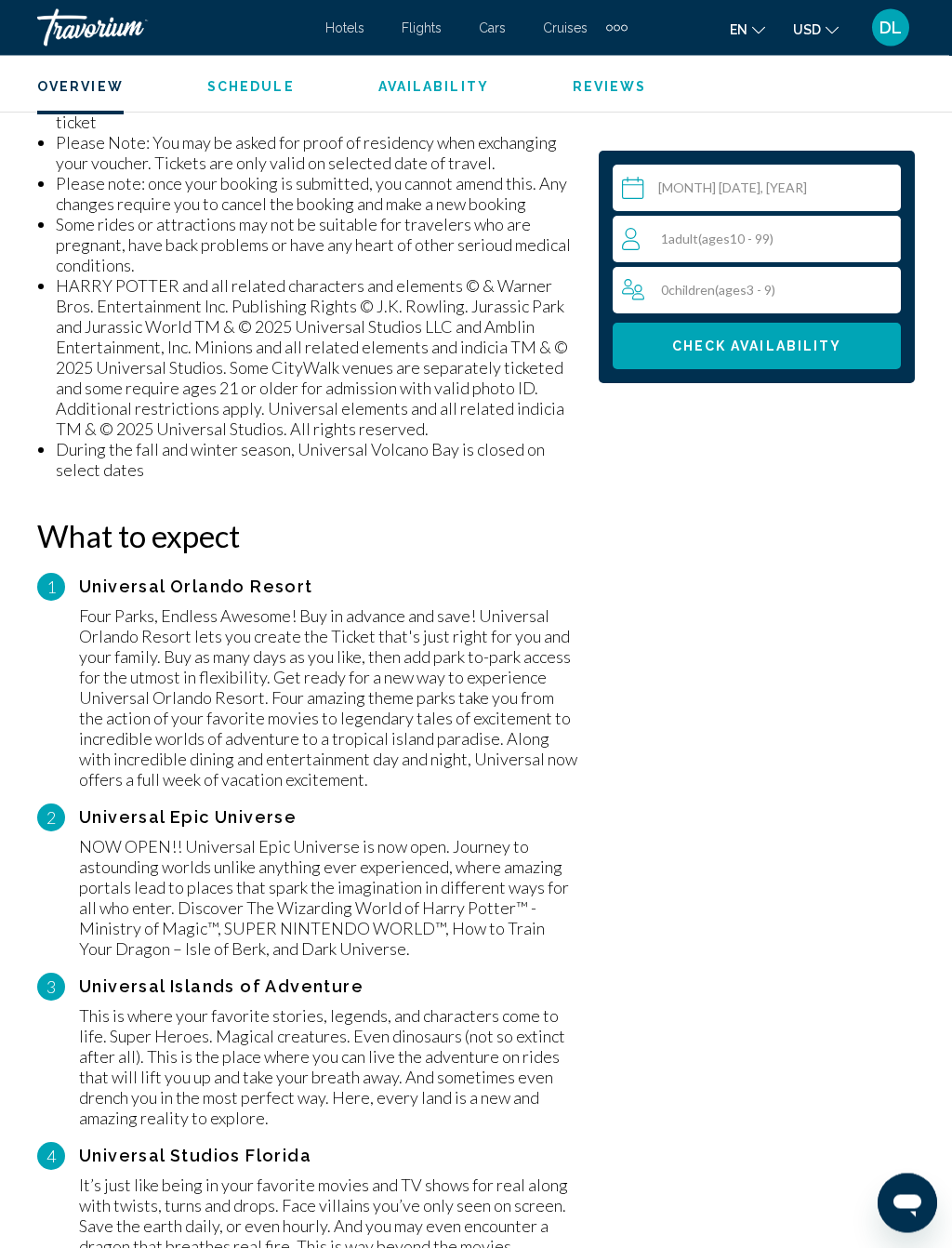 click on "1  Adult Adults  ( ages  10 - 99)" at bounding box center [760, 239] 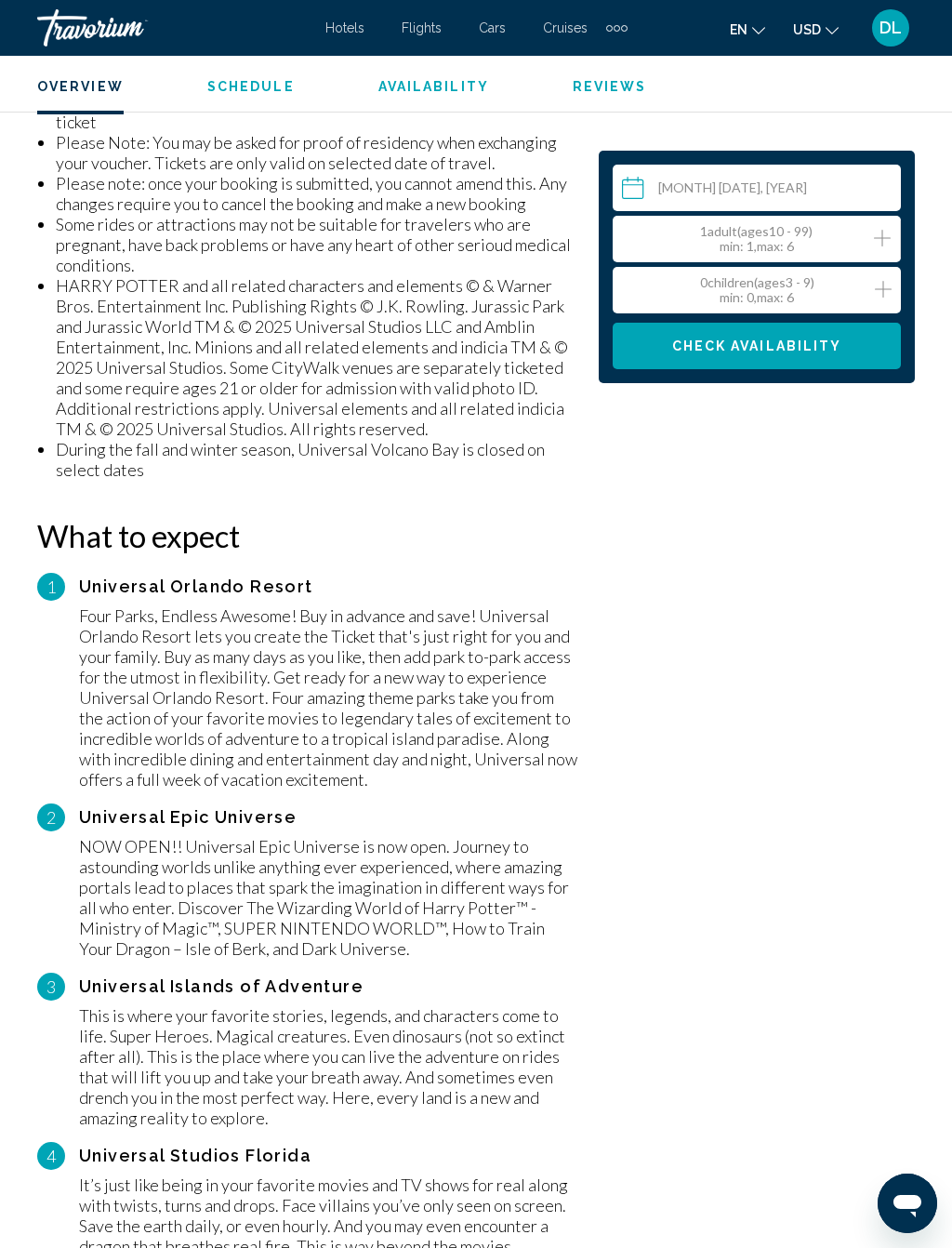 click 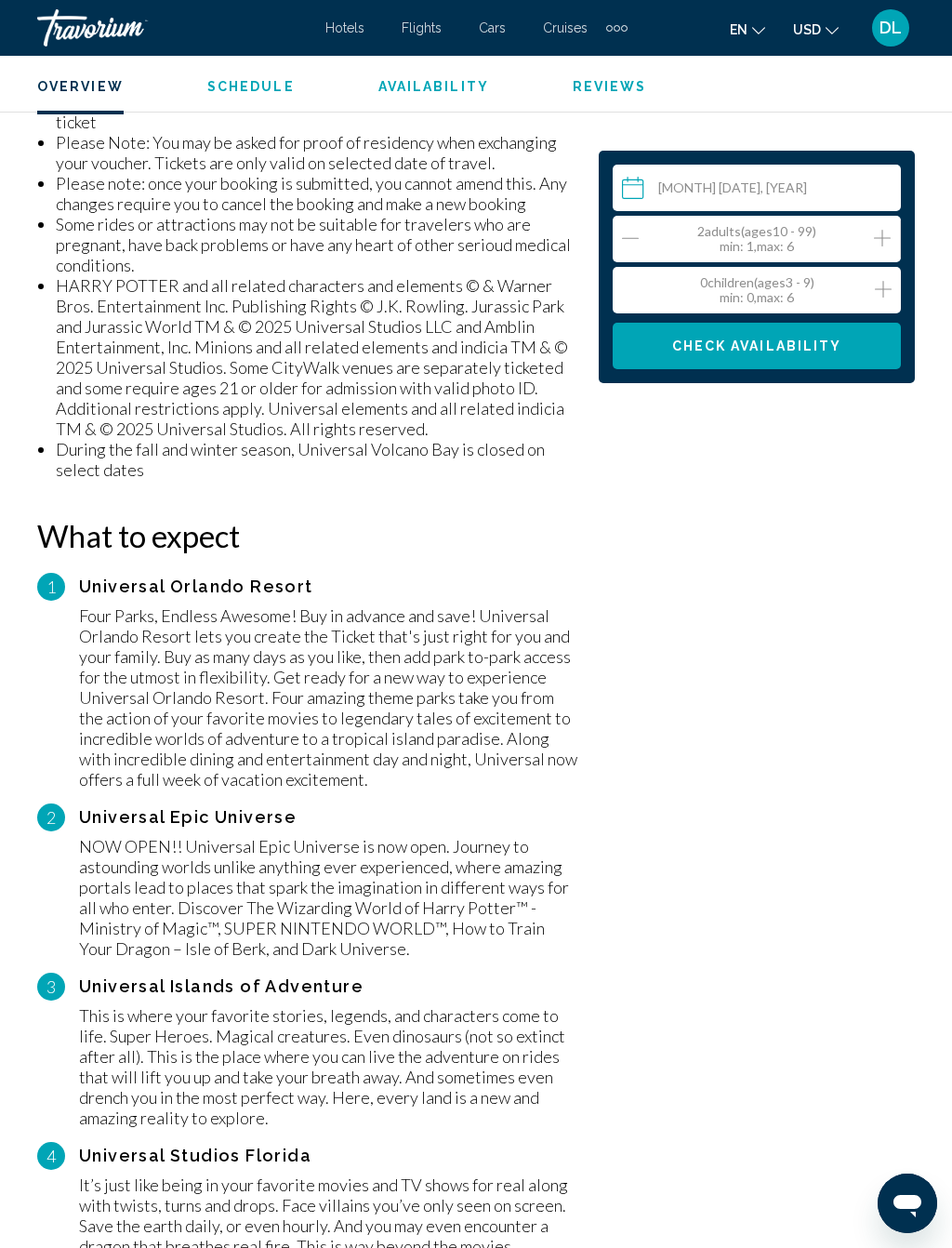 click on "Check Availability" at bounding box center (757, 347) 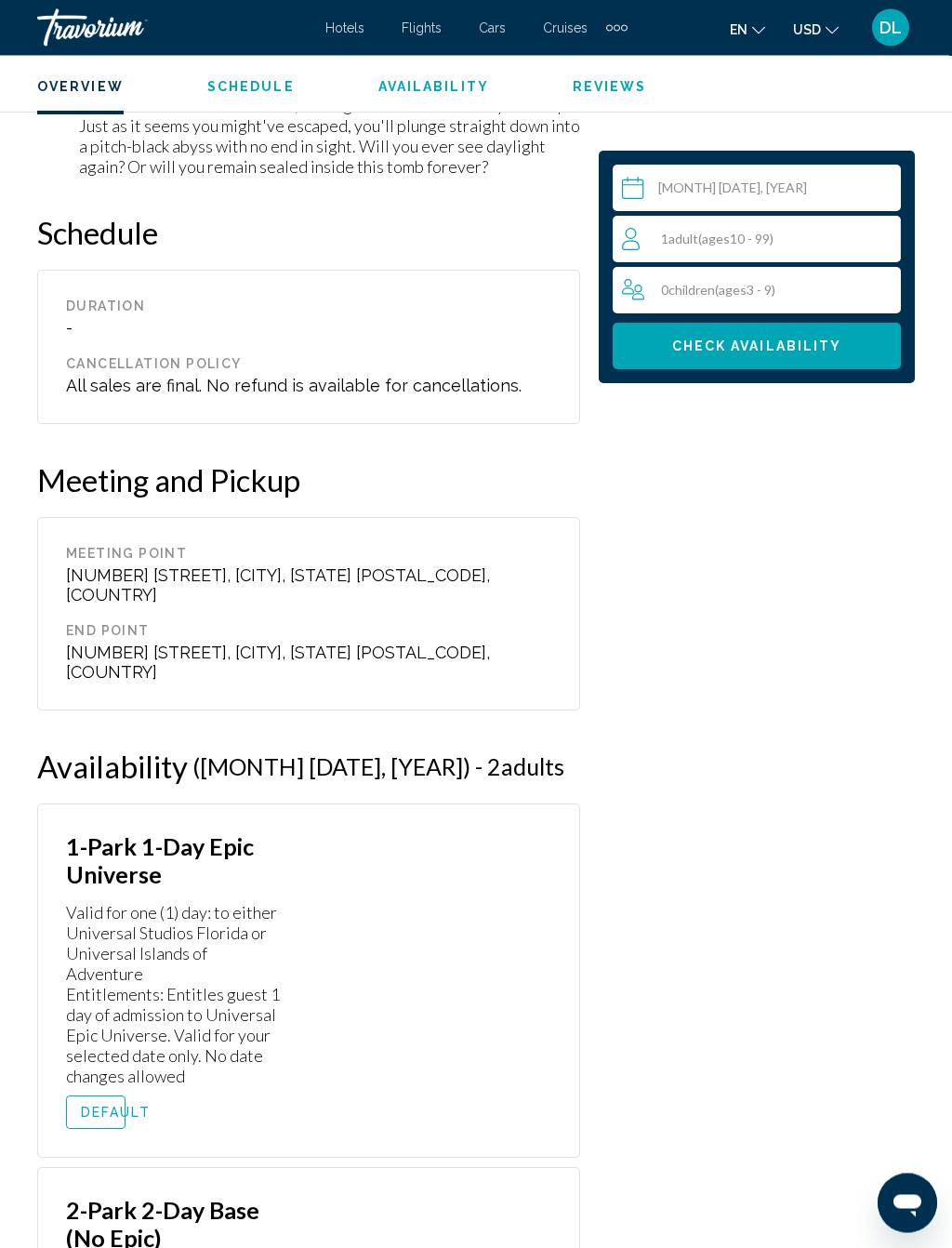scroll, scrollTop: 5537, scrollLeft: 0, axis: vertical 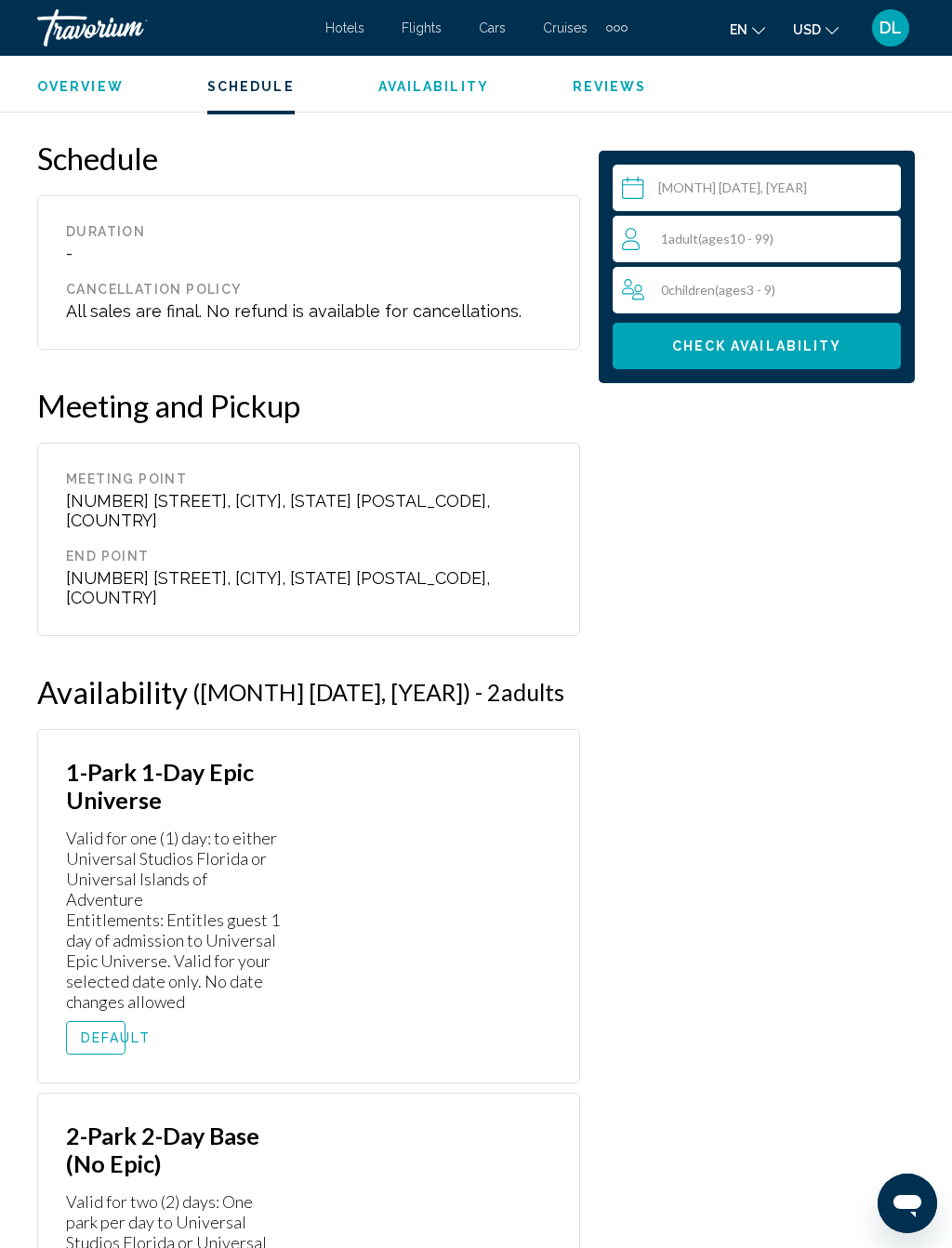 click on "DEFAULT" at bounding box center (115, 1038) 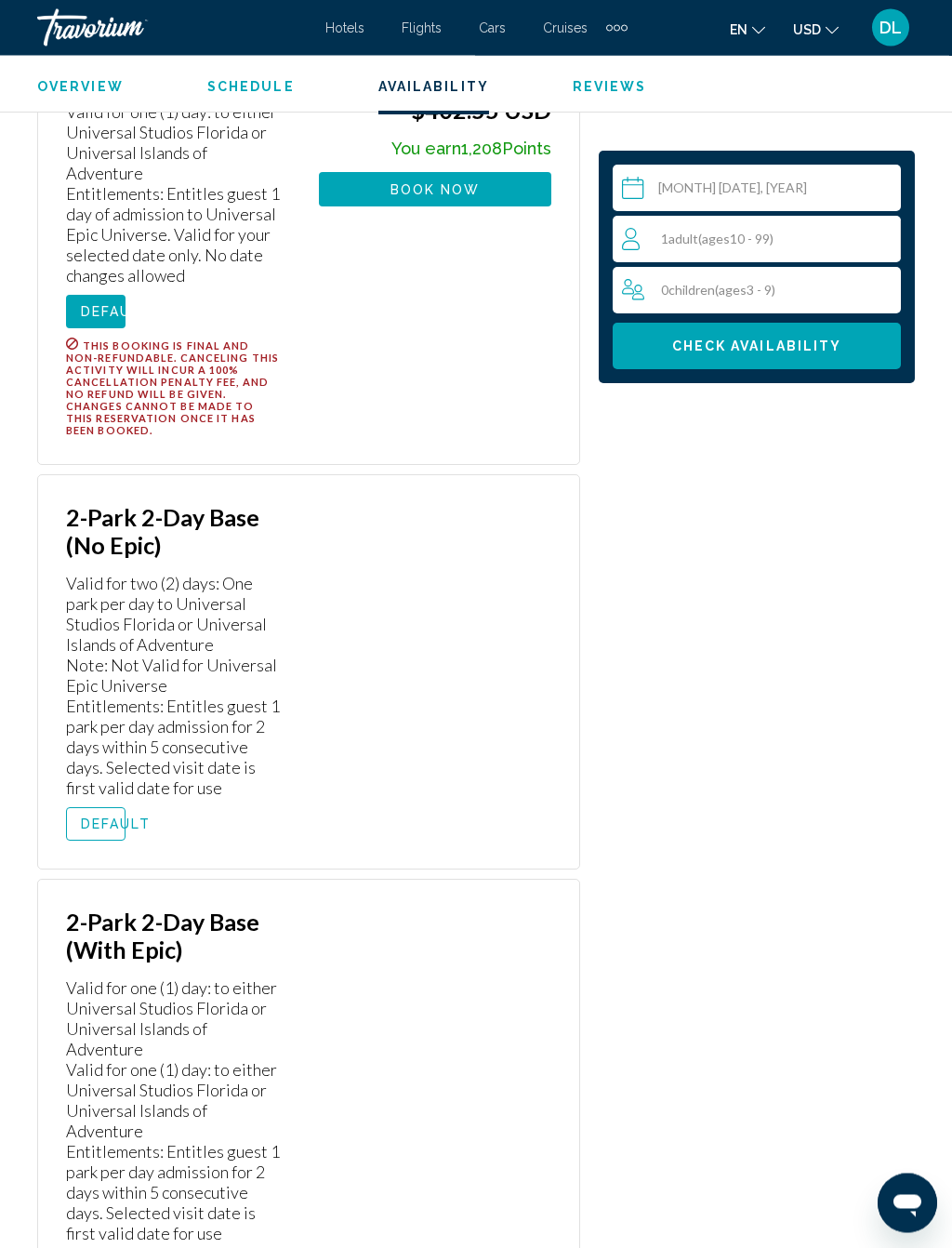 scroll, scrollTop: 6264, scrollLeft: 0, axis: vertical 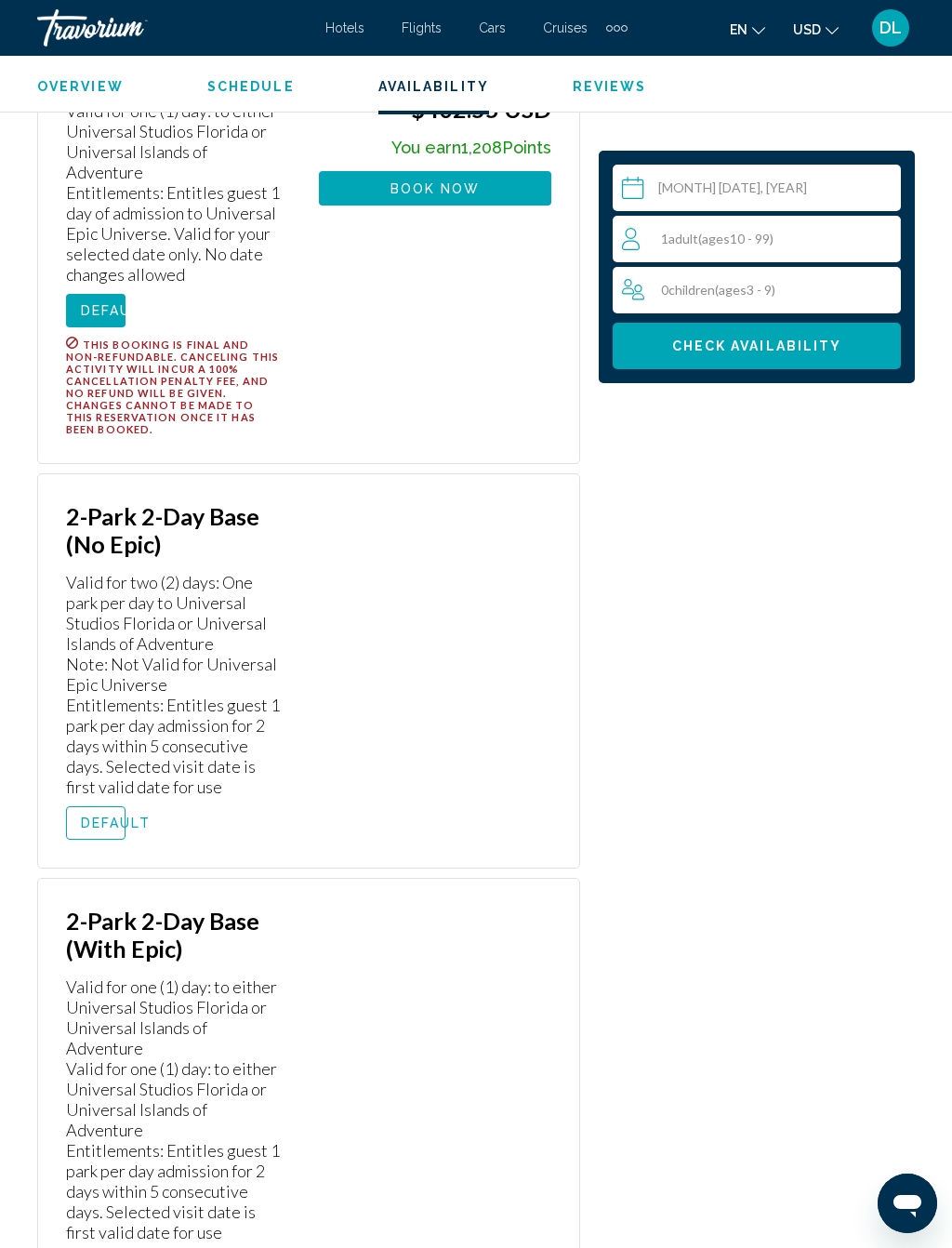 click on "DEFAULT" at bounding box center [115, 823] 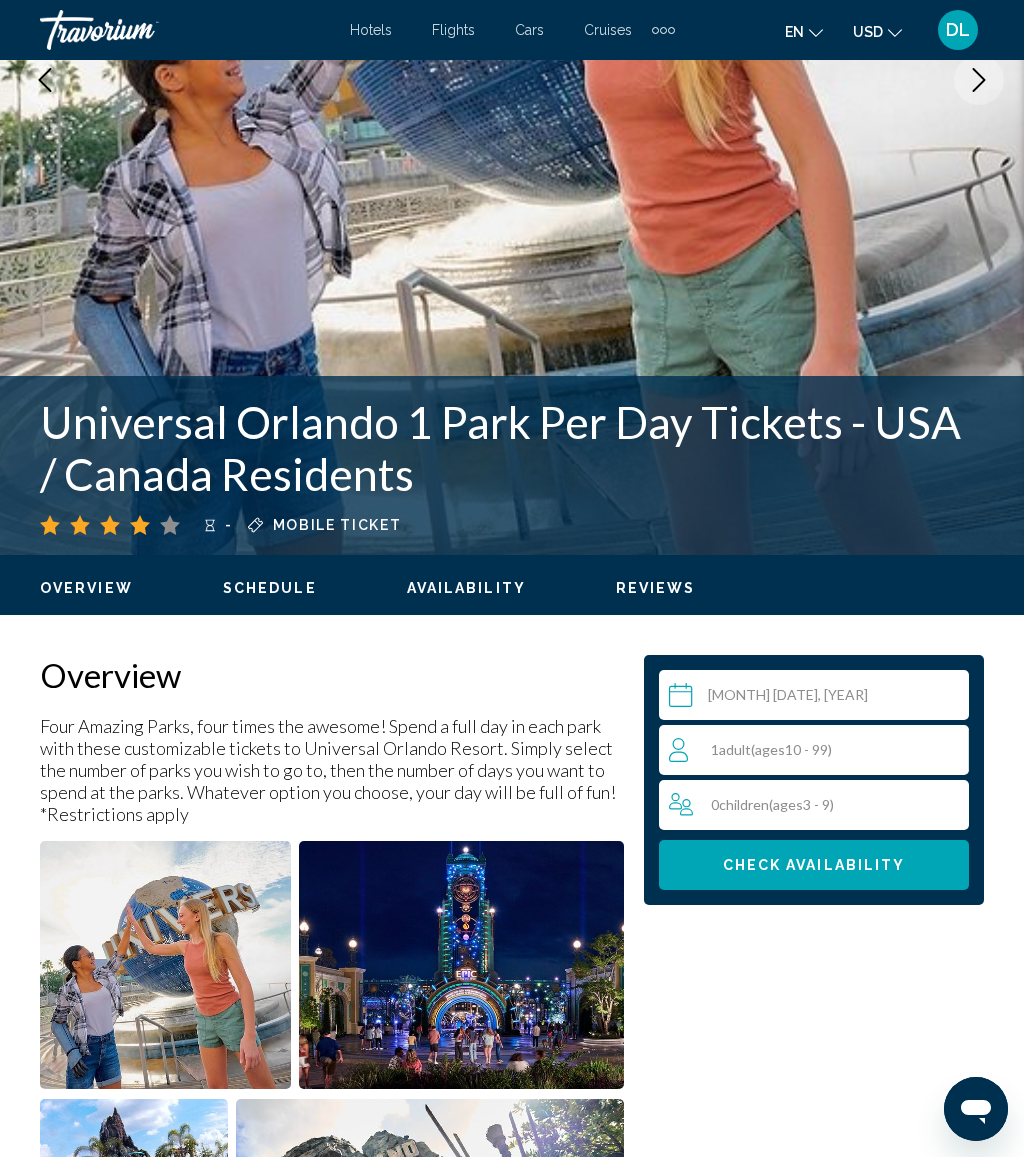 scroll, scrollTop: 379, scrollLeft: 0, axis: vertical 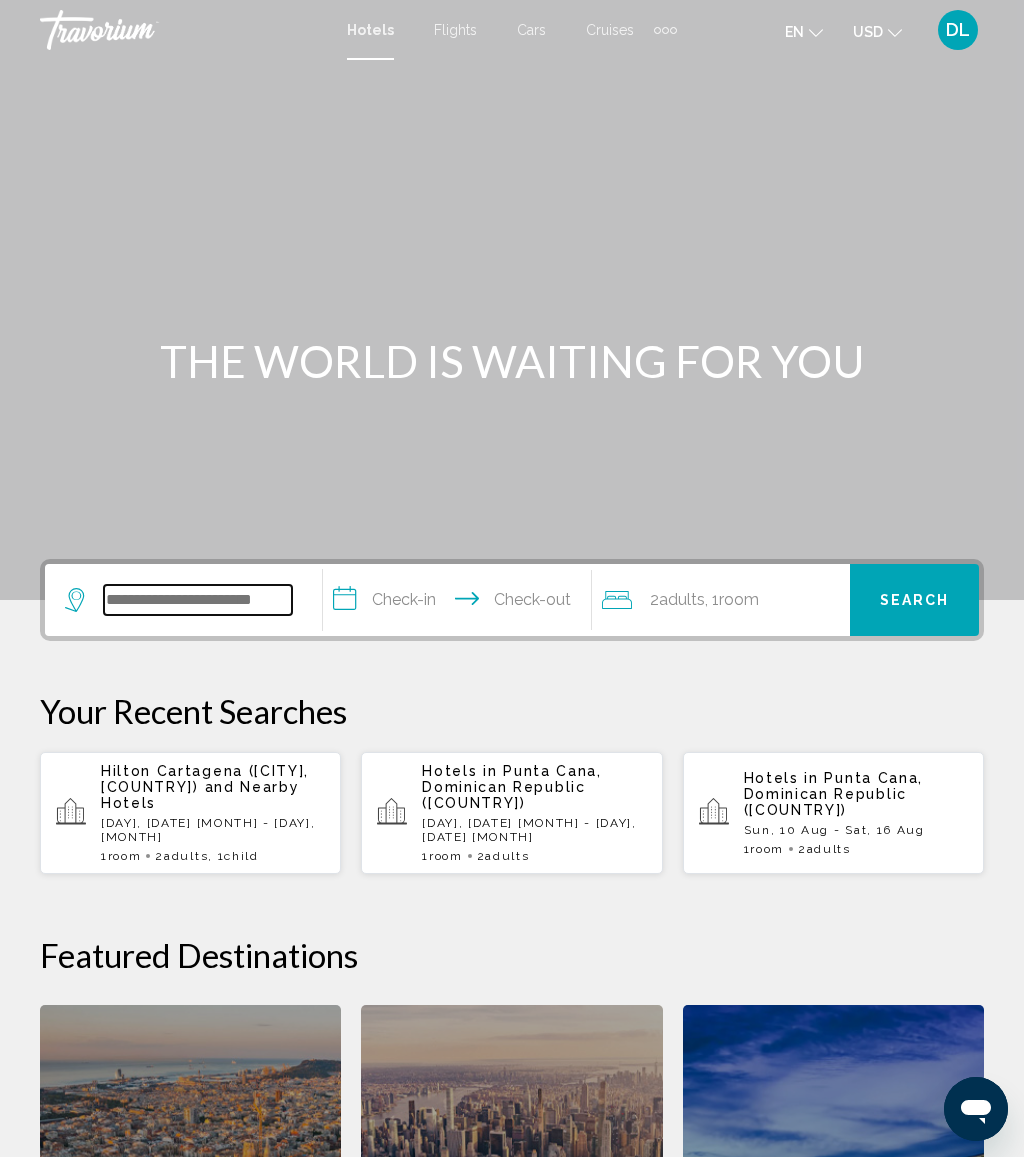 click at bounding box center (198, 600) 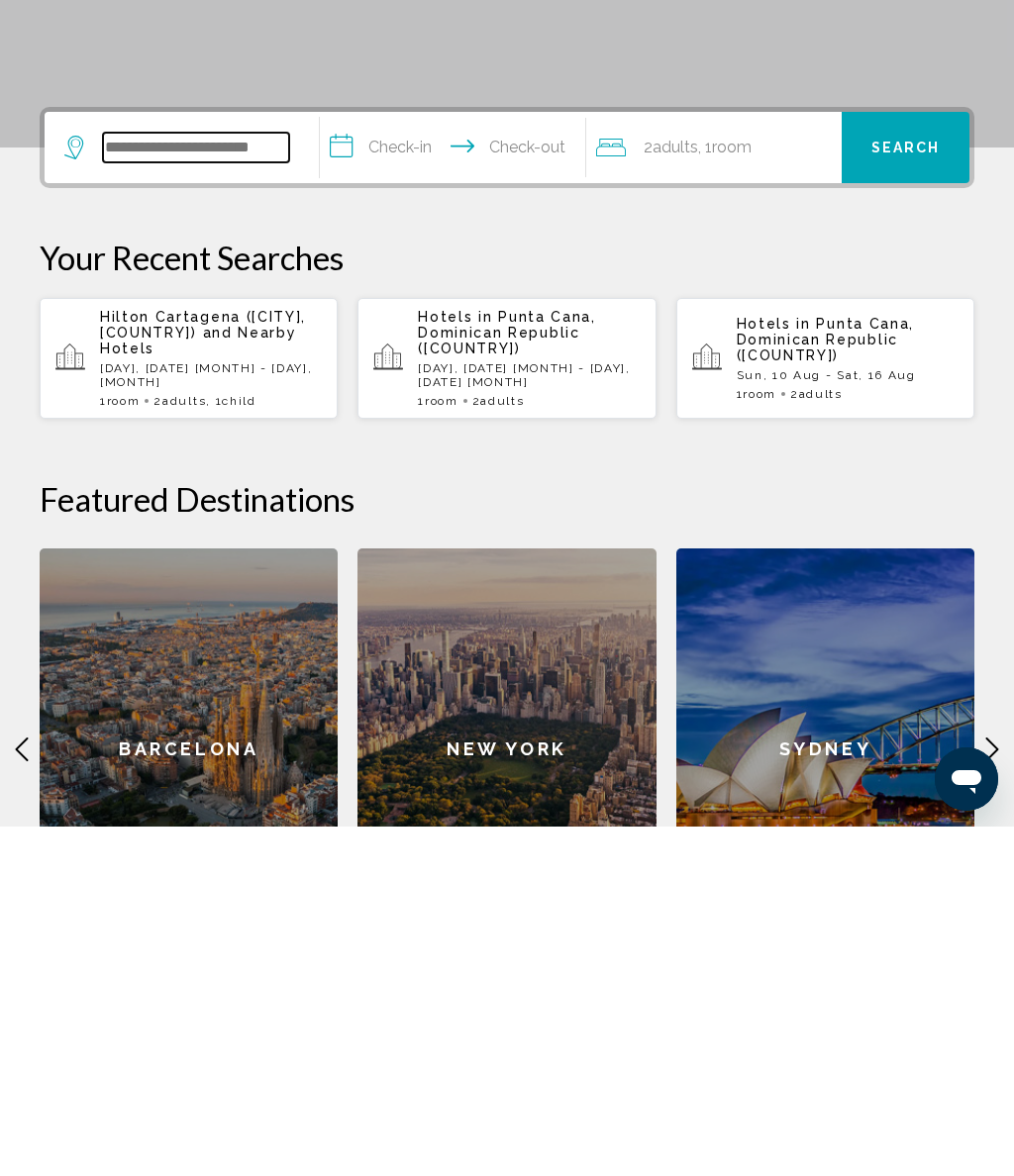 scroll, scrollTop: 140, scrollLeft: 0, axis: vertical 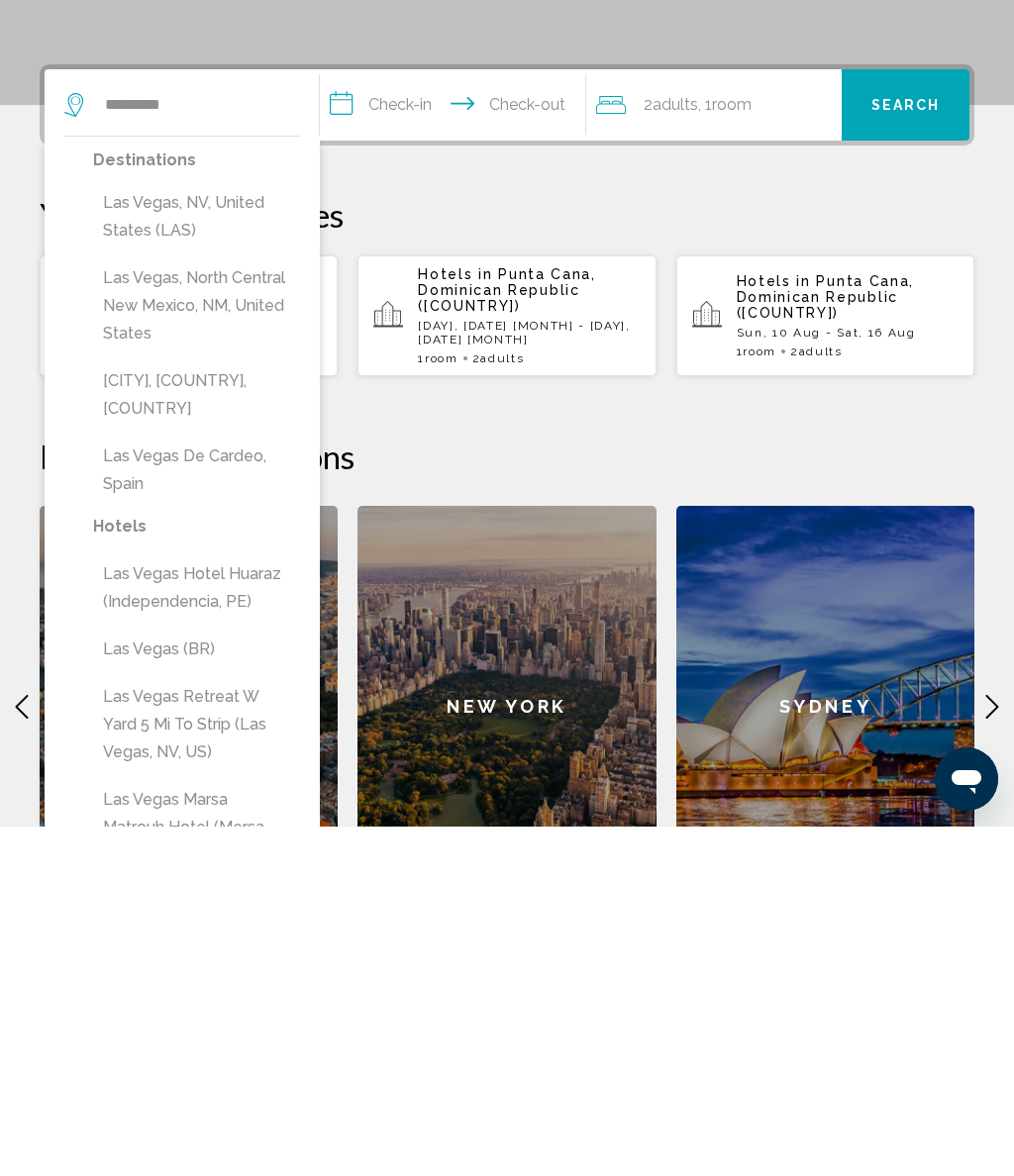click on "Las Vegas, NV, United States (LAS)" at bounding box center (196, 566) 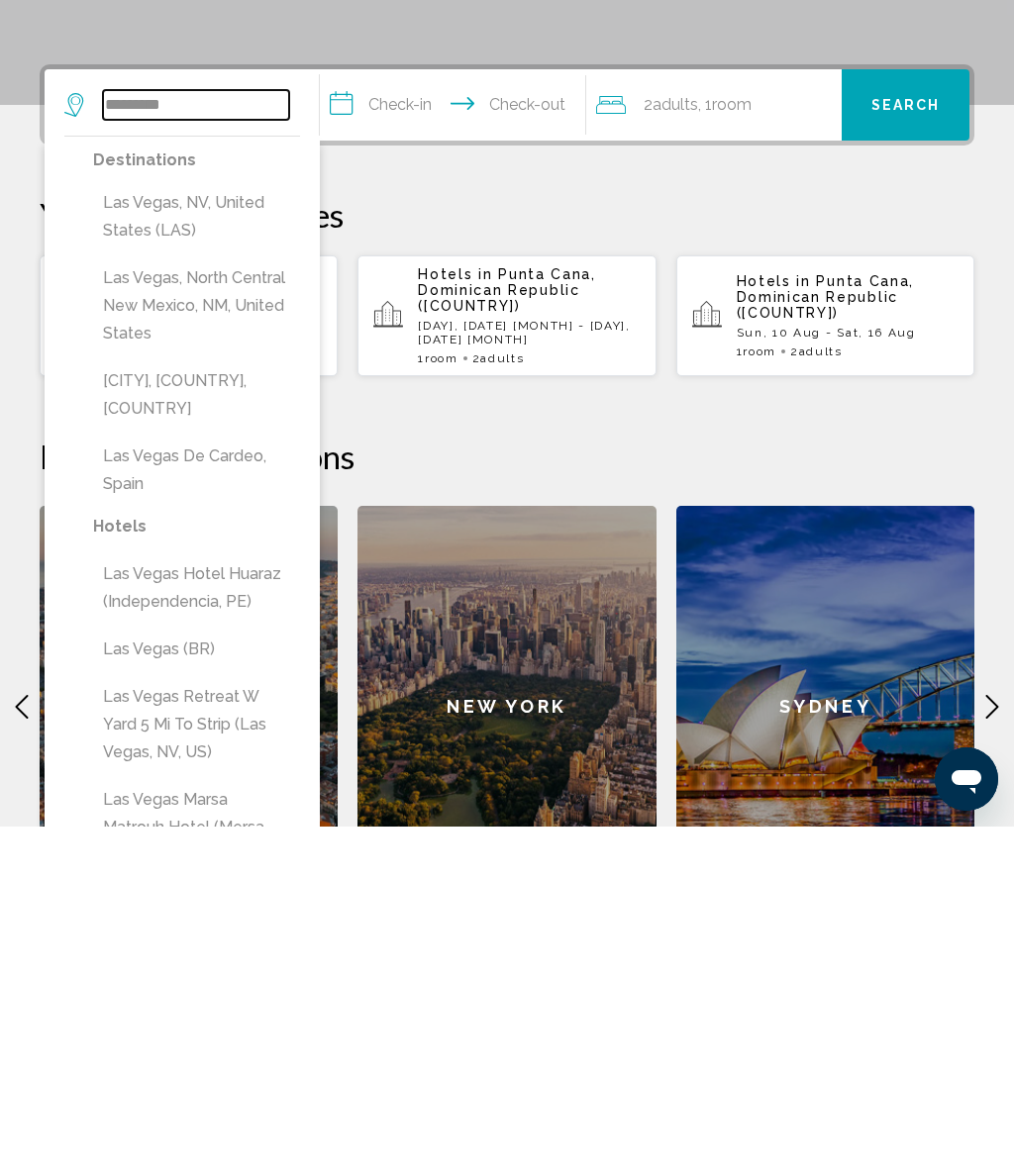 type on "**********" 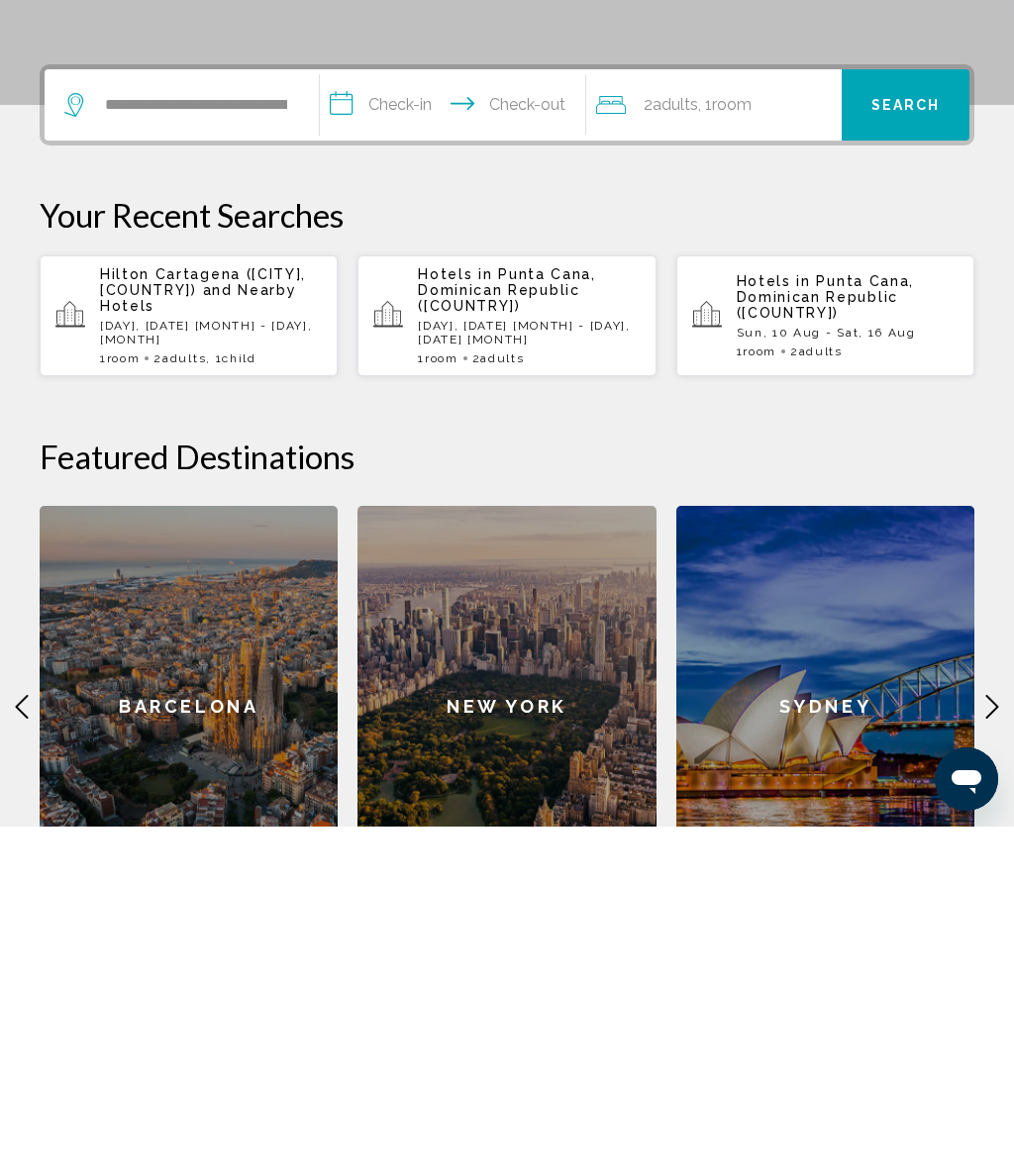 click on "**********" at bounding box center (456, 457) 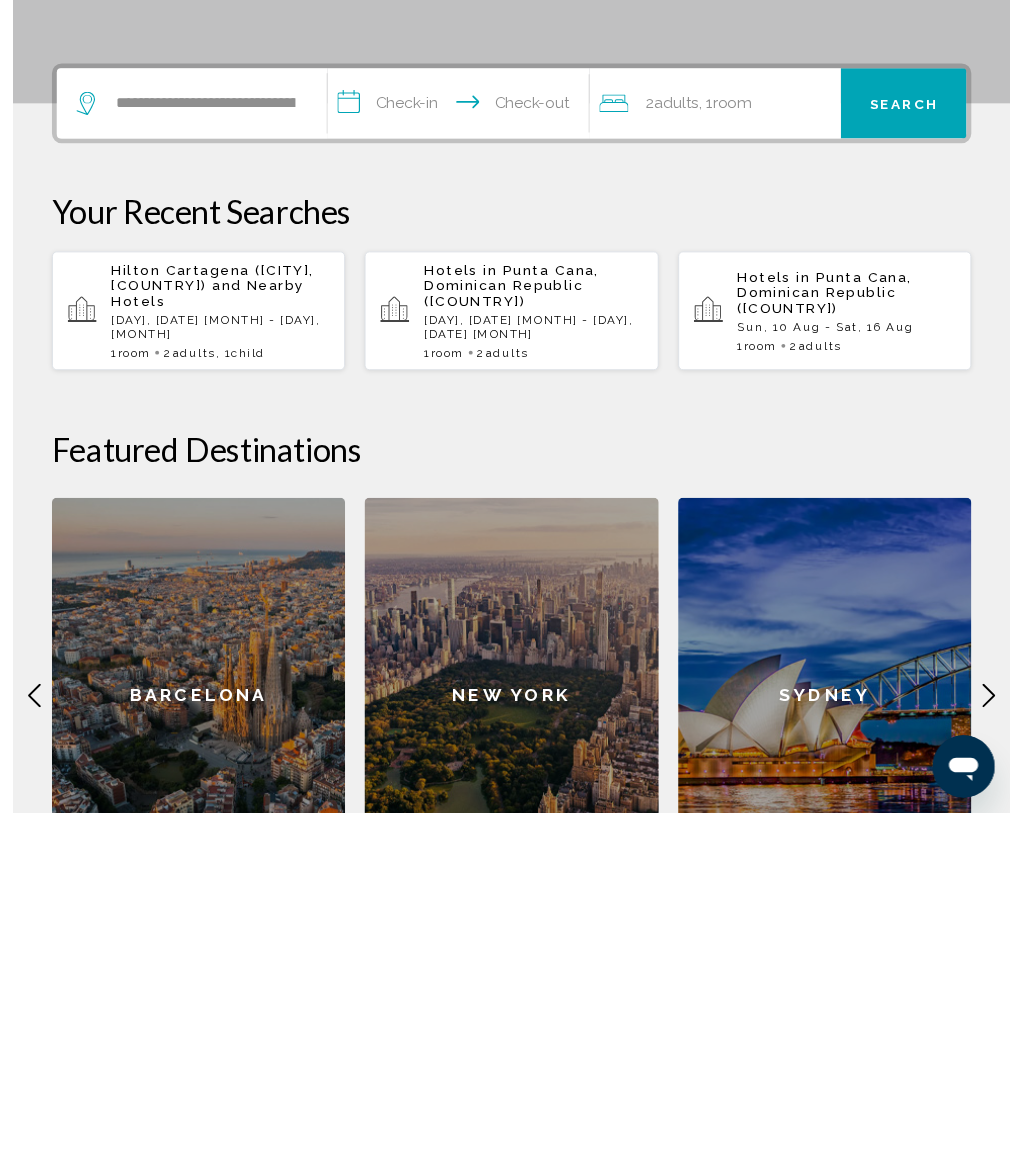 scroll, scrollTop: 494, scrollLeft: 0, axis: vertical 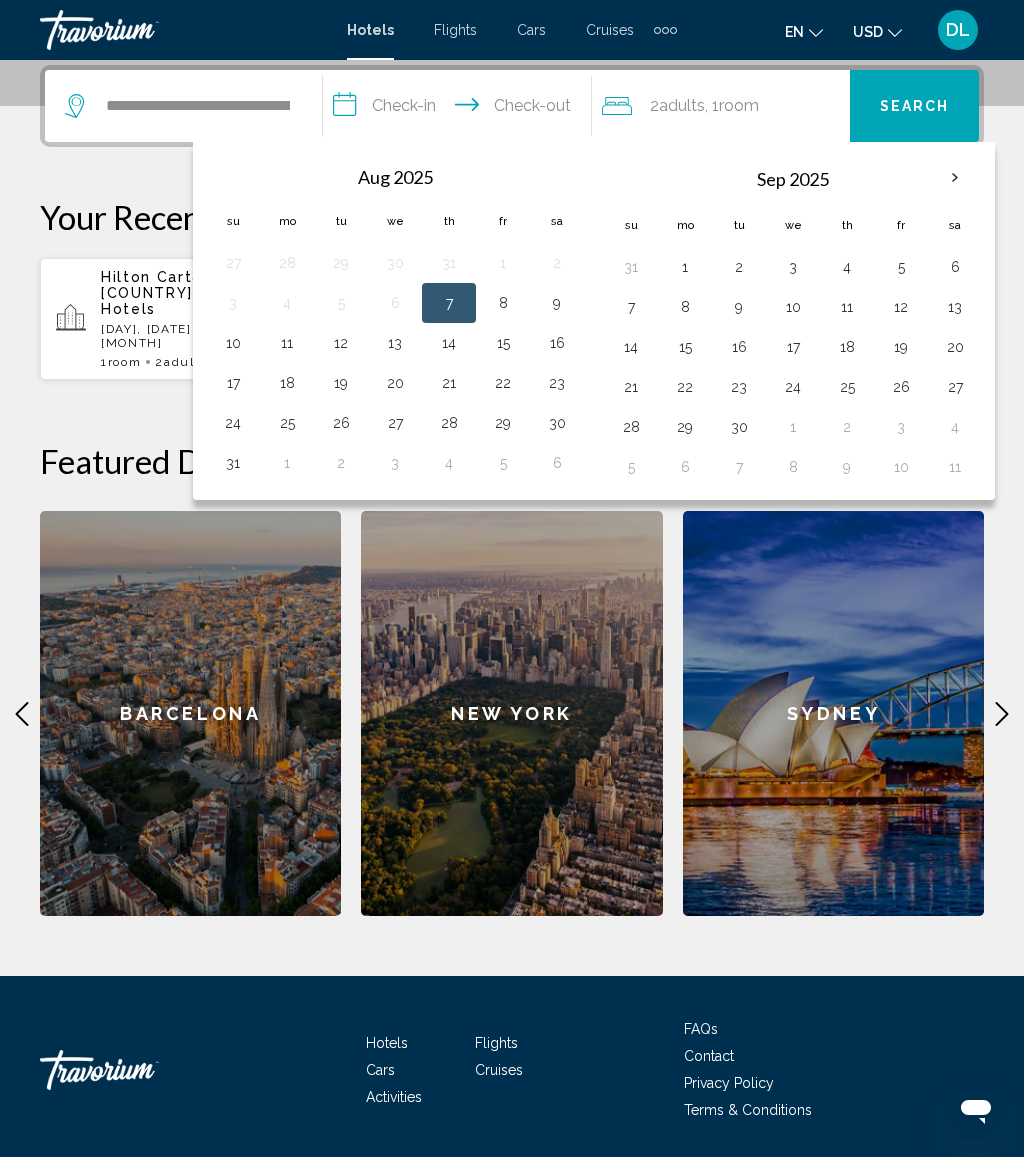click on "19" at bounding box center (341, 383) 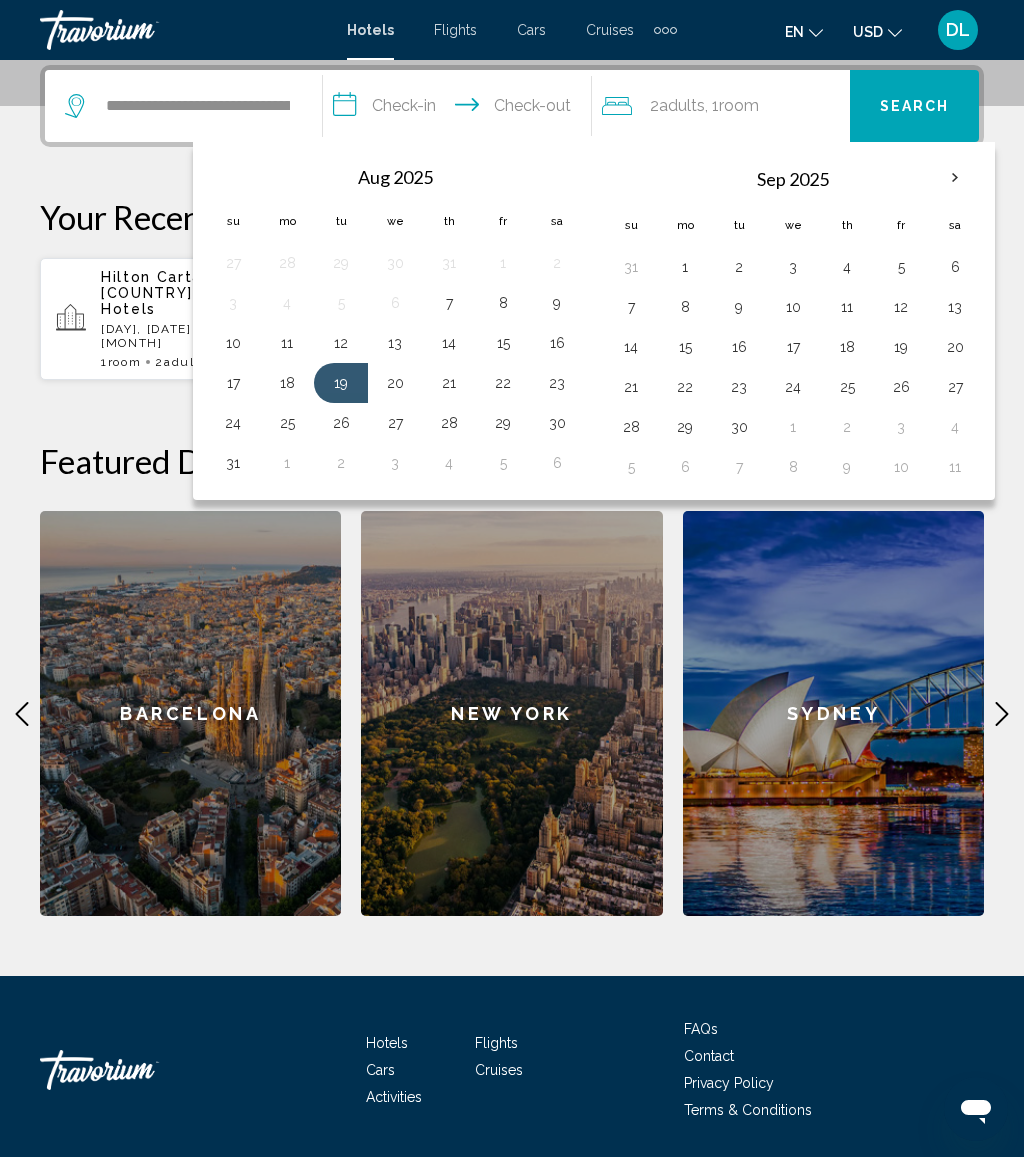 click on "22" at bounding box center (503, 383) 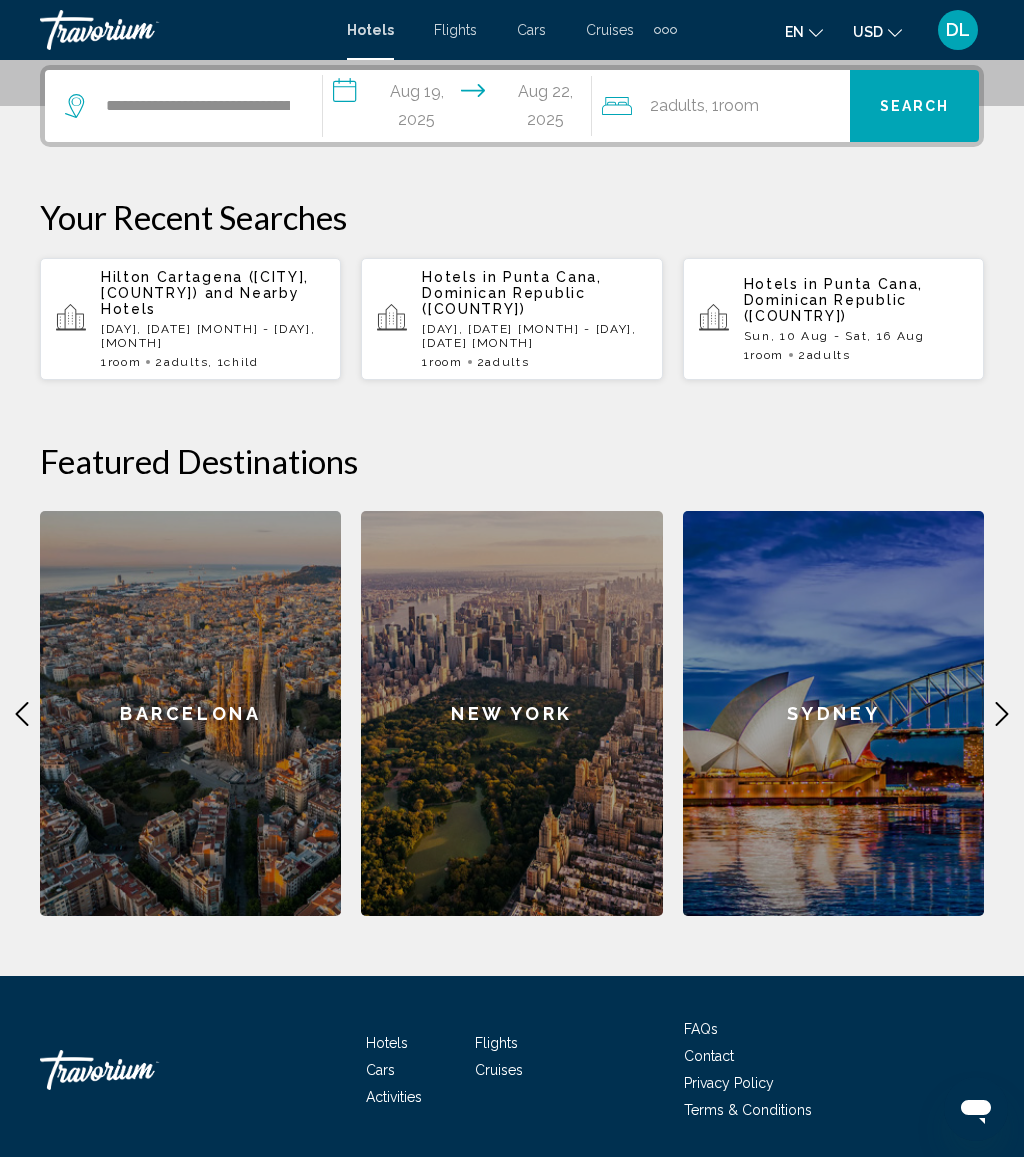 click on "Search" at bounding box center (915, 107) 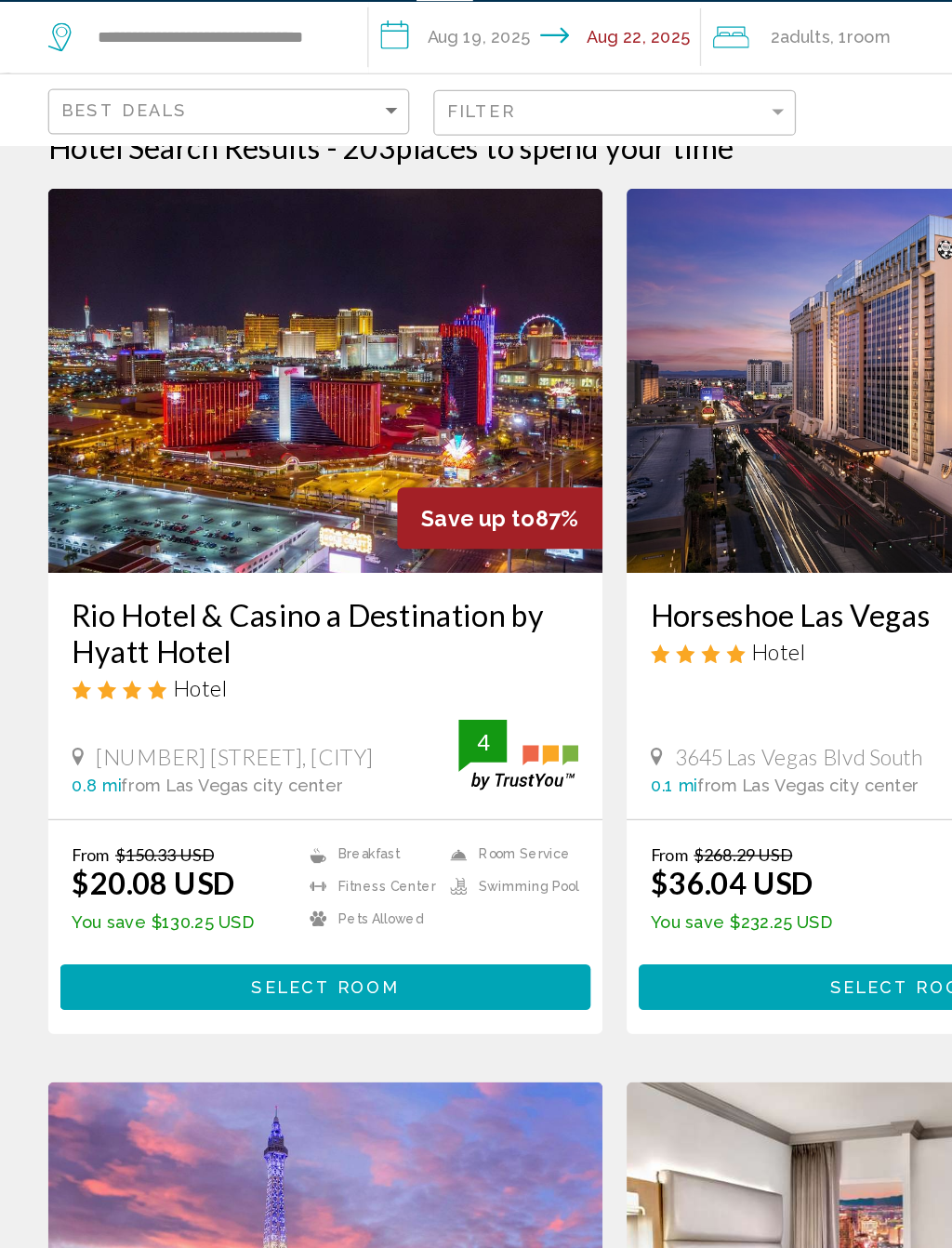 scroll, scrollTop: 0, scrollLeft: 0, axis: both 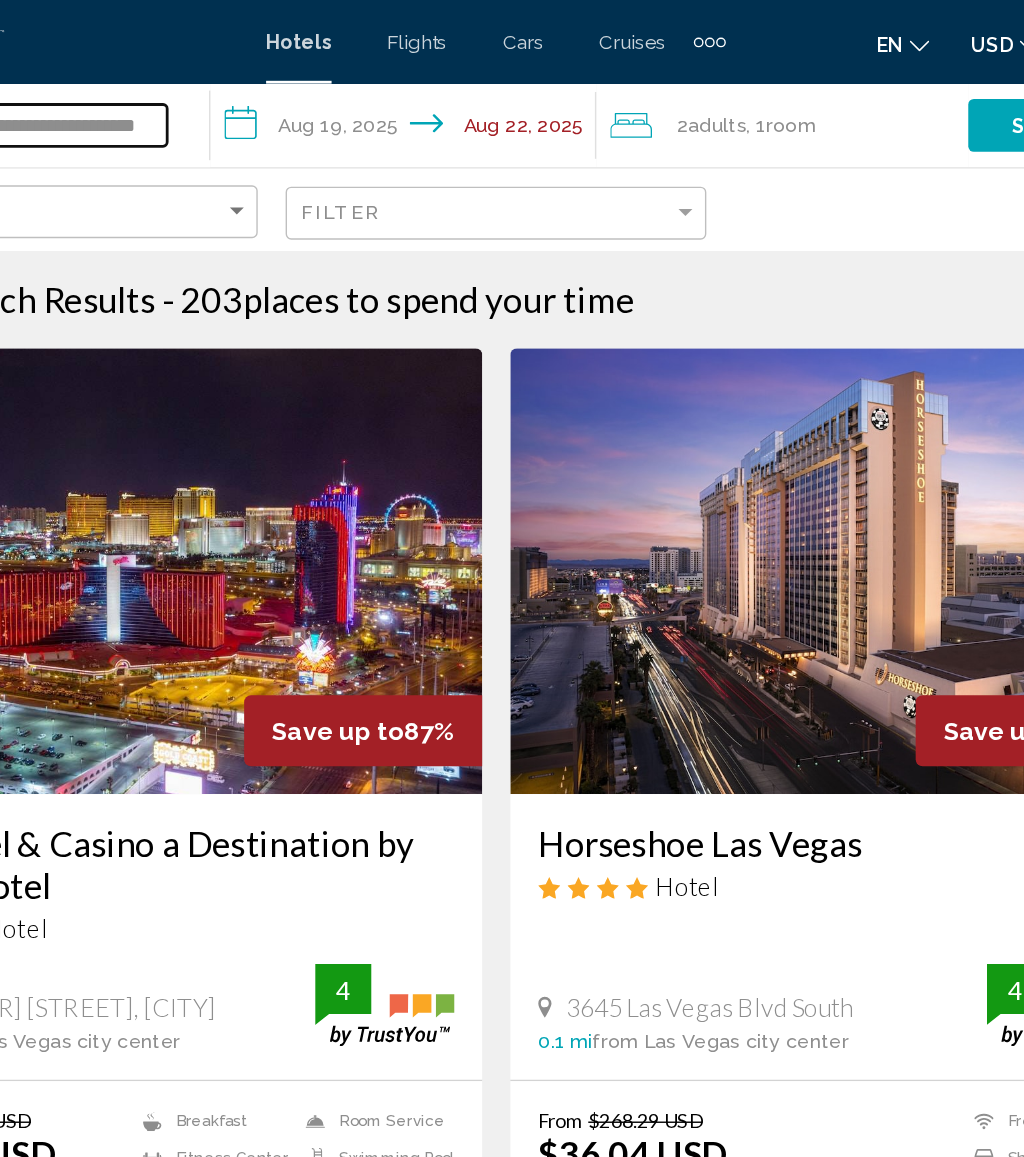 click on "**********" at bounding box center [177, 90] 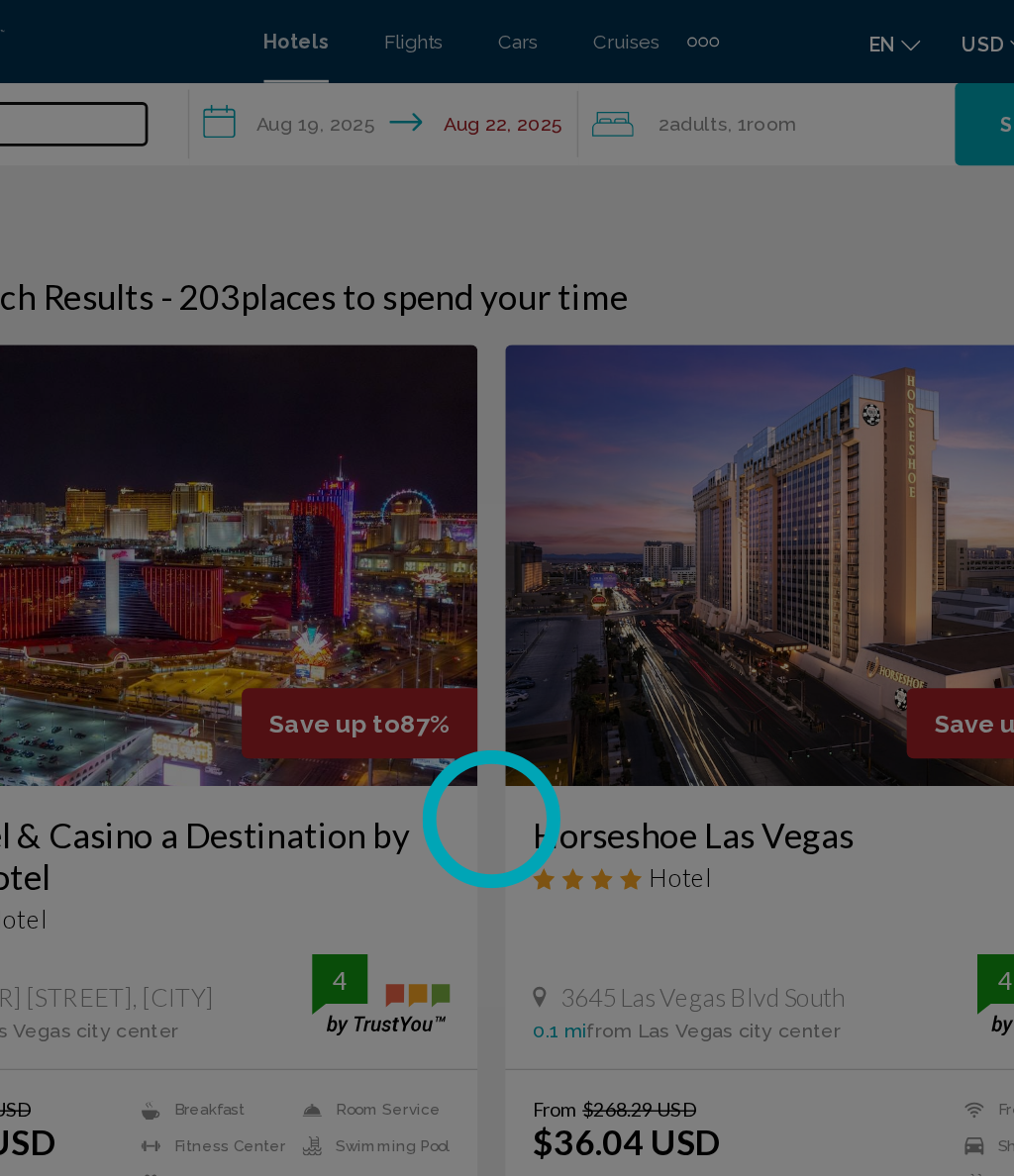 click on "*****" at bounding box center (158, 89) 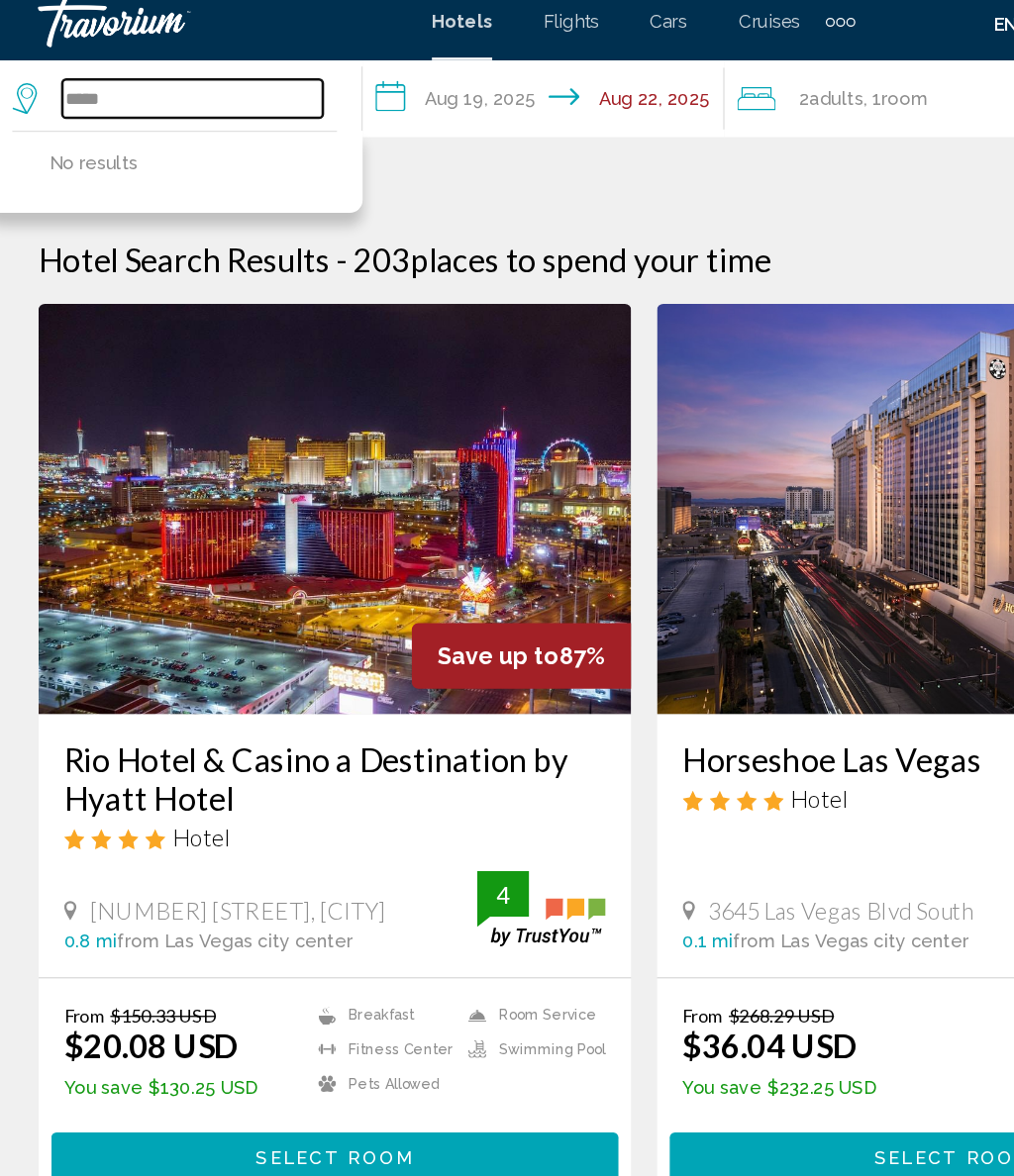 click on "*****" at bounding box center [158, 89] 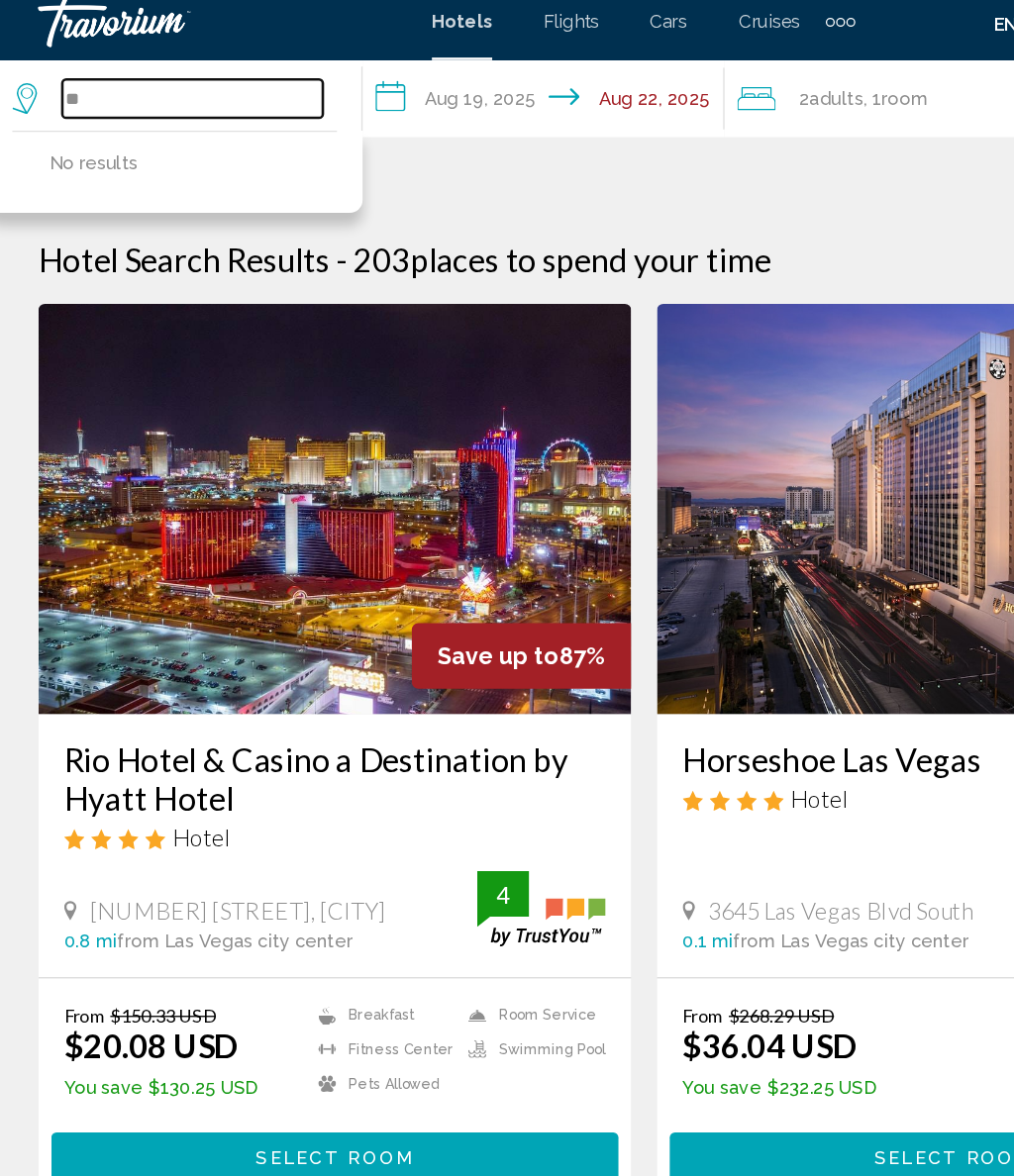 type on "*" 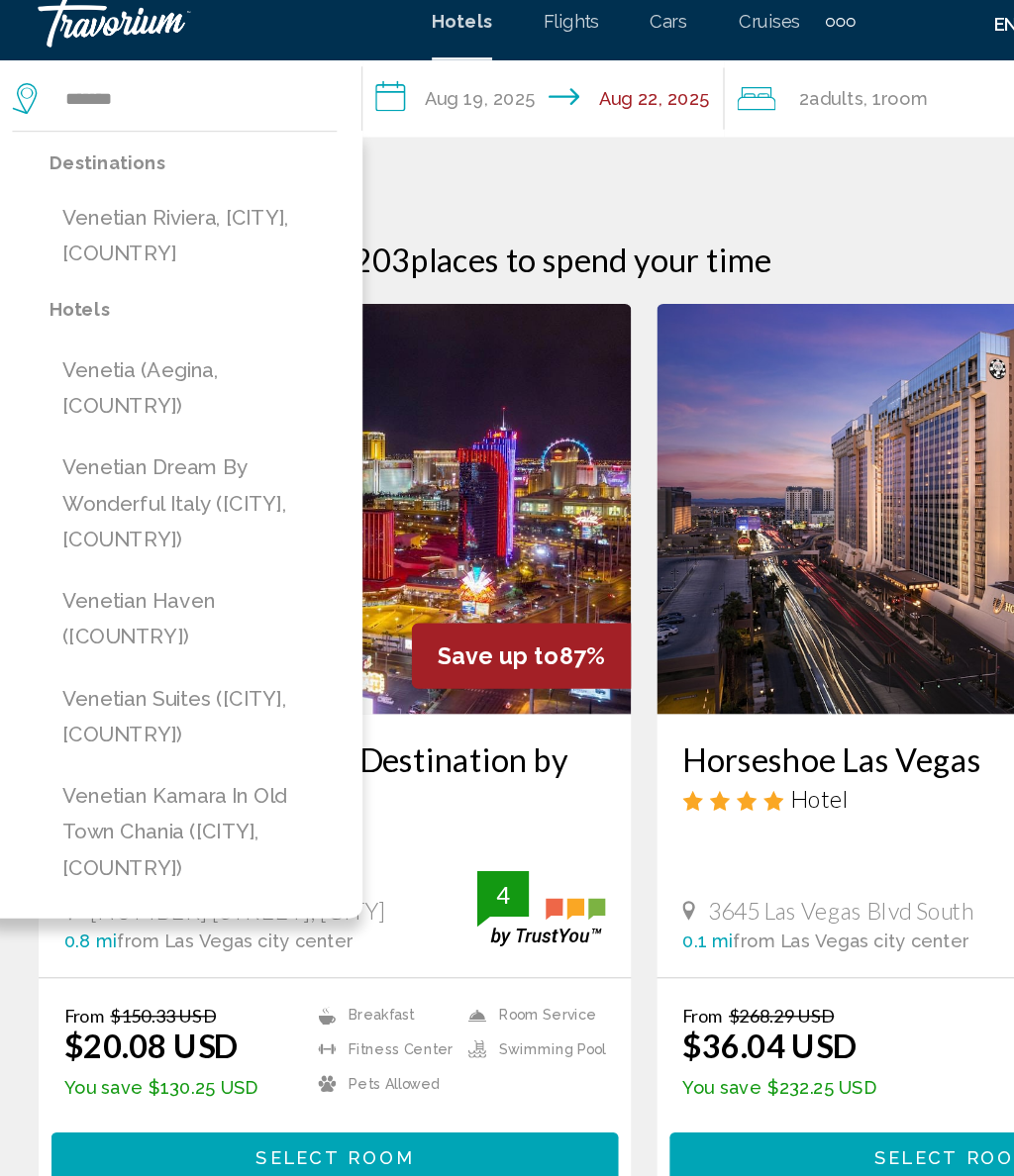 click on "[CITY], [CITY], [COUNTRY]" at bounding box center [159, 195] 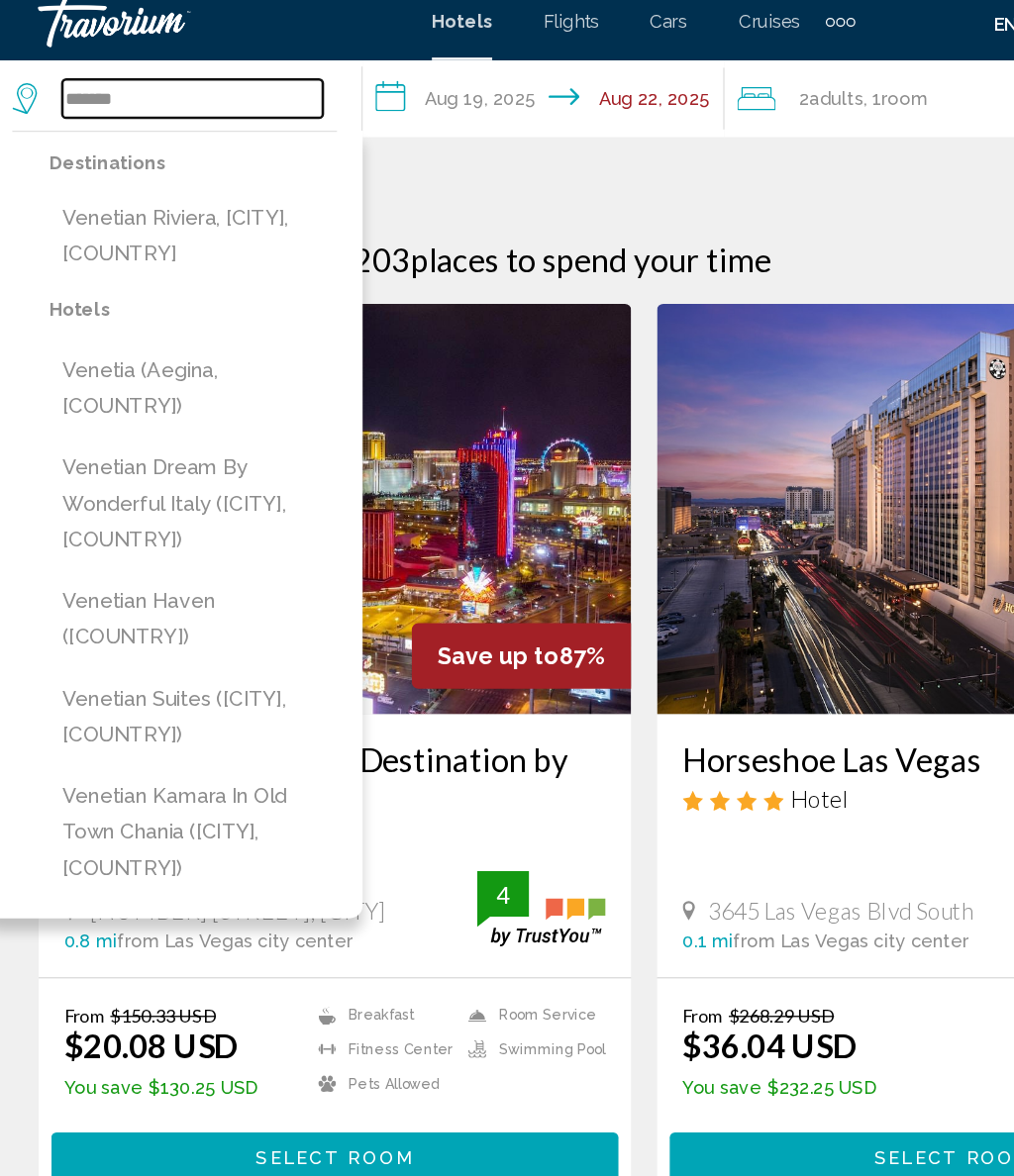 type on "**********" 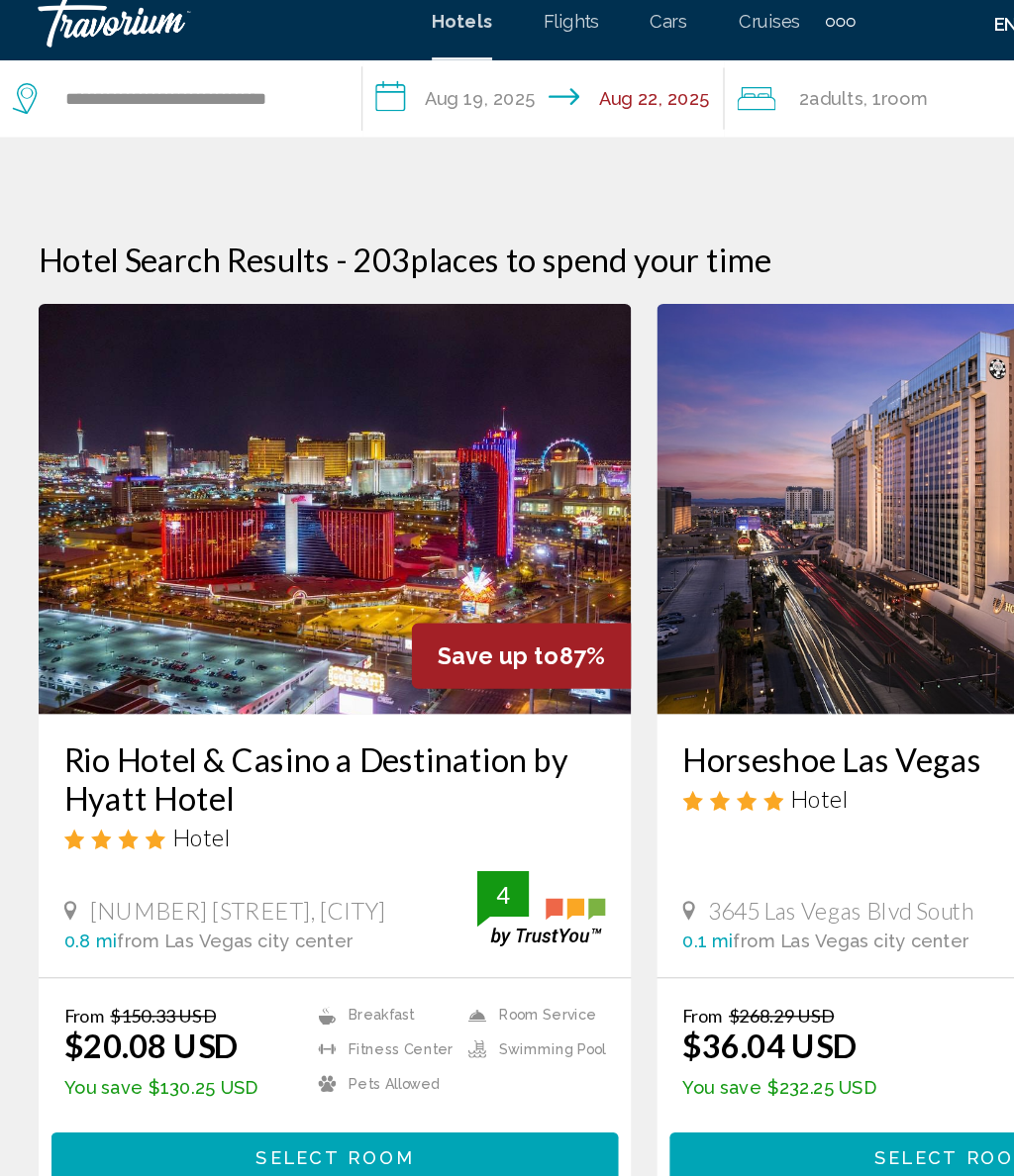 click on "**********" at bounding box center (434, 92) 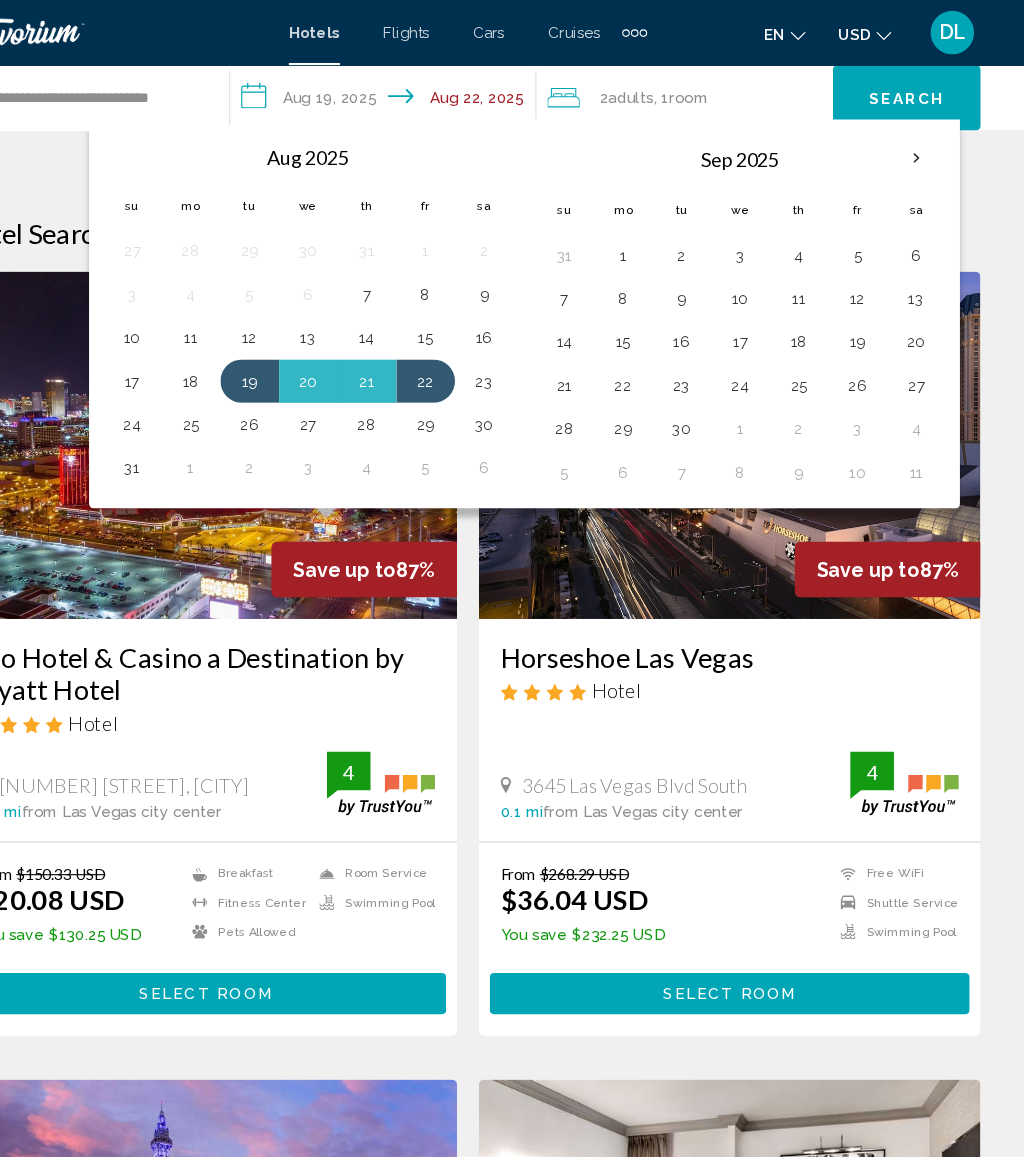 click on "17" at bounding box center [763, 315] 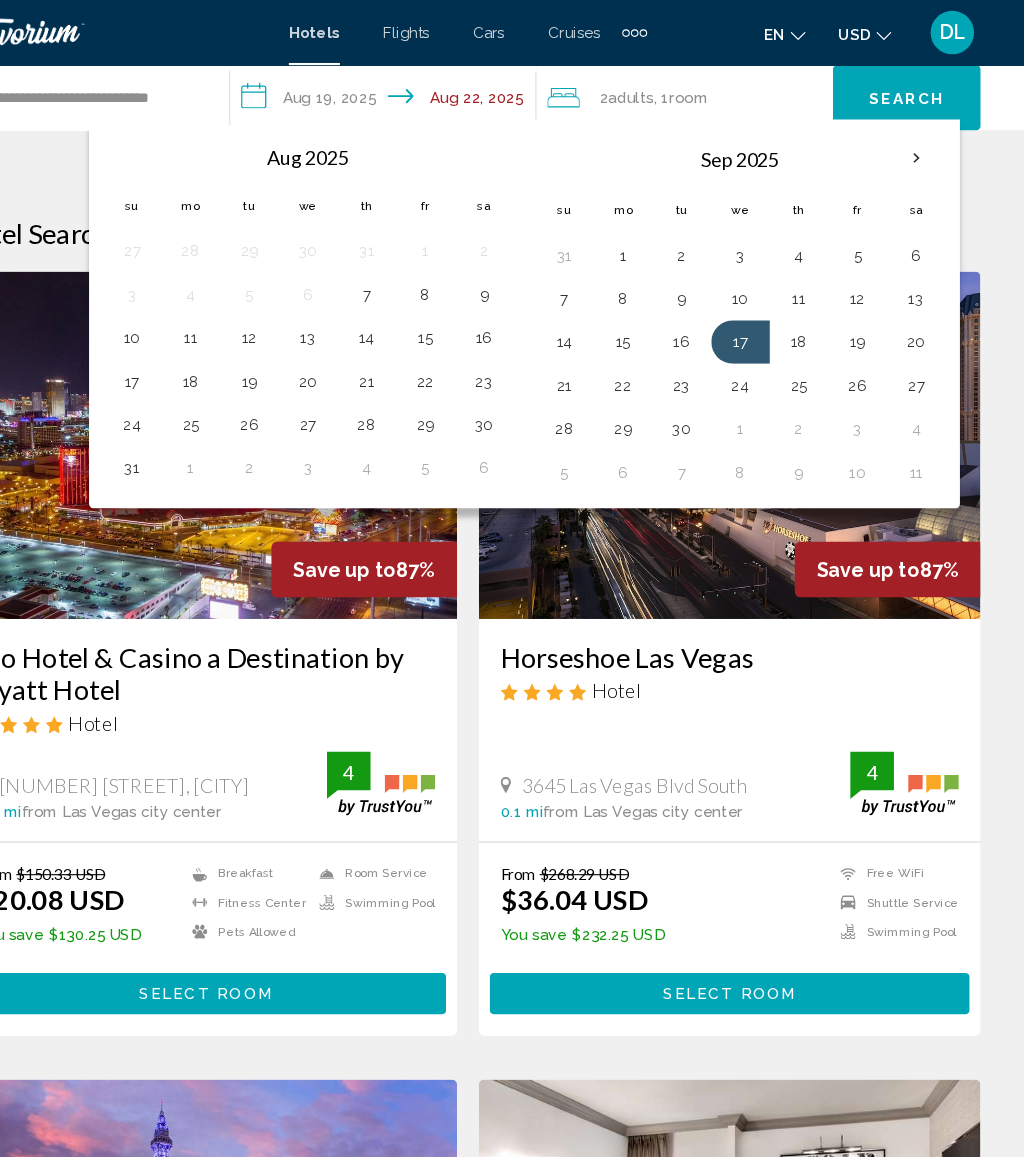 click on "20" at bounding box center (925, 315) 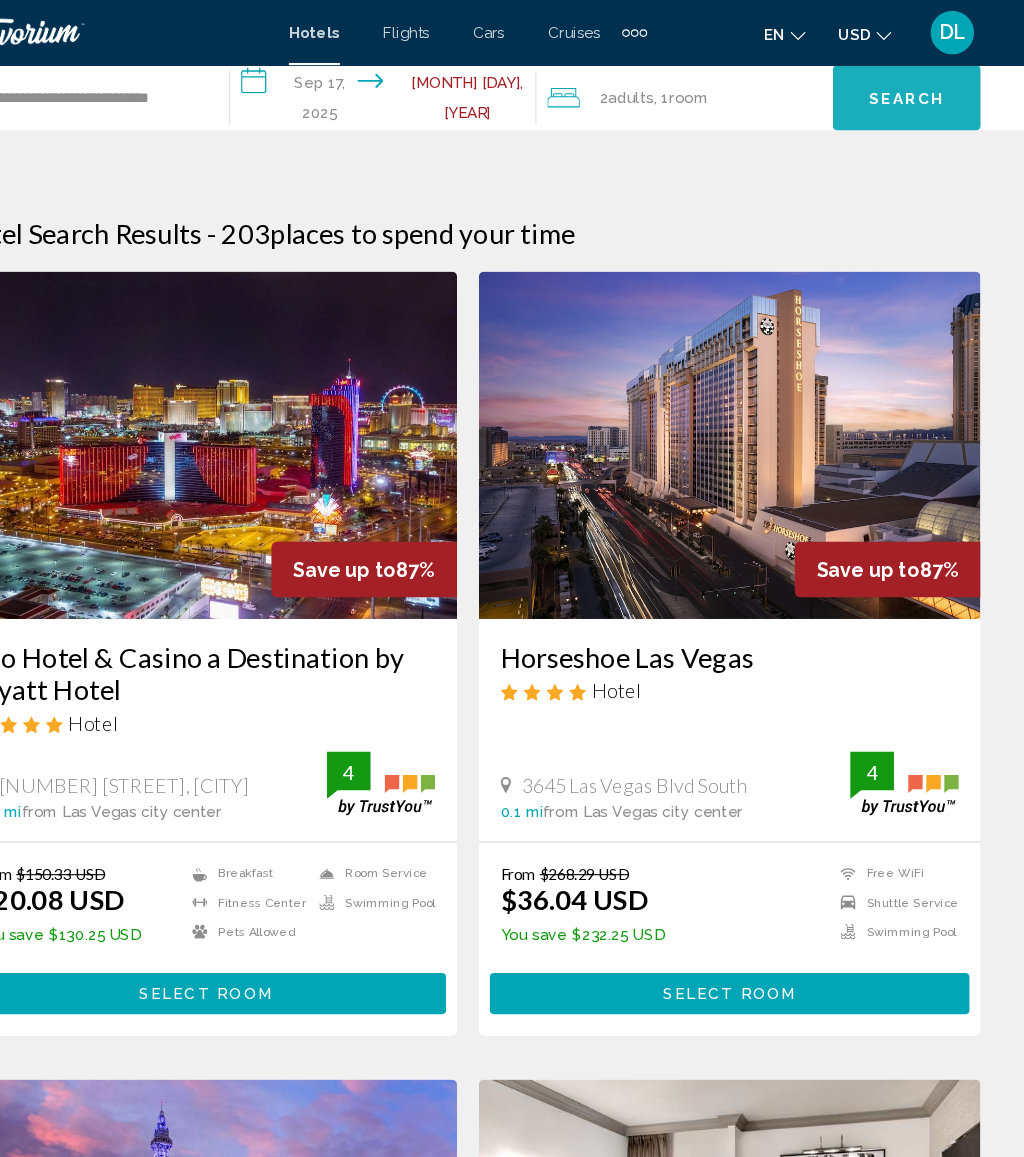 click on "Search" 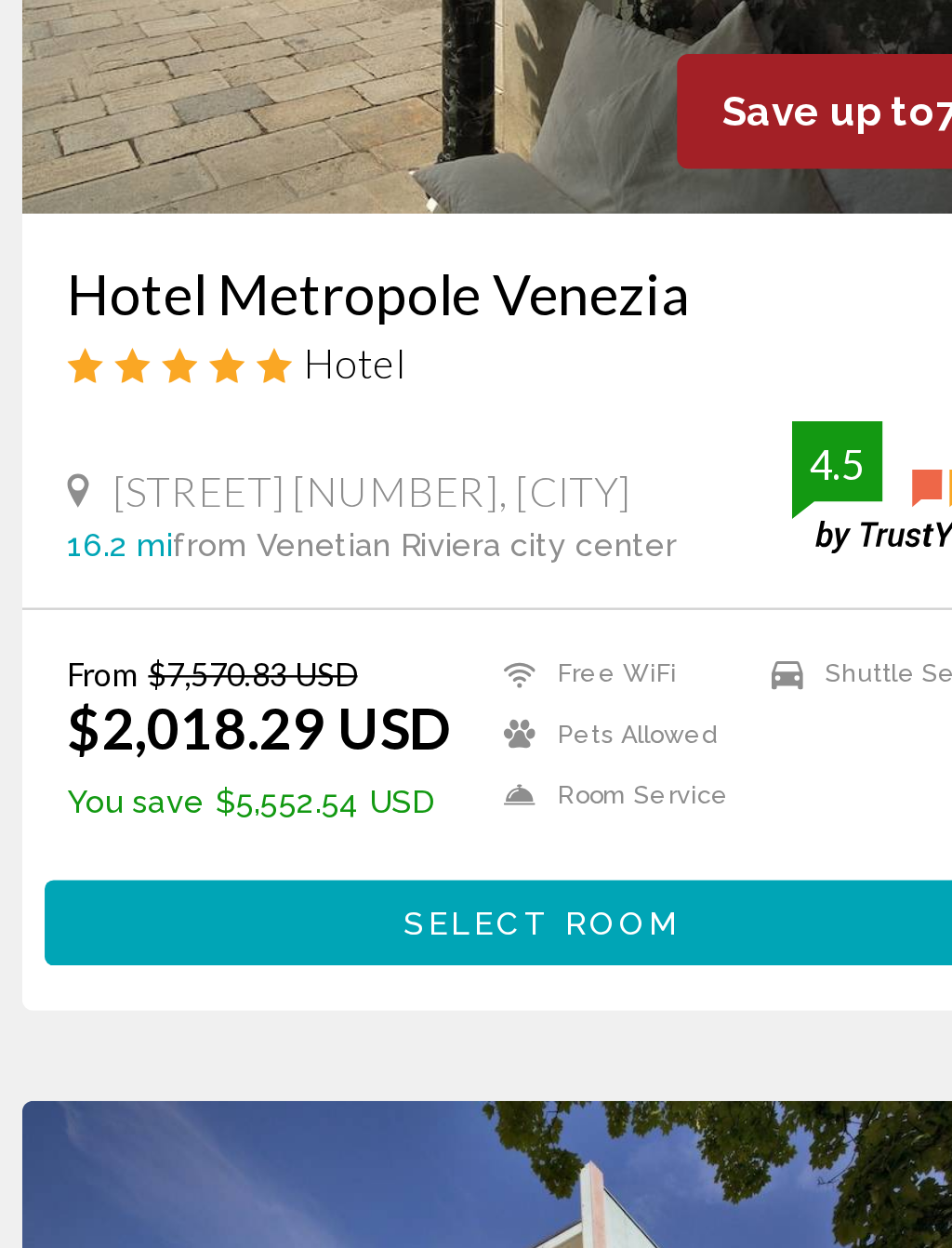 click on "Select Room" at bounding box center [251, 824] 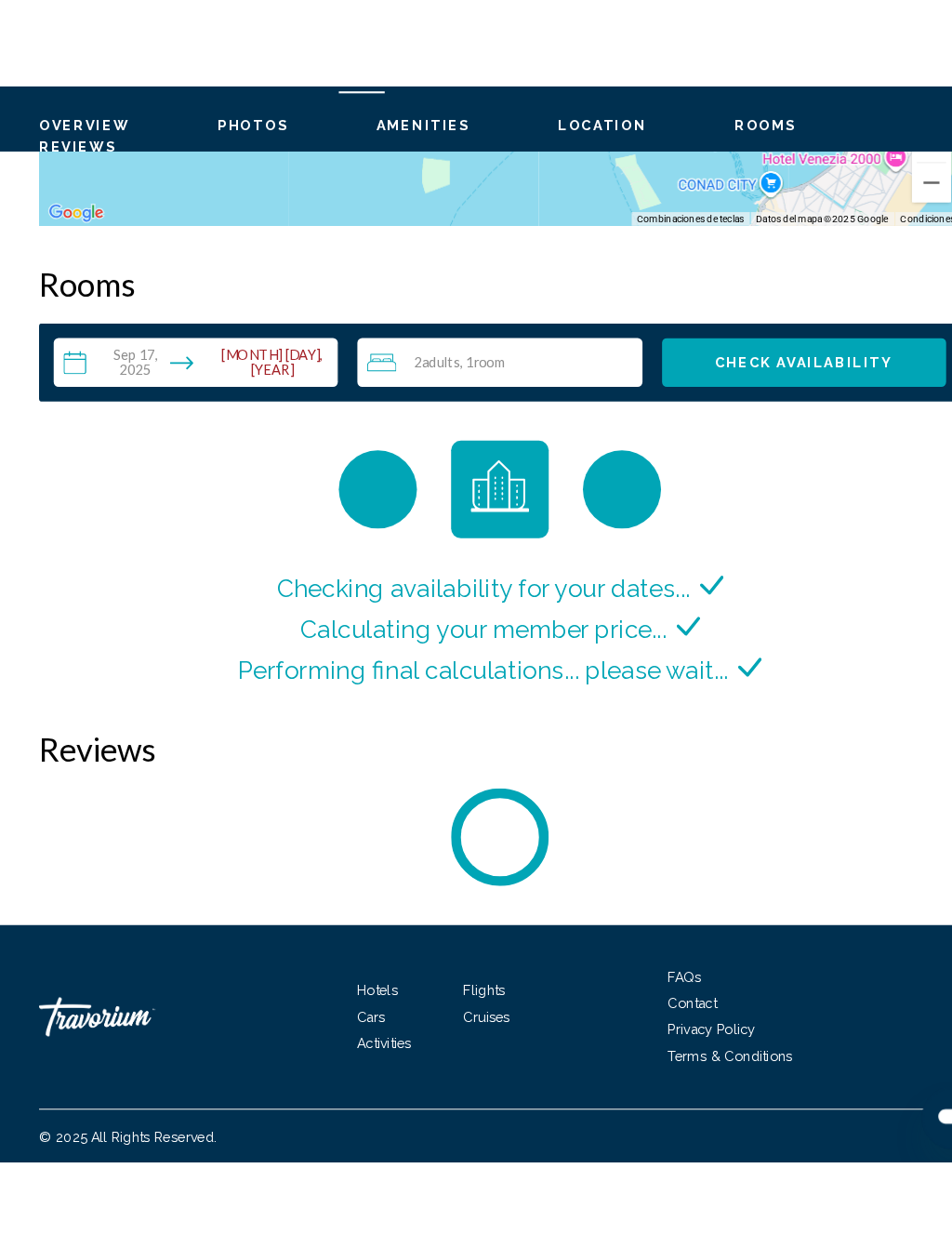 scroll, scrollTop: 2822, scrollLeft: 0, axis: vertical 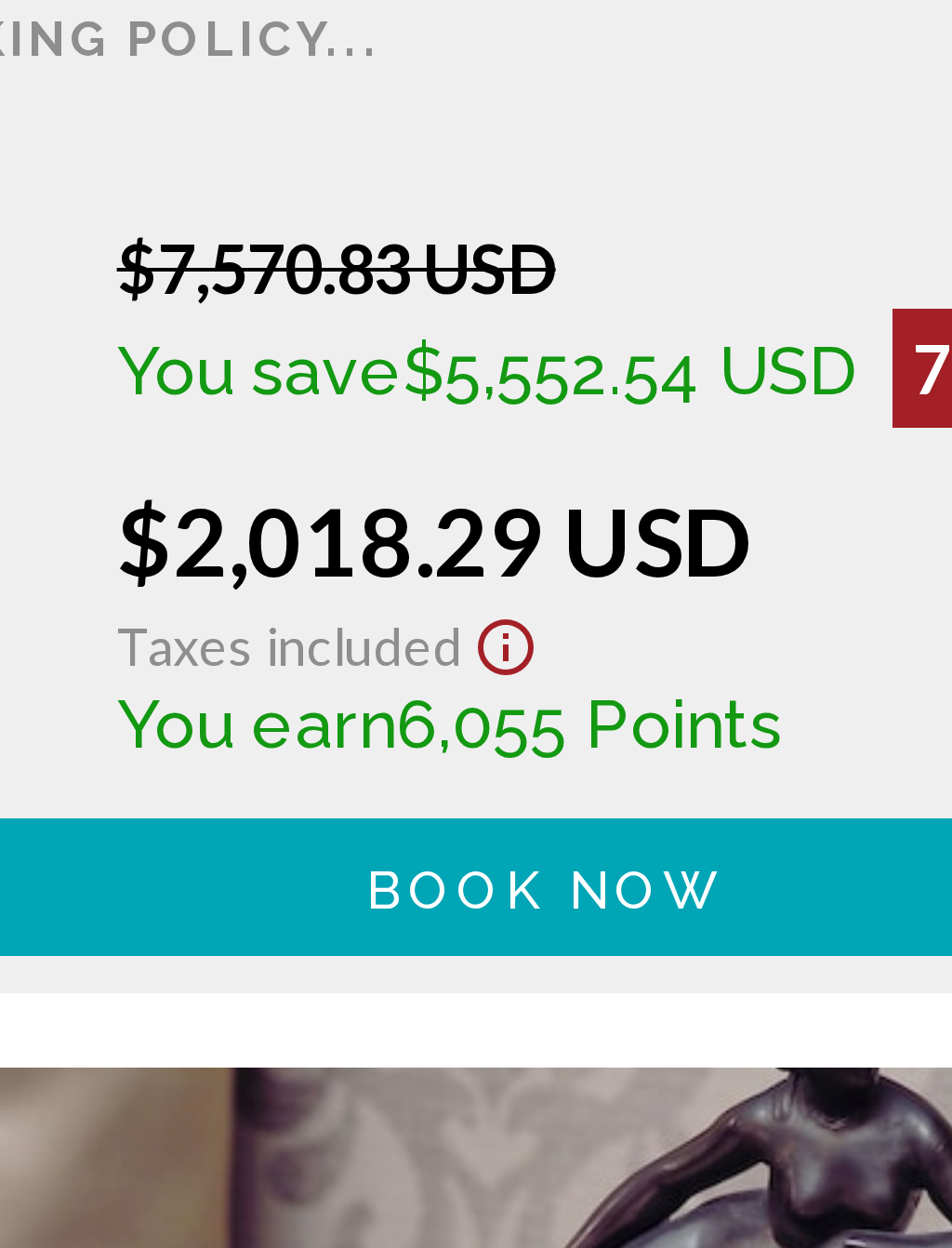 click on "Book now" at bounding box center [252, 955] 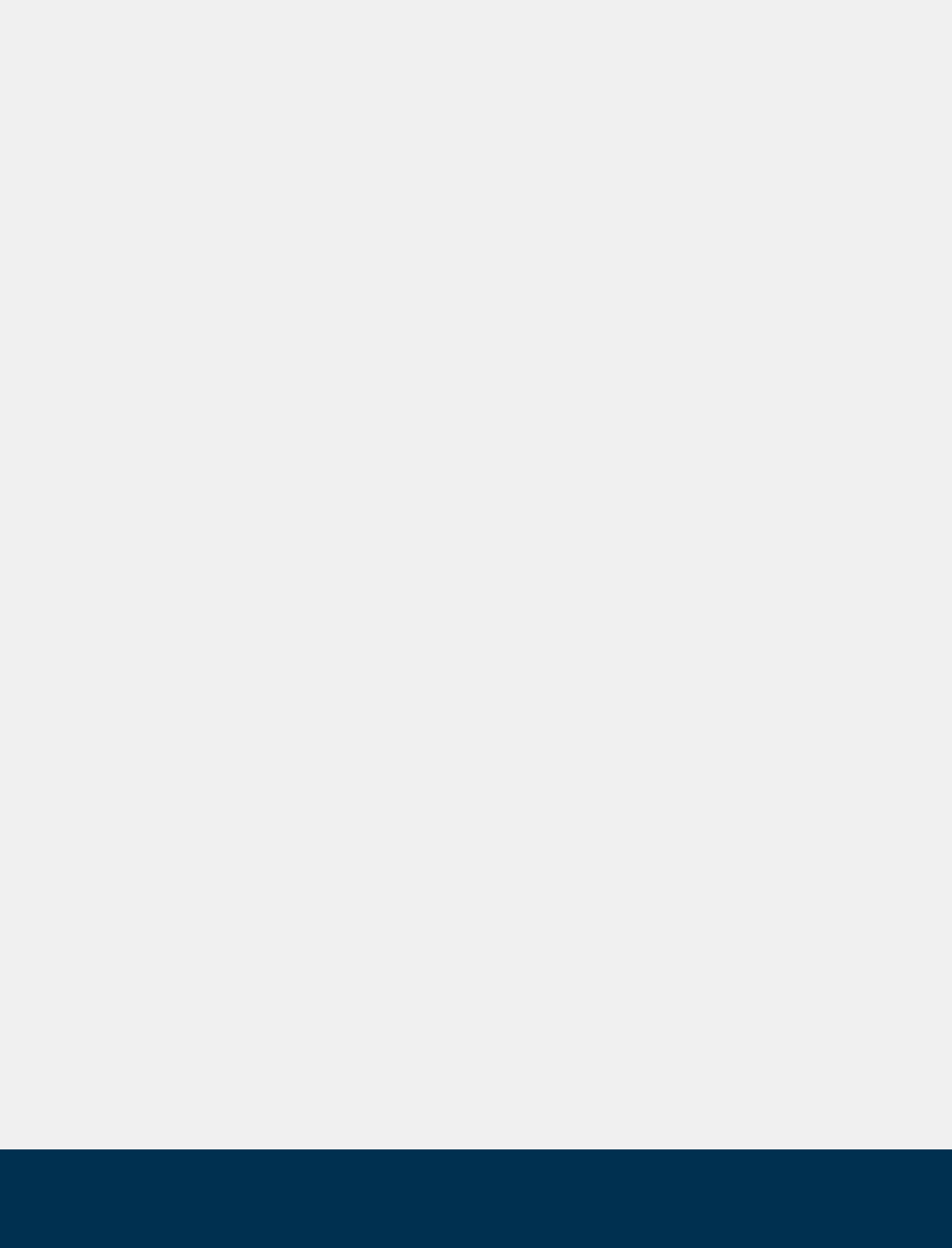 scroll, scrollTop: 0, scrollLeft: 0, axis: both 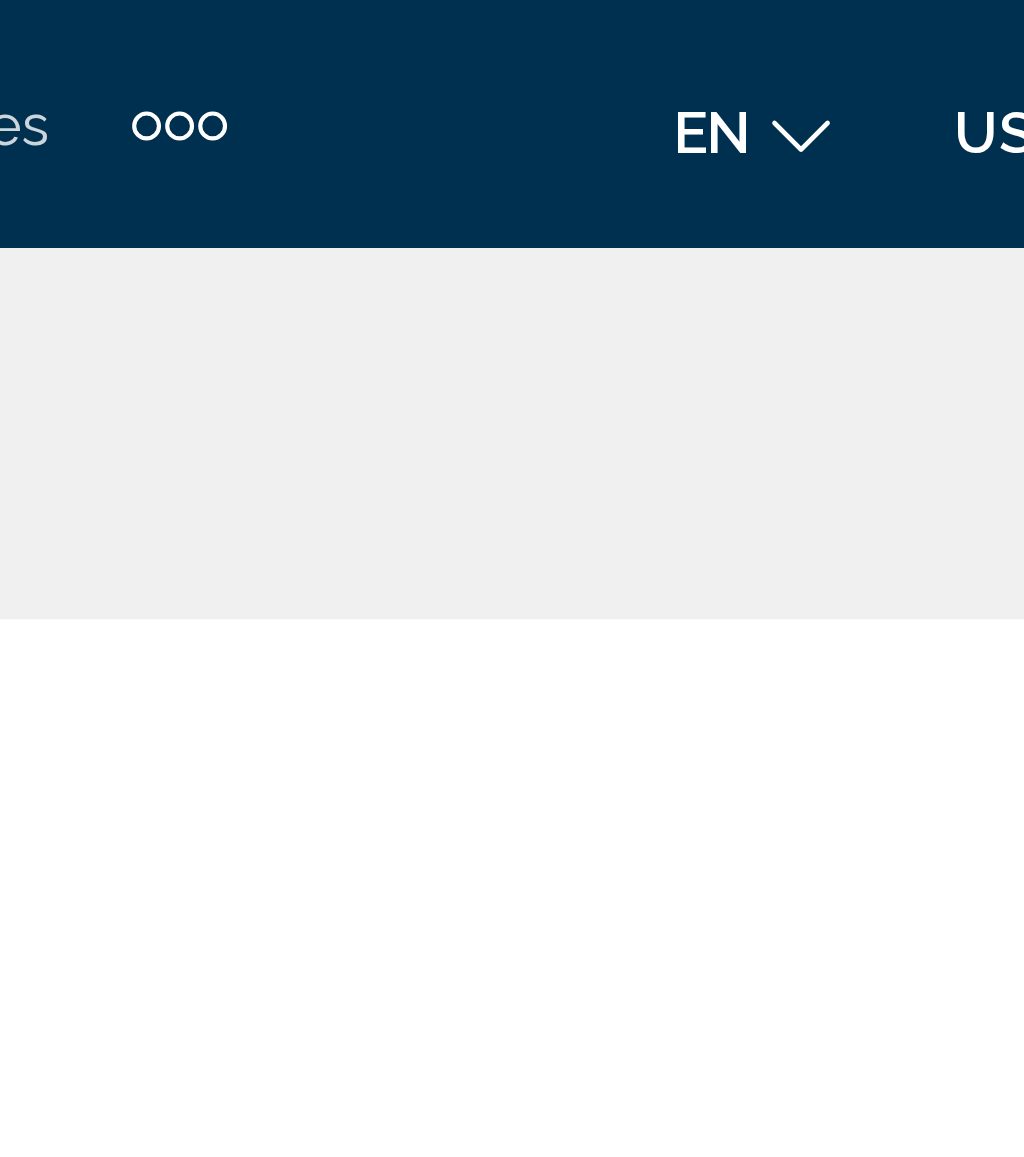 click at bounding box center [665, 30] 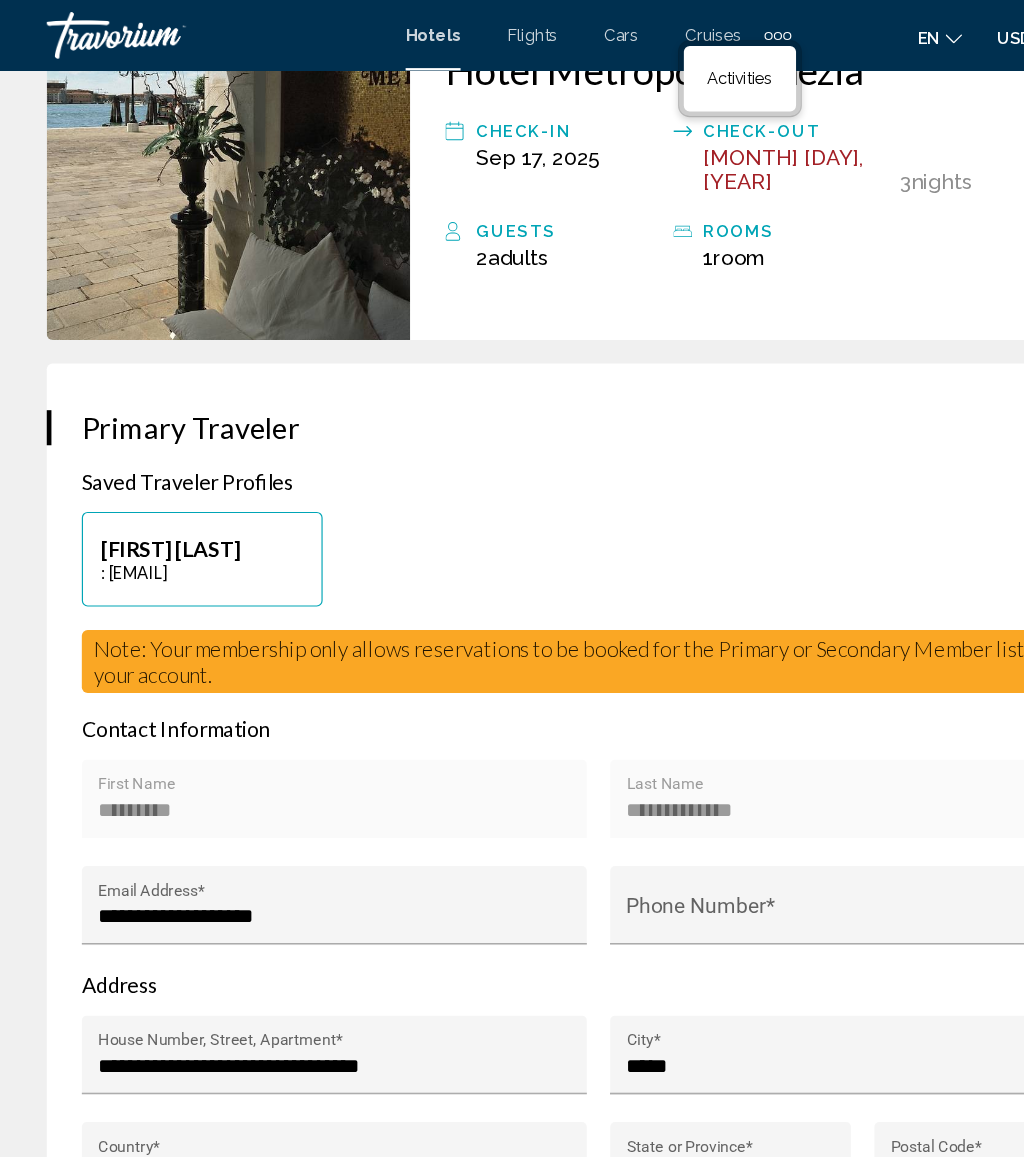 scroll, scrollTop: 599, scrollLeft: 0, axis: vertical 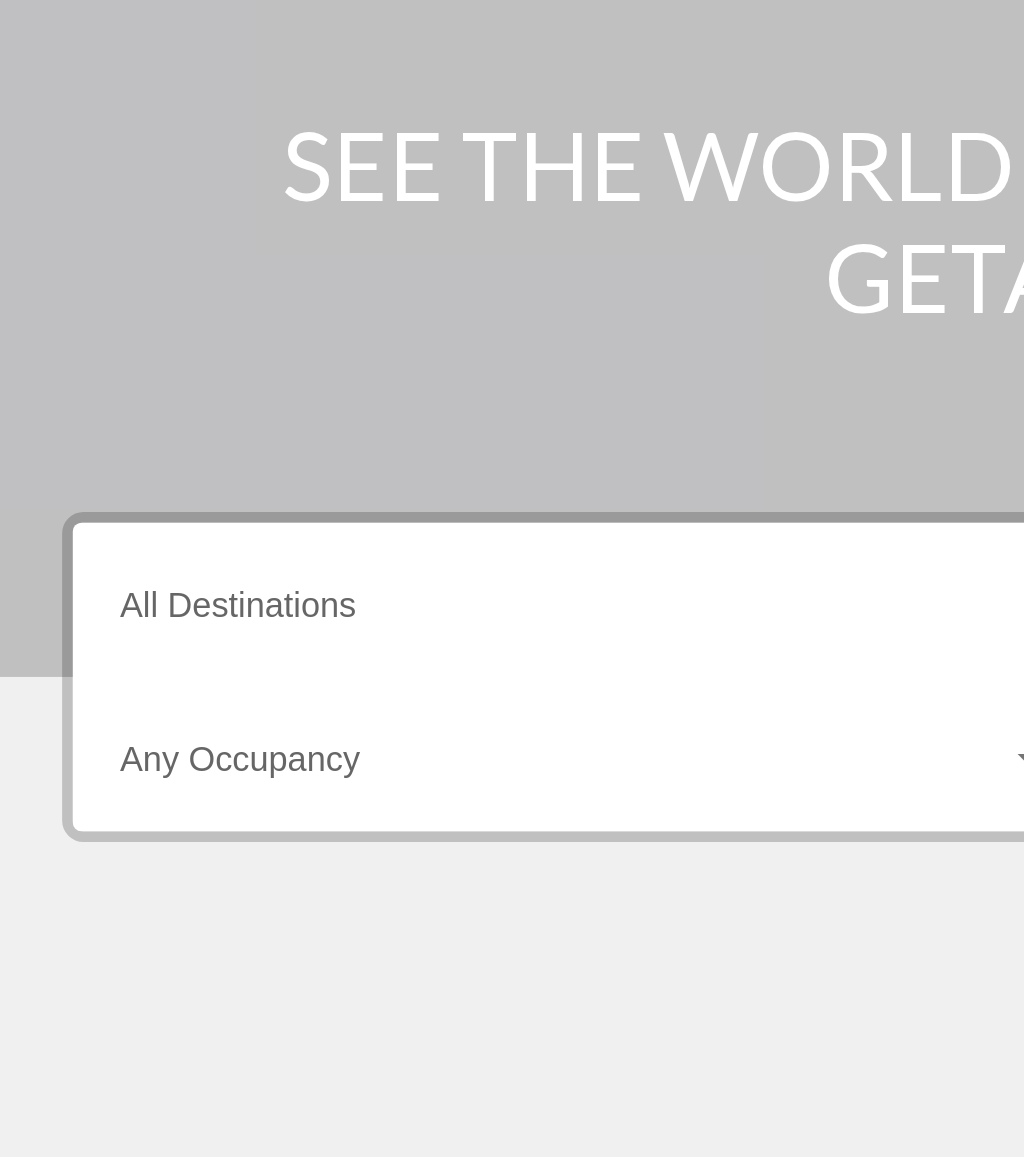 click on "Destination All Destinations" at bounding box center (283, 571) 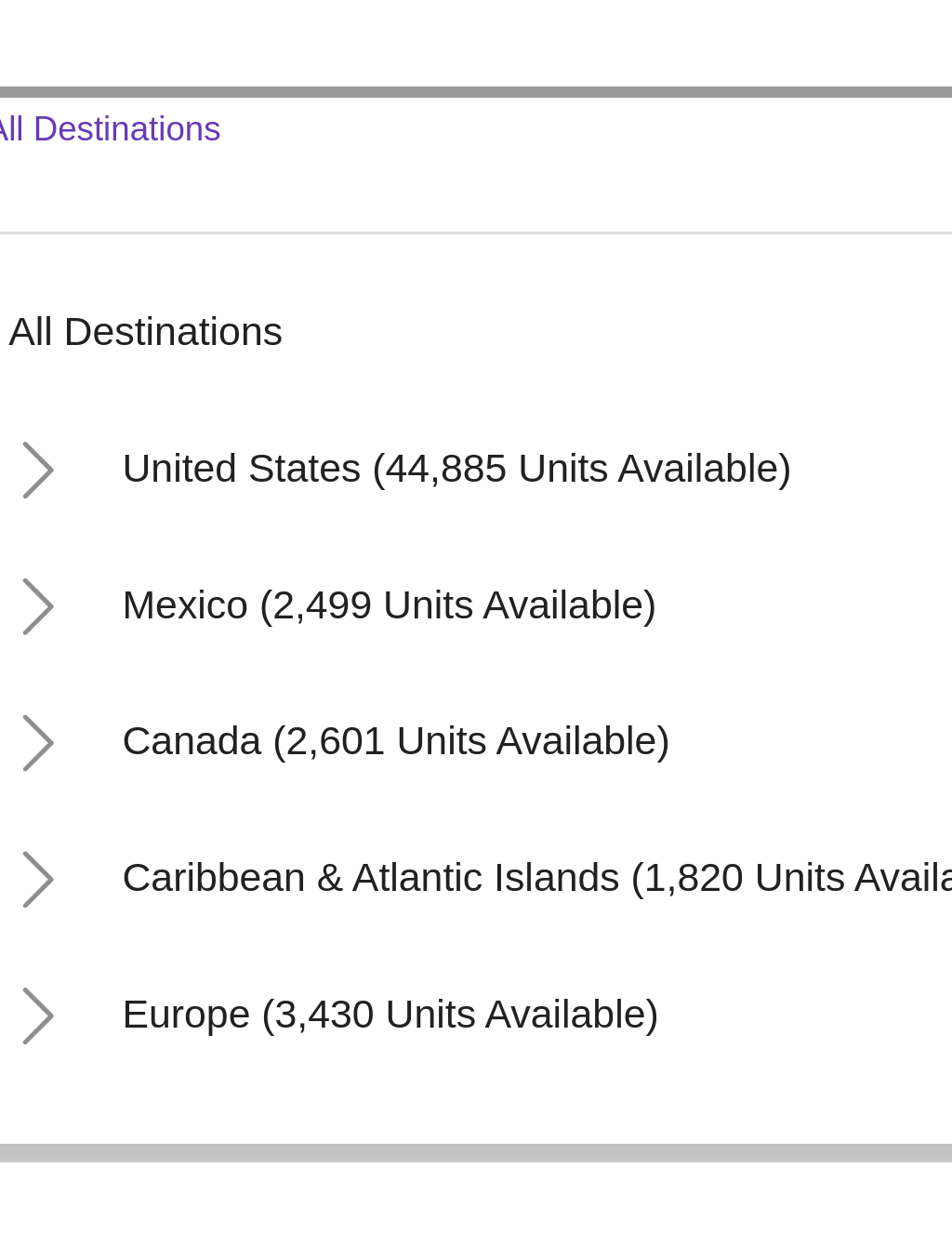 scroll, scrollTop: 0, scrollLeft: 0, axis: both 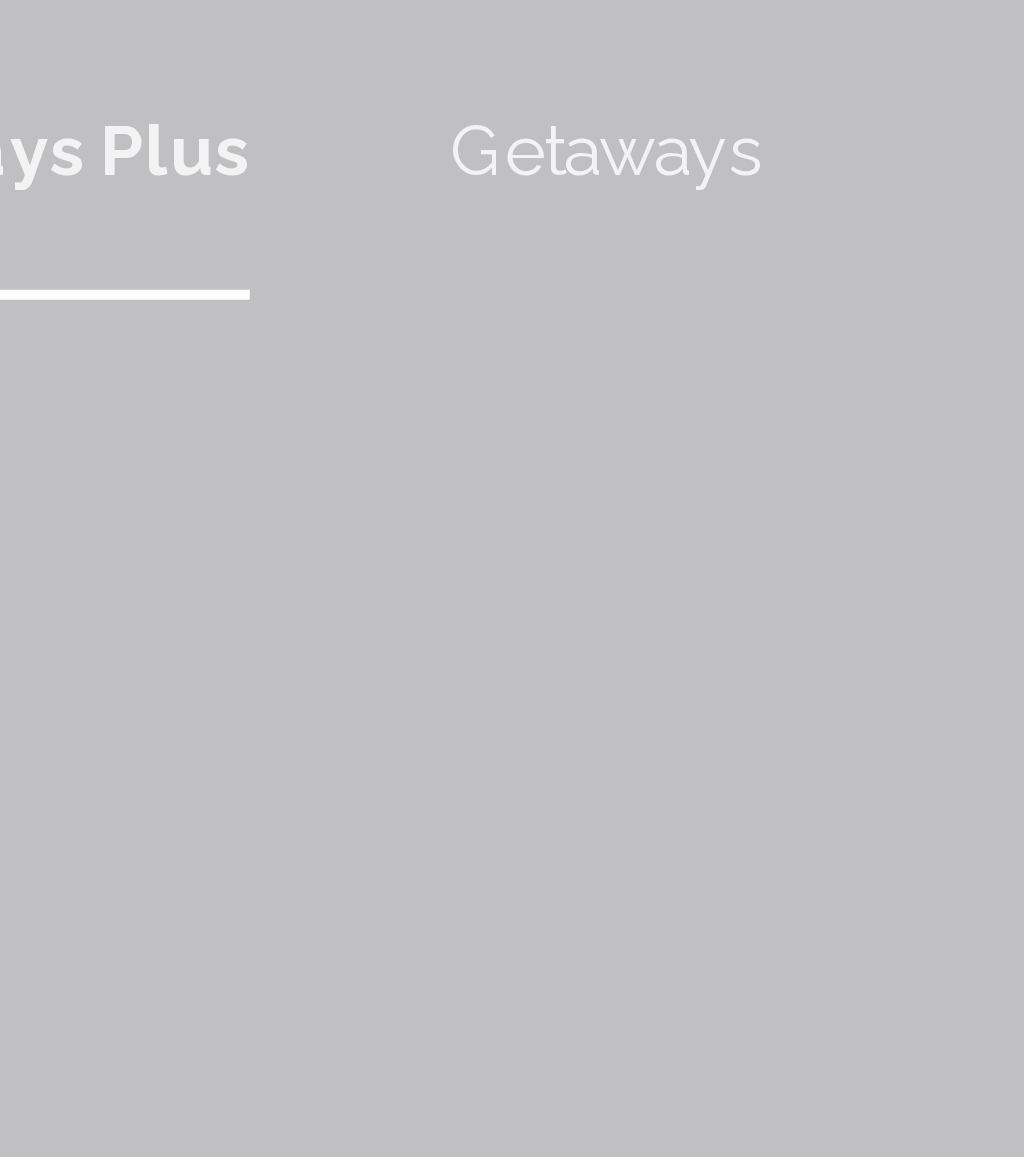 click on "Getaways" at bounding box center [584, 30] 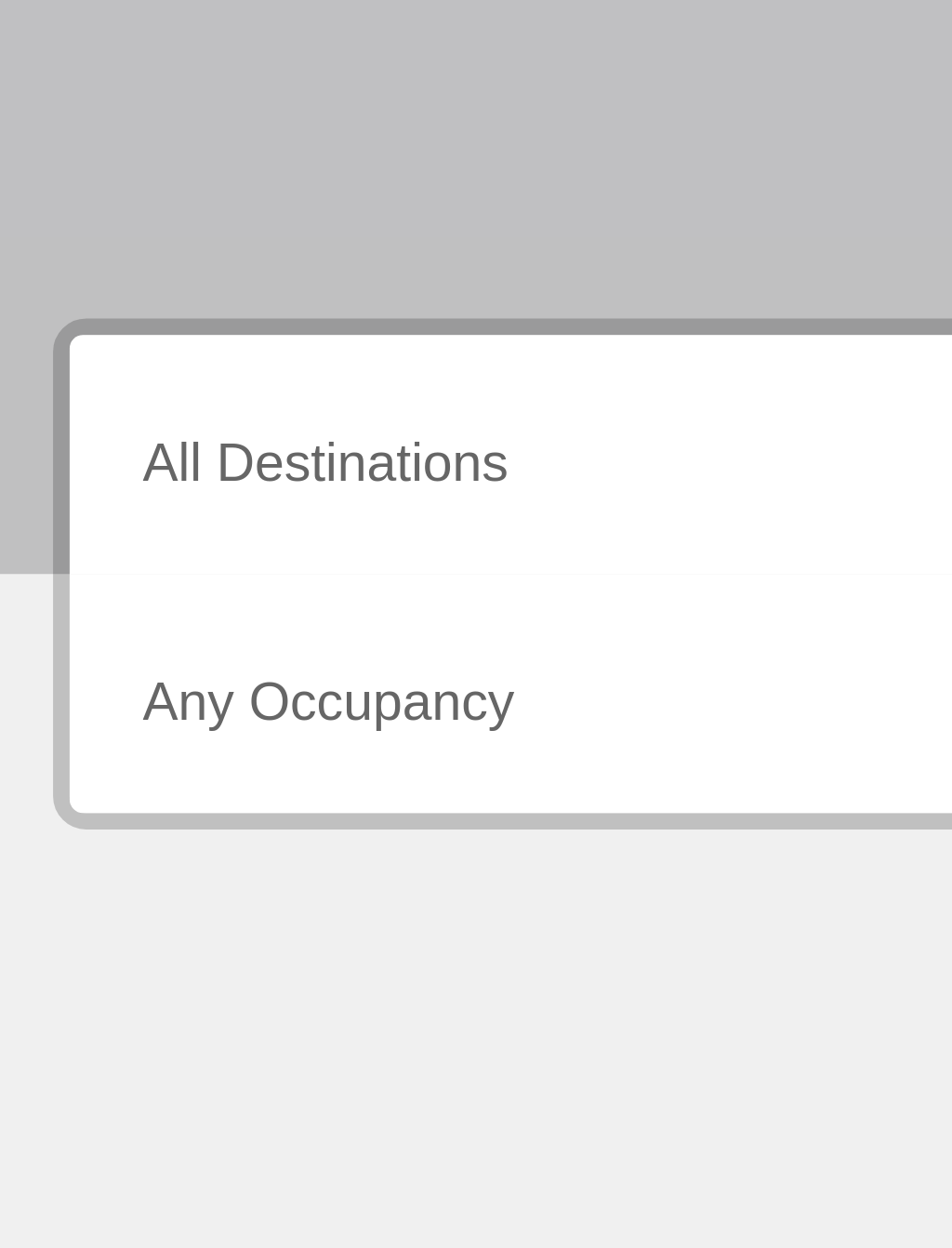click on "Destination All Destinations" at bounding box center [263, 531] 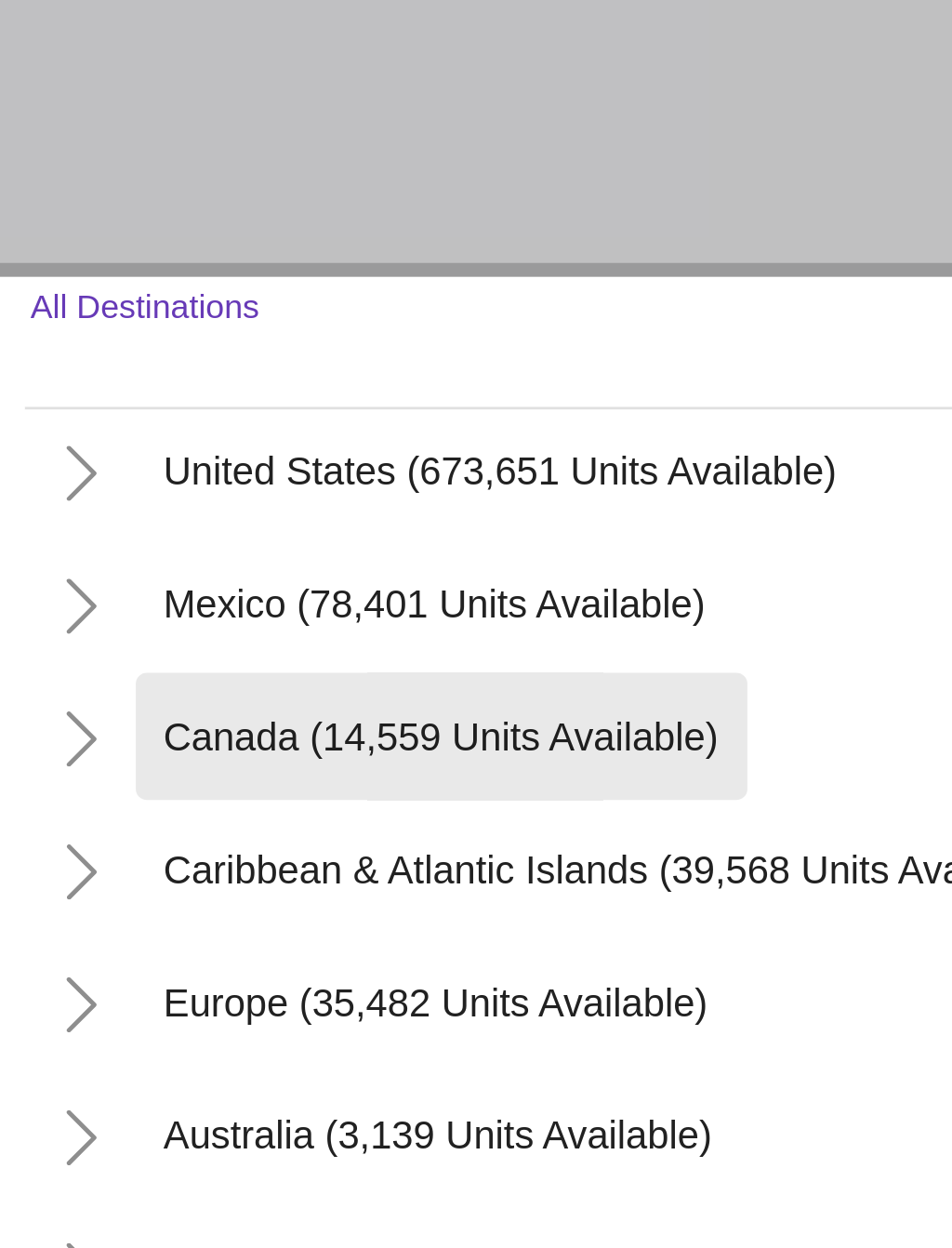 scroll, scrollTop: 59, scrollLeft: 0, axis: vertical 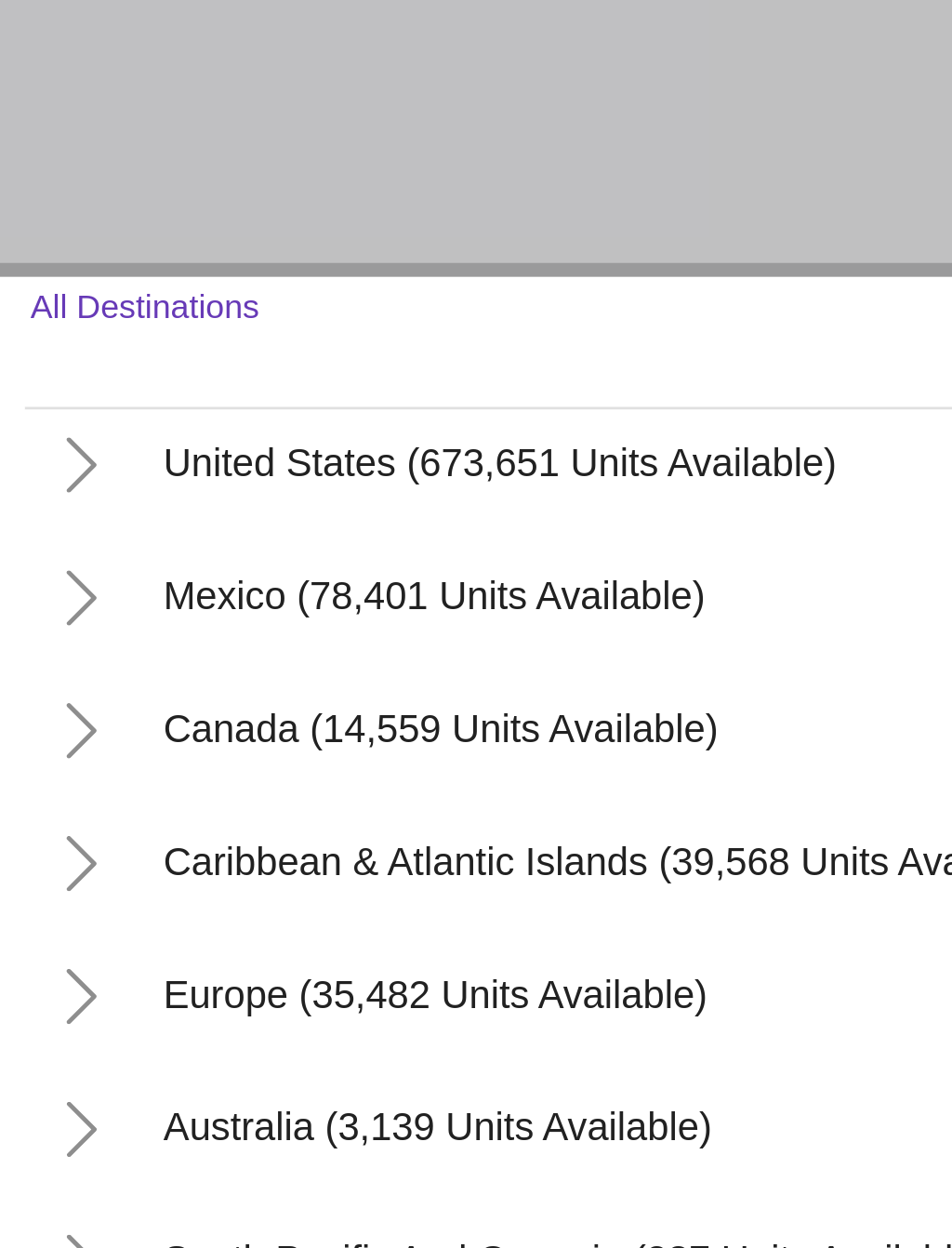 click on "Europe (35,482 units available)" at bounding box center [199, 777] 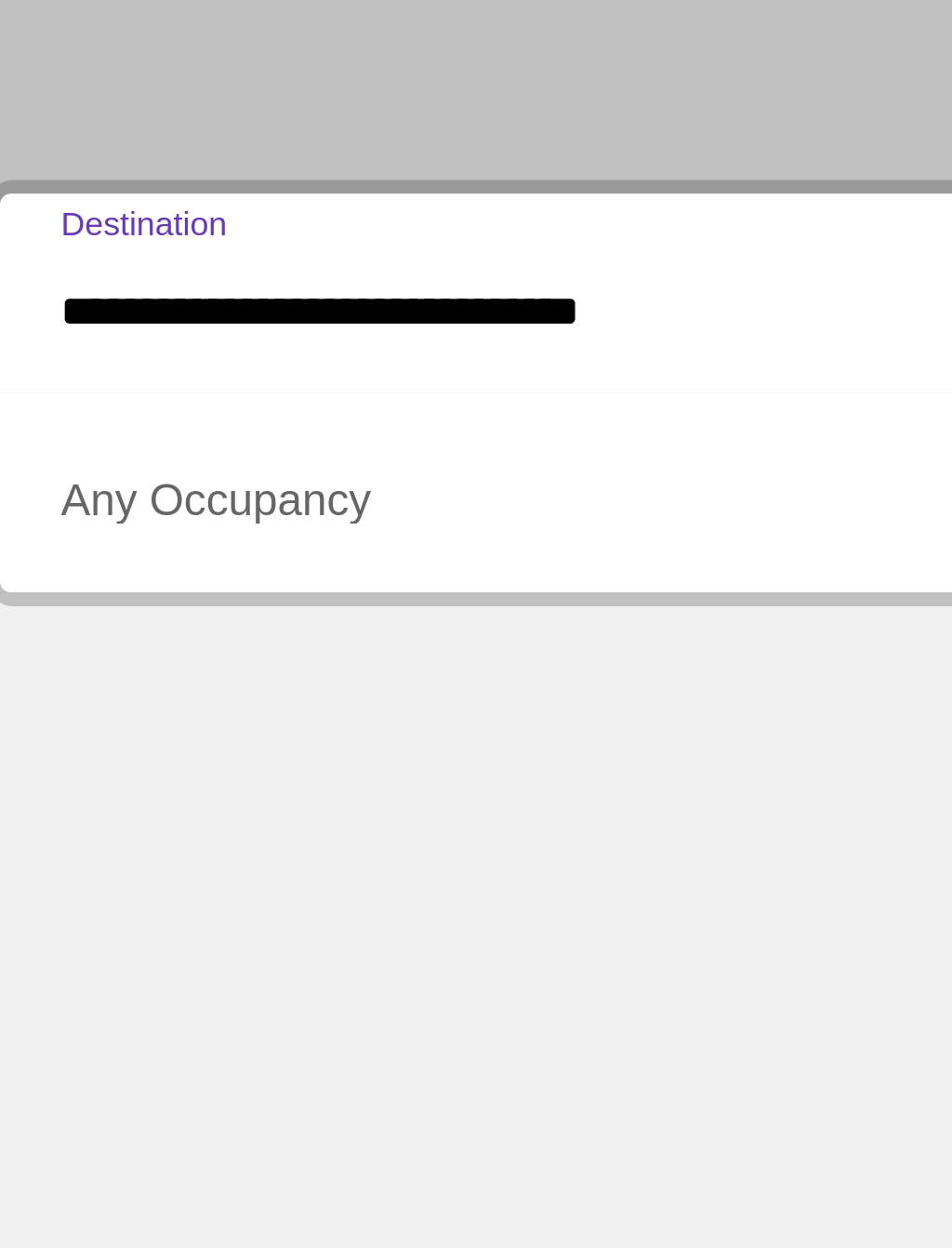 click at bounding box center [255, 598] 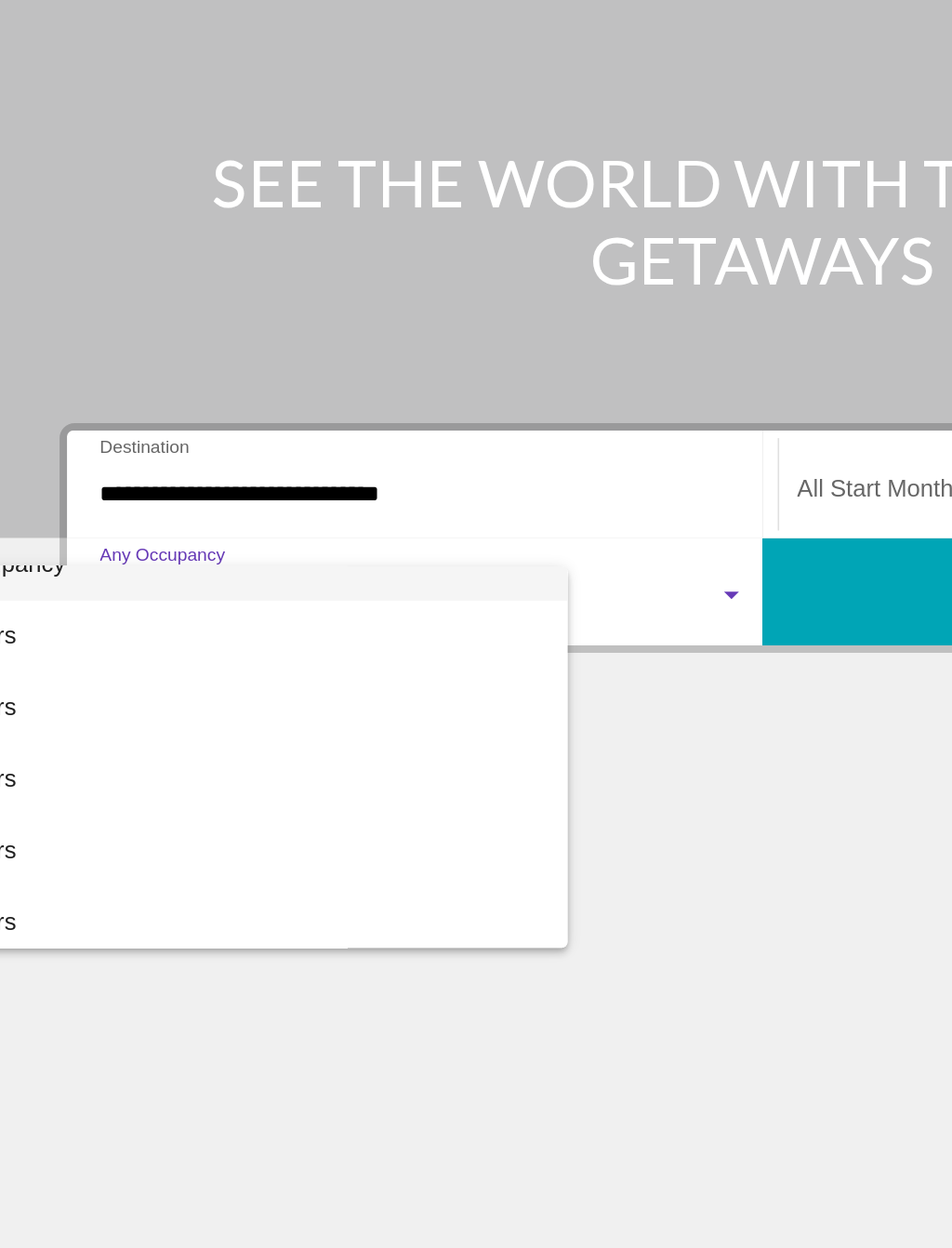 scroll, scrollTop: 16, scrollLeft: 0, axis: vertical 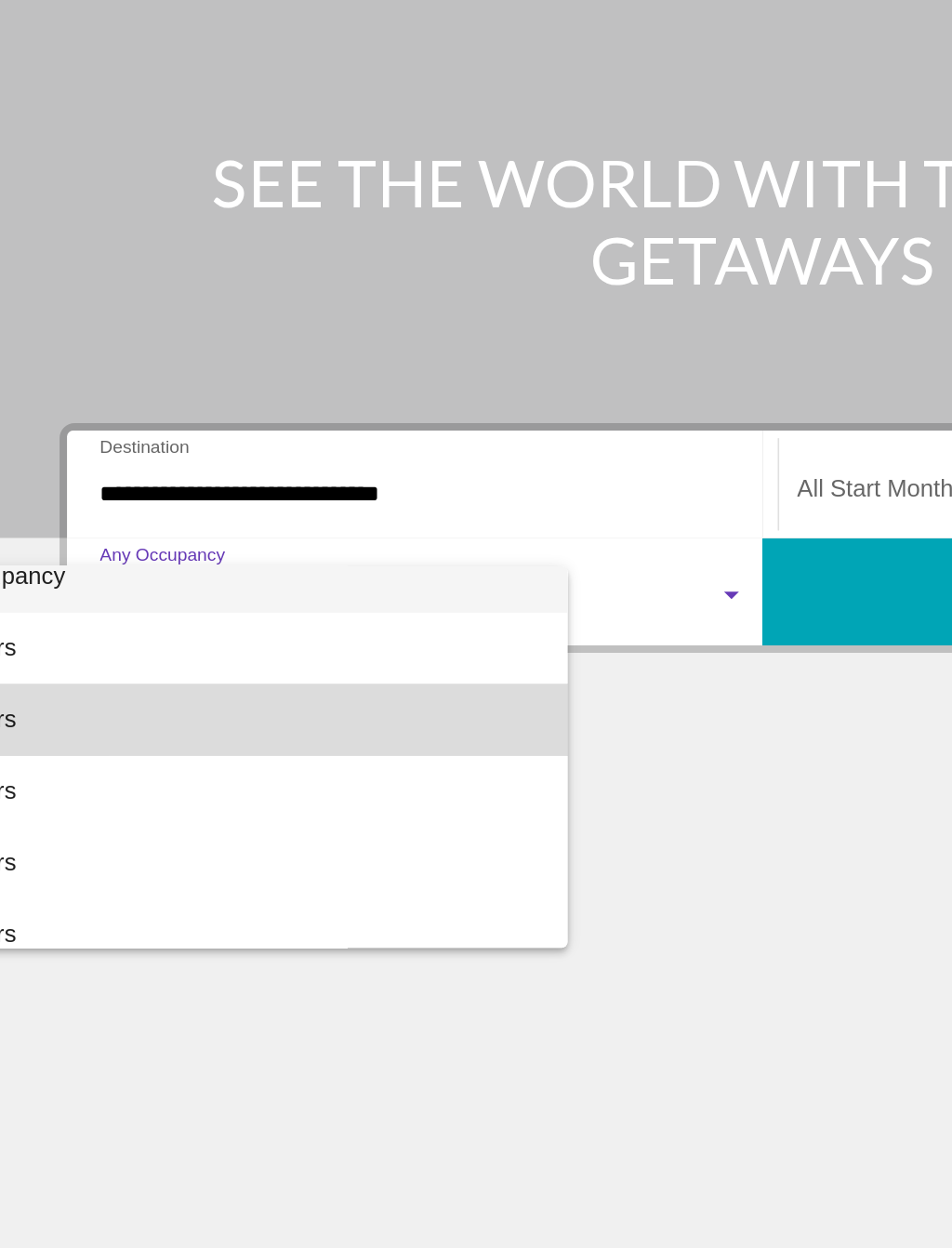 click on "3 Travelers" at bounding box center [138, 671] 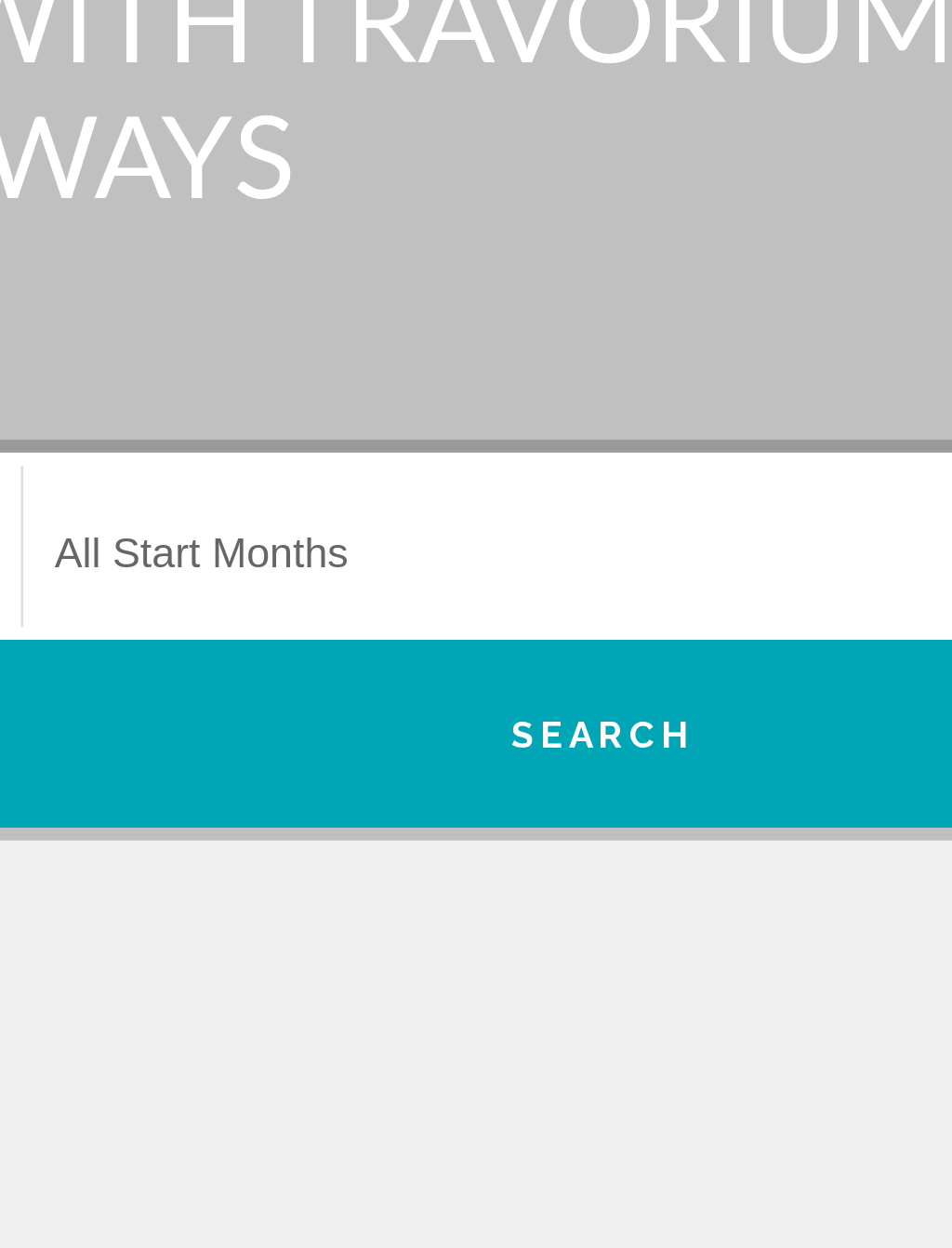 click on "Search" at bounding box center [694, 592] 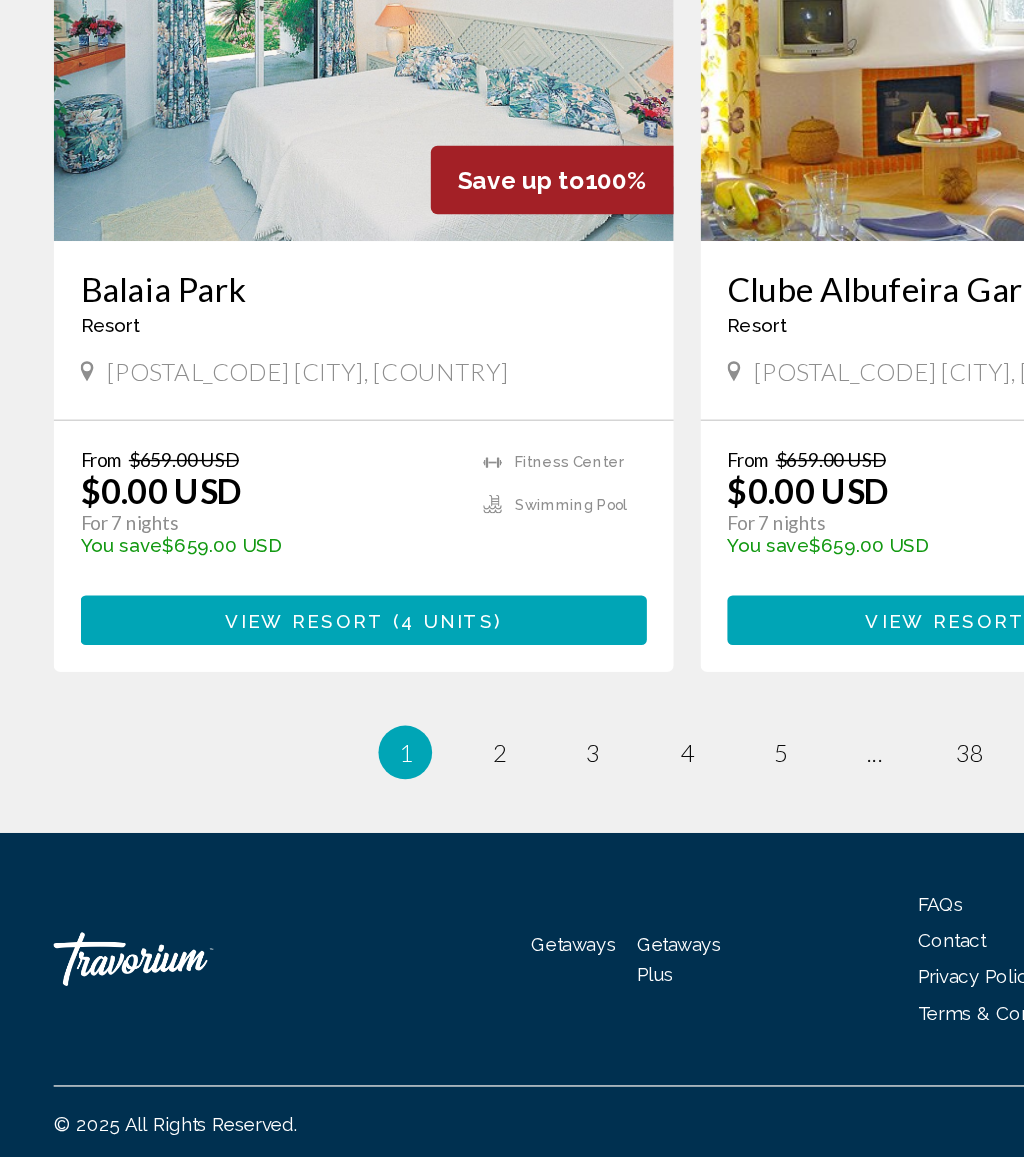 scroll, scrollTop: 3588, scrollLeft: 0, axis: vertical 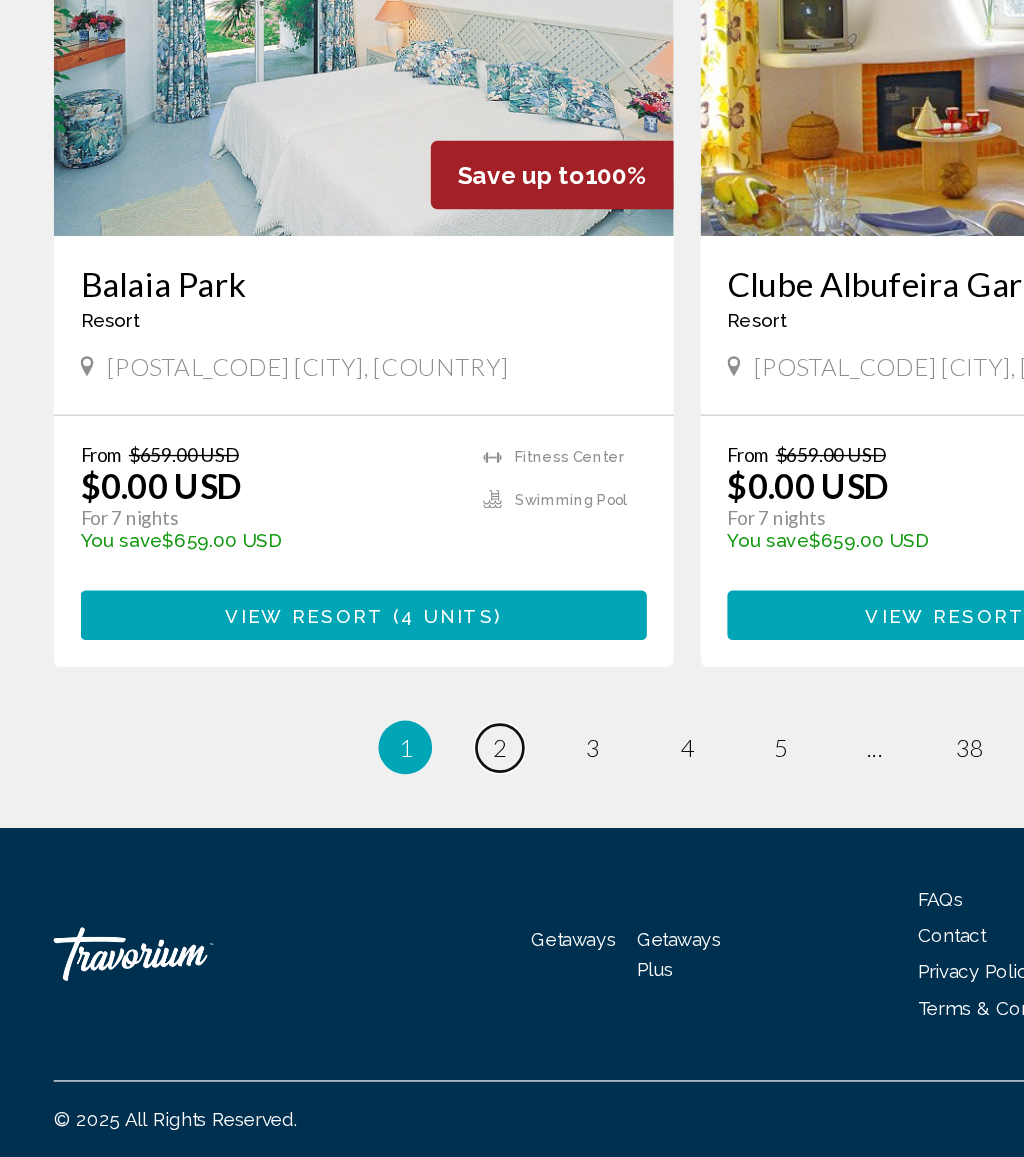 click on "2" at bounding box center [372, 852] 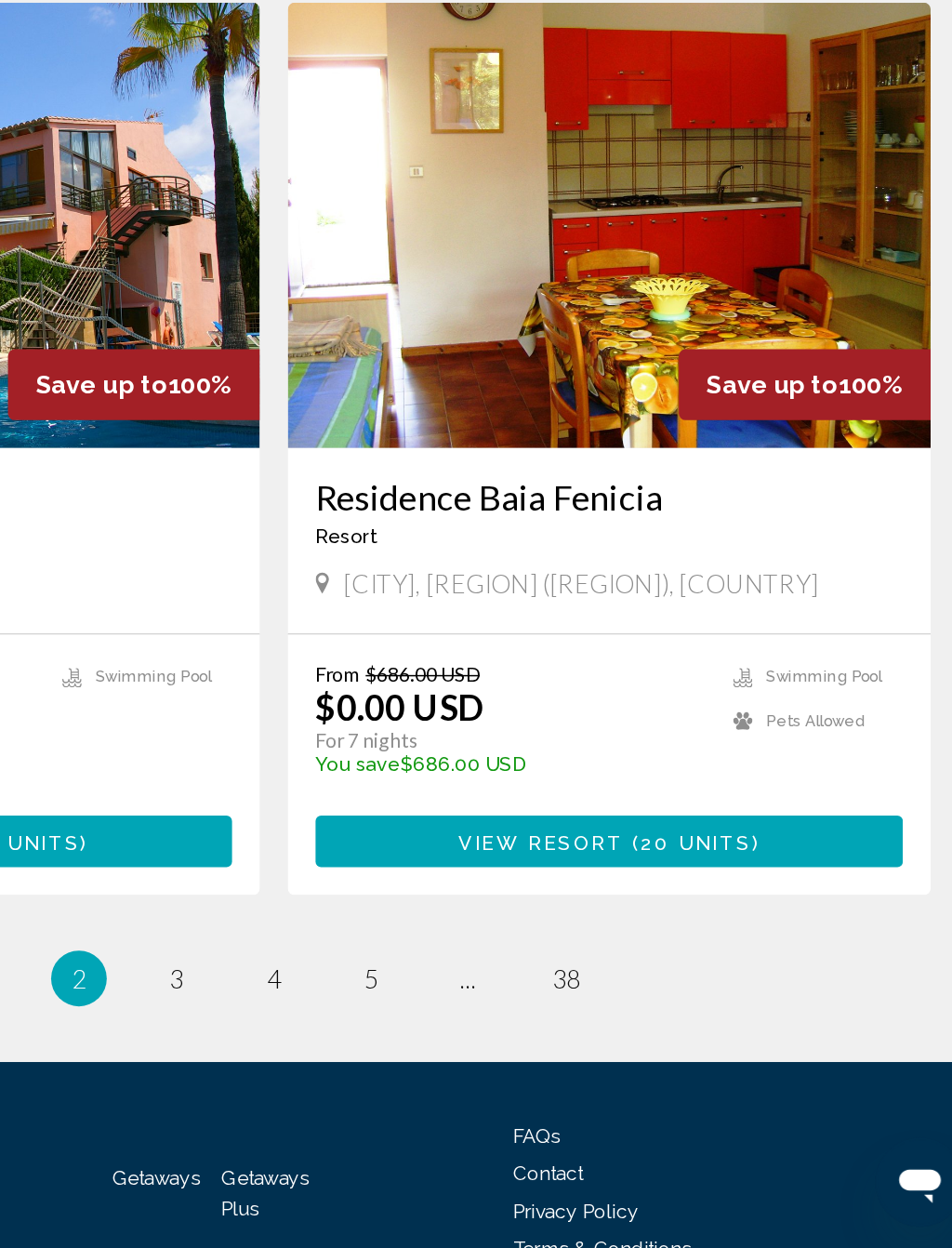 scroll, scrollTop: 3071, scrollLeft: 0, axis: vertical 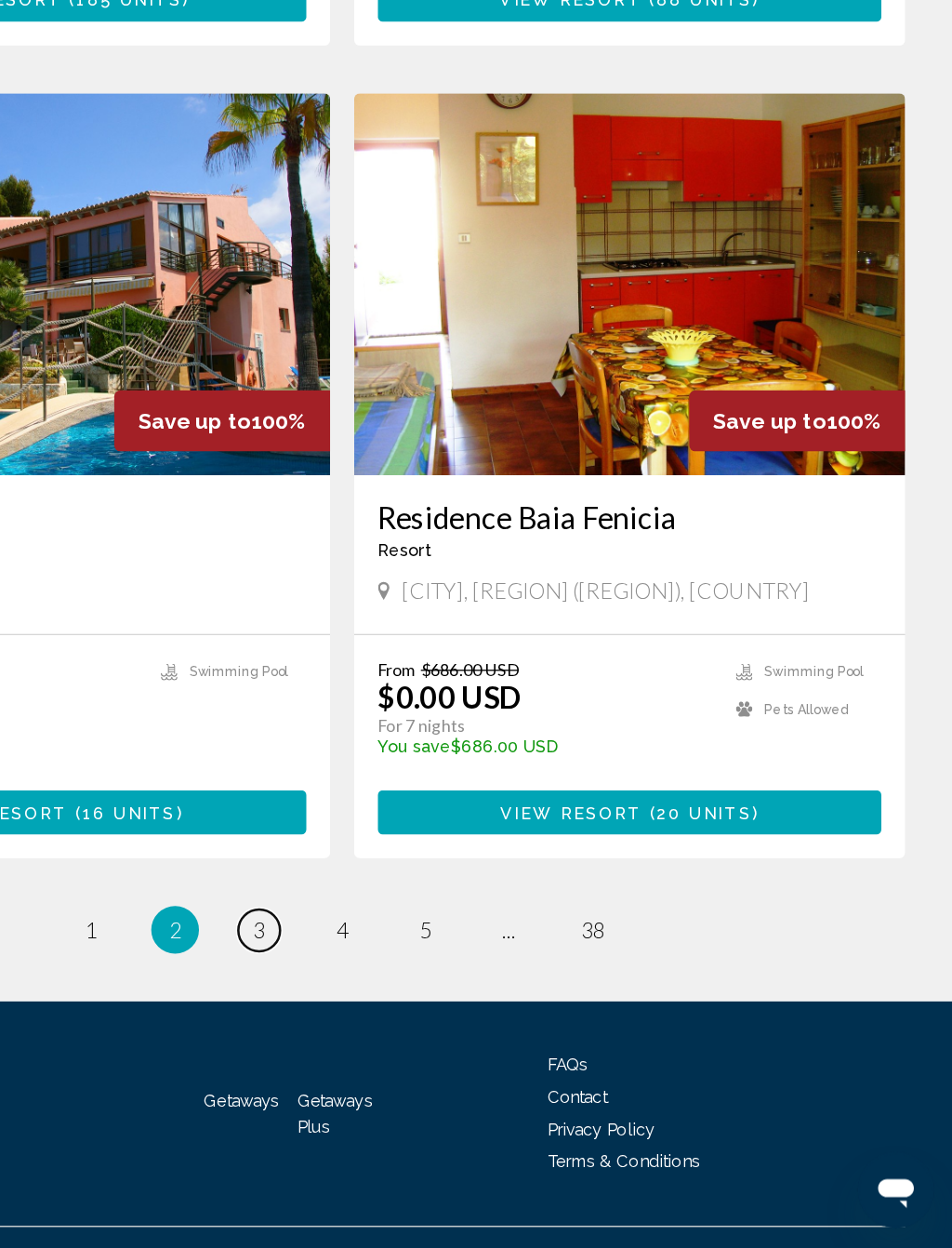click on "3" at bounding box center [411, 1001] 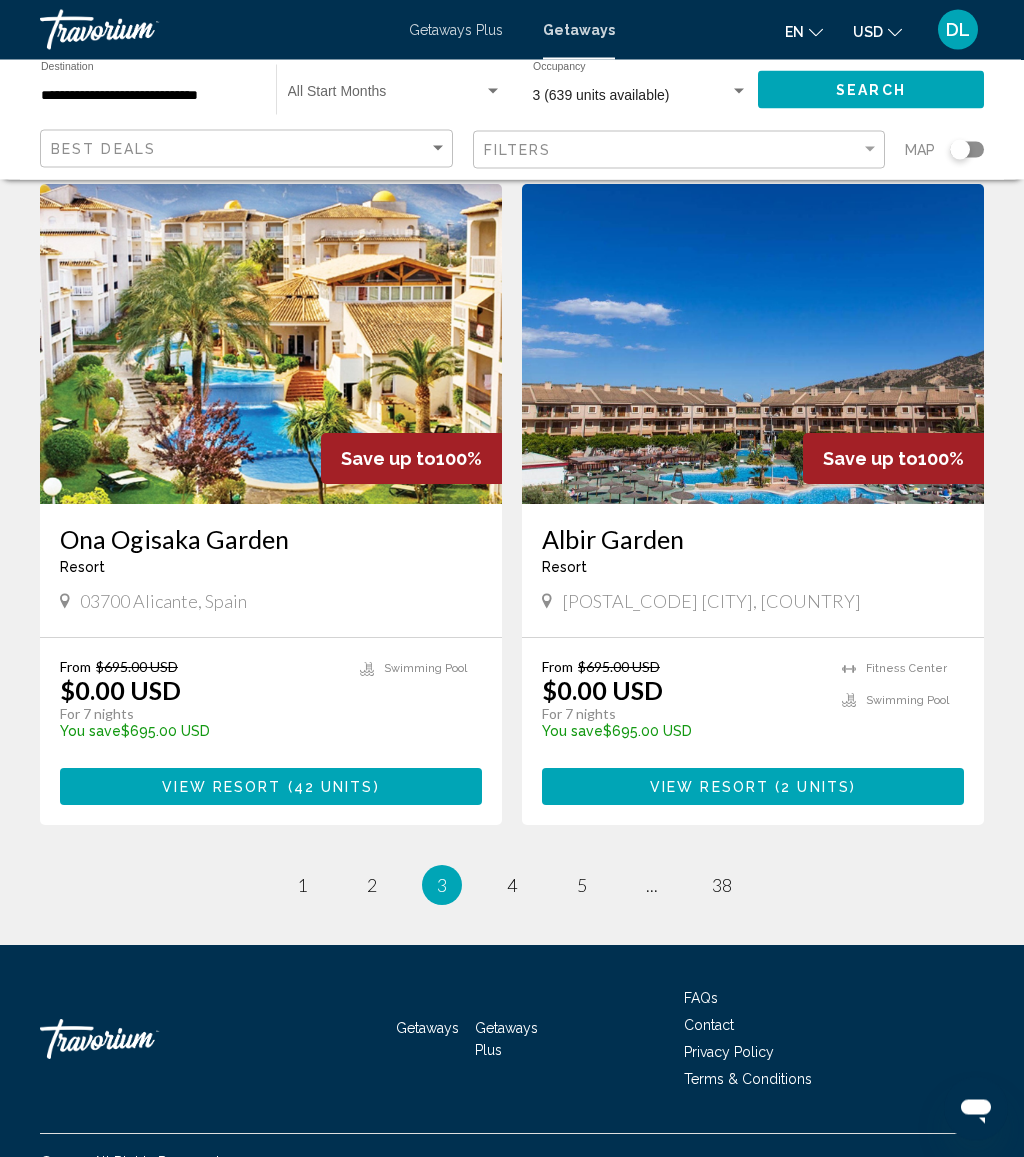 scroll, scrollTop: 3587, scrollLeft: 0, axis: vertical 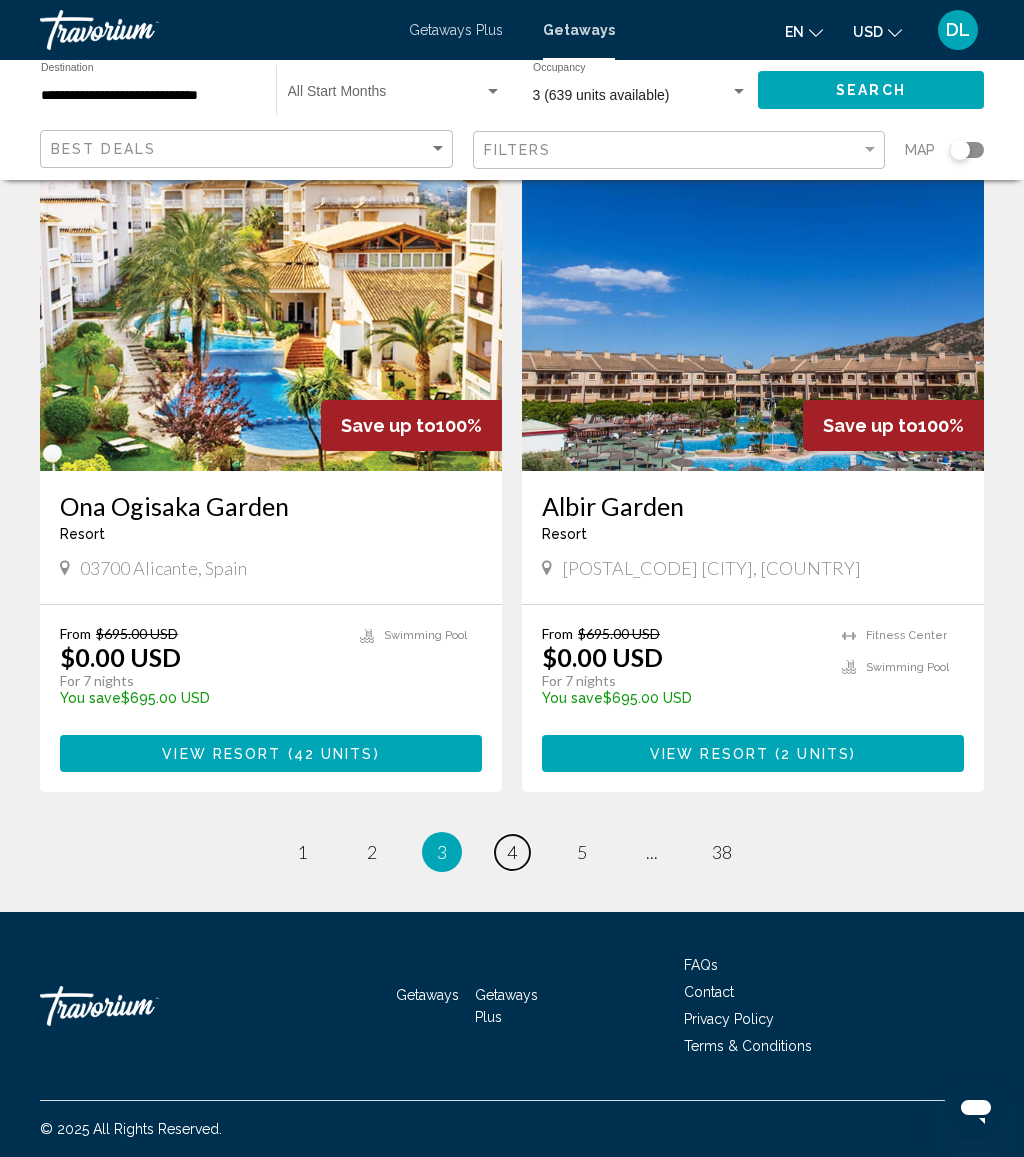 click on "page  4" at bounding box center [512, 852] 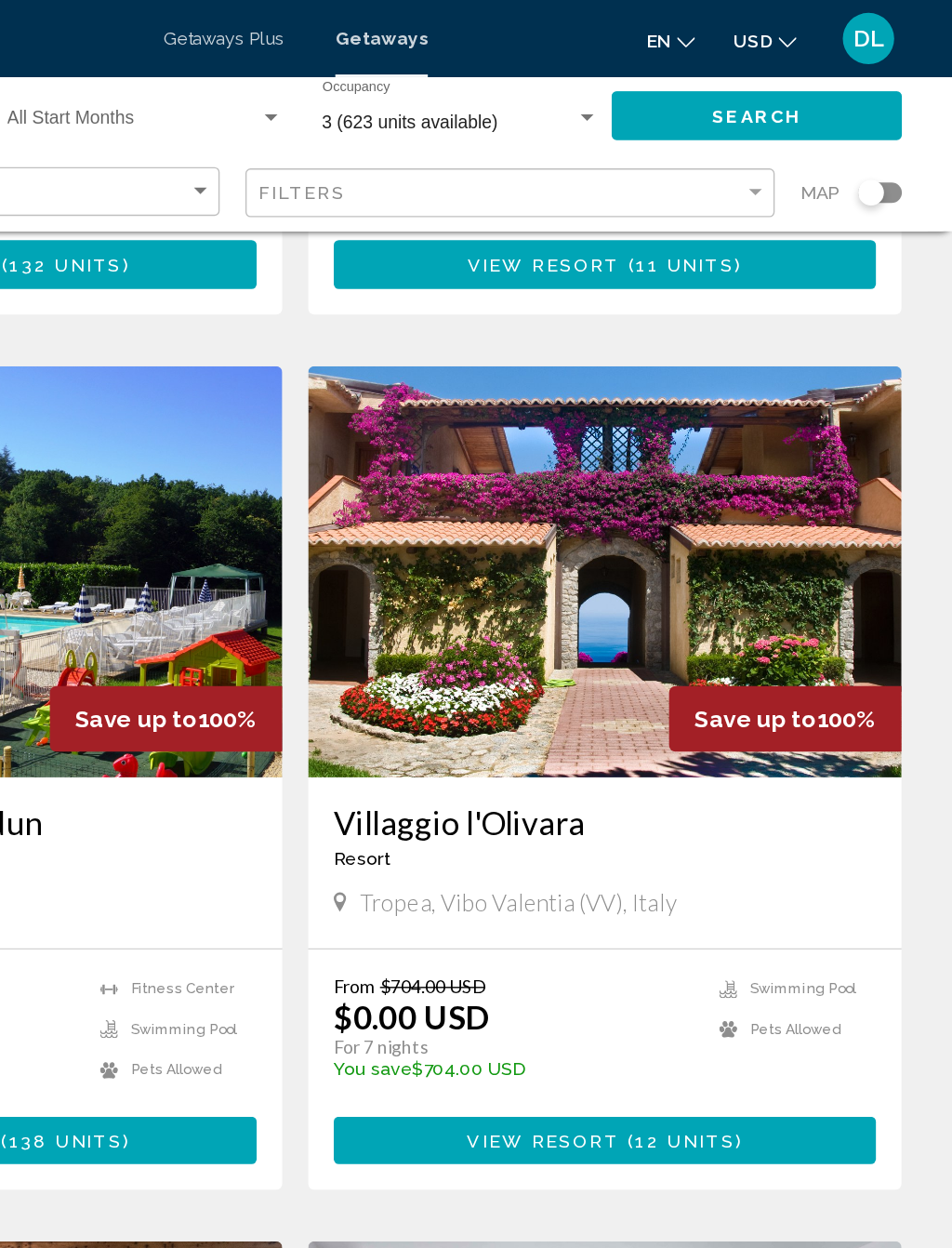 scroll, scrollTop: 1254, scrollLeft: 0, axis: vertical 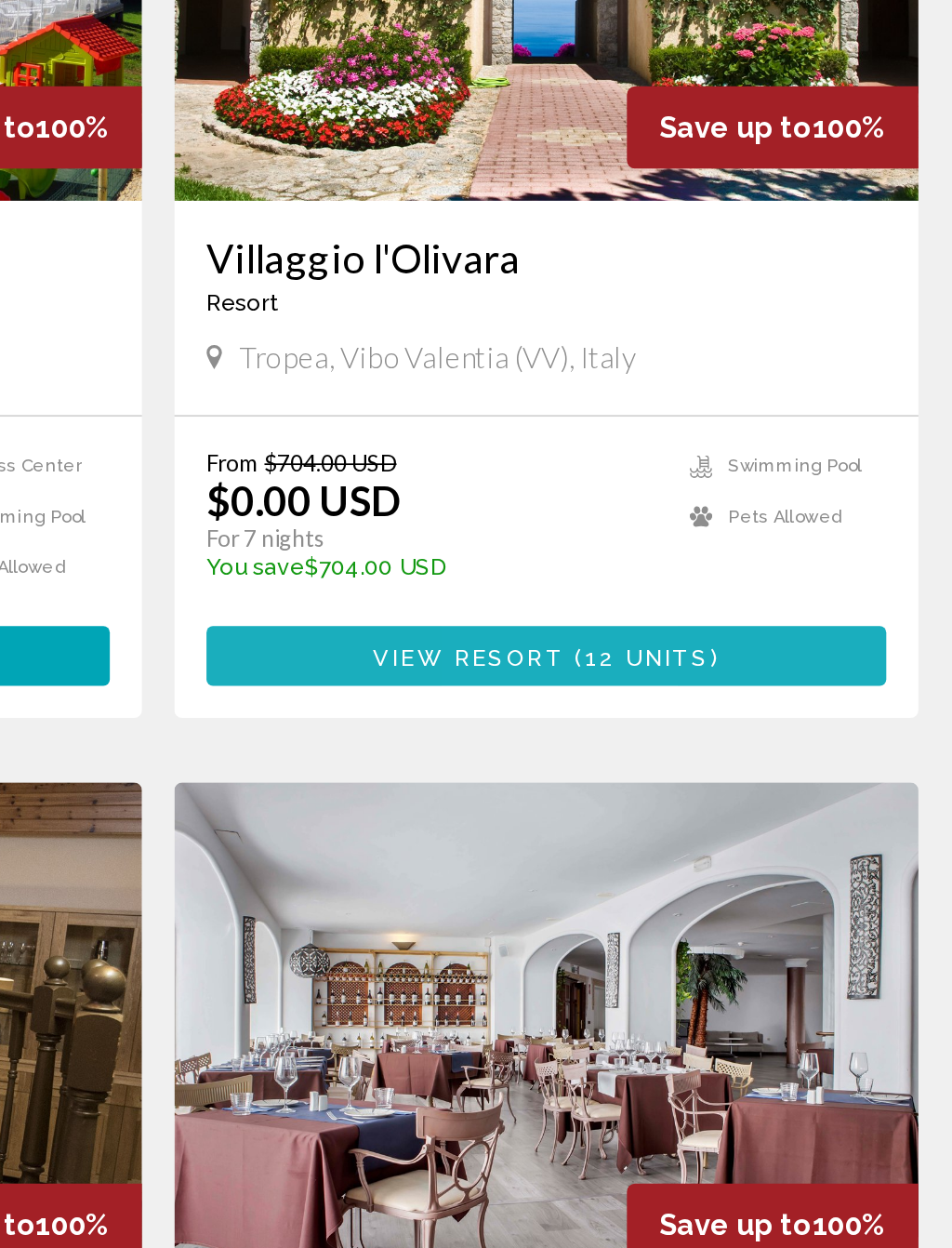 click on "12 units" at bounding box center [759, 826] 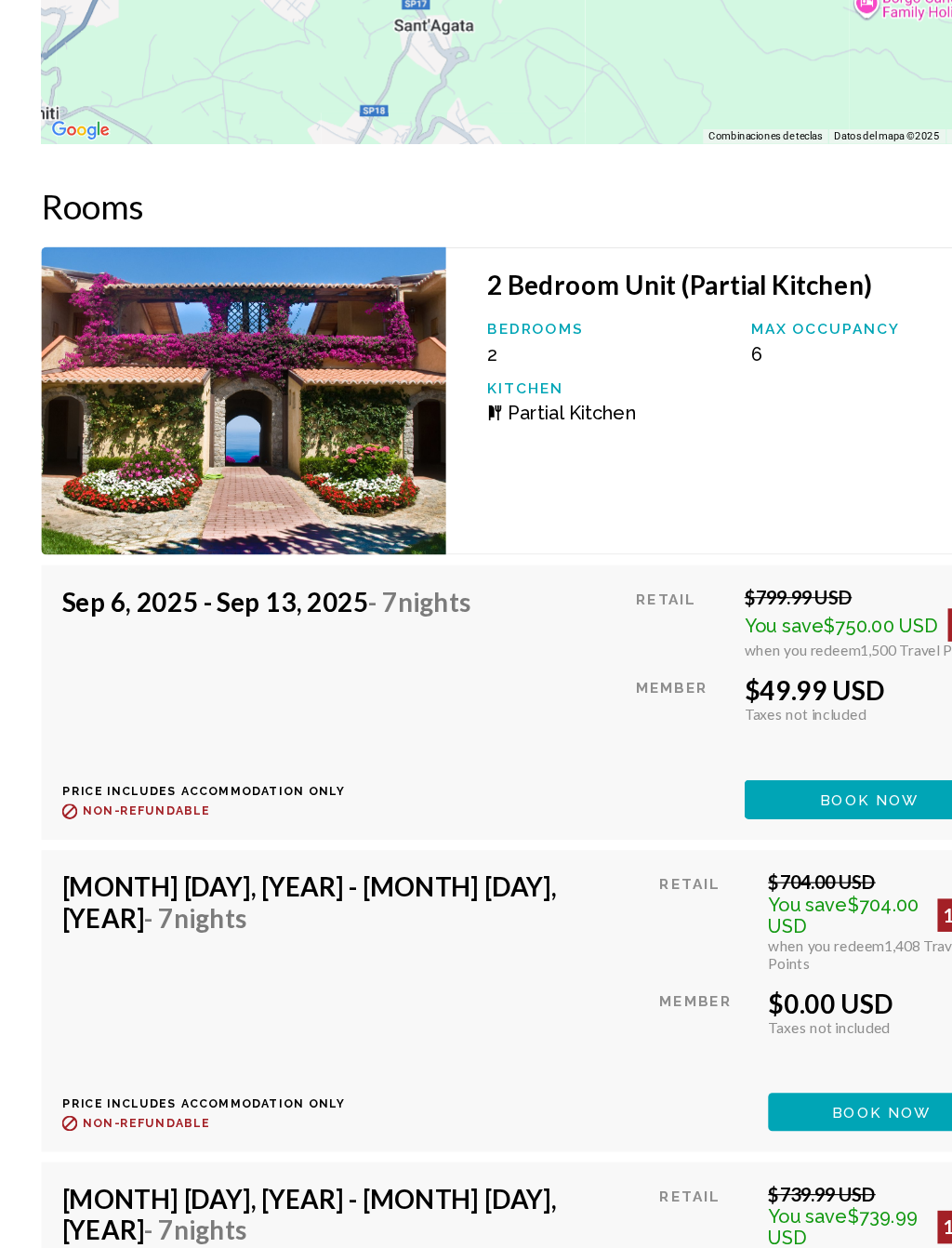 scroll, scrollTop: 3869, scrollLeft: 0, axis: vertical 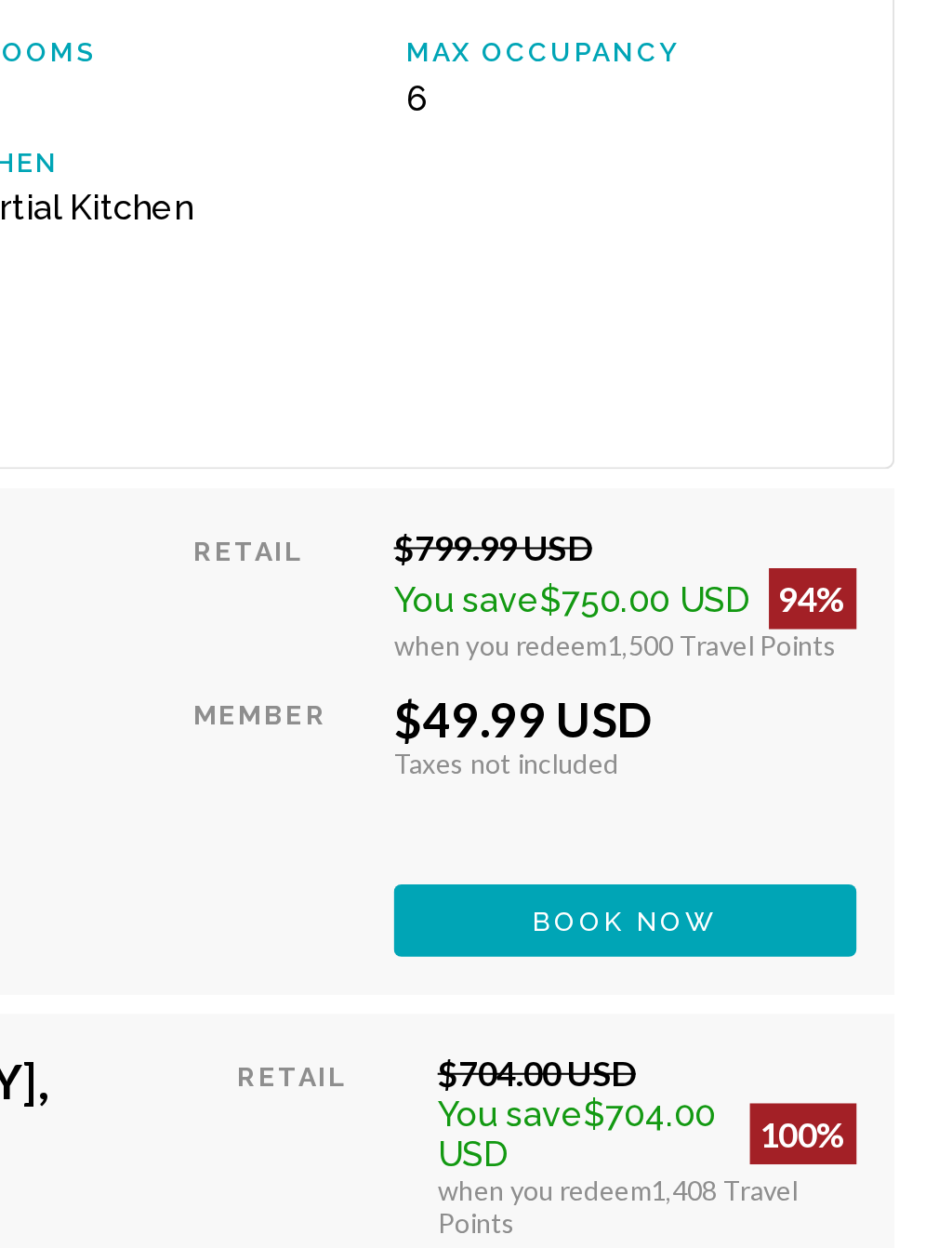 click on "Book now" at bounding box center [783, 838] 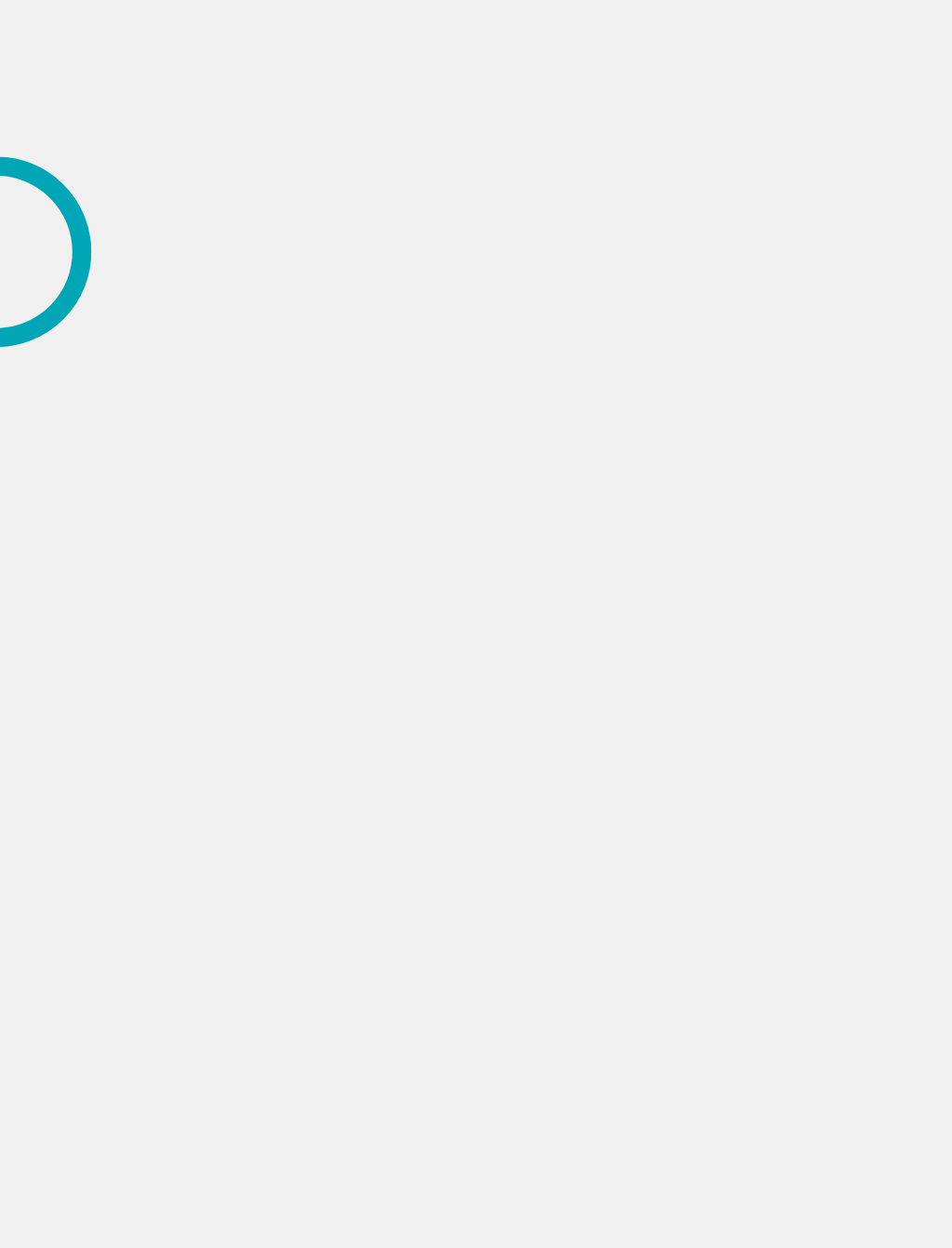 scroll, scrollTop: 0, scrollLeft: 0, axis: both 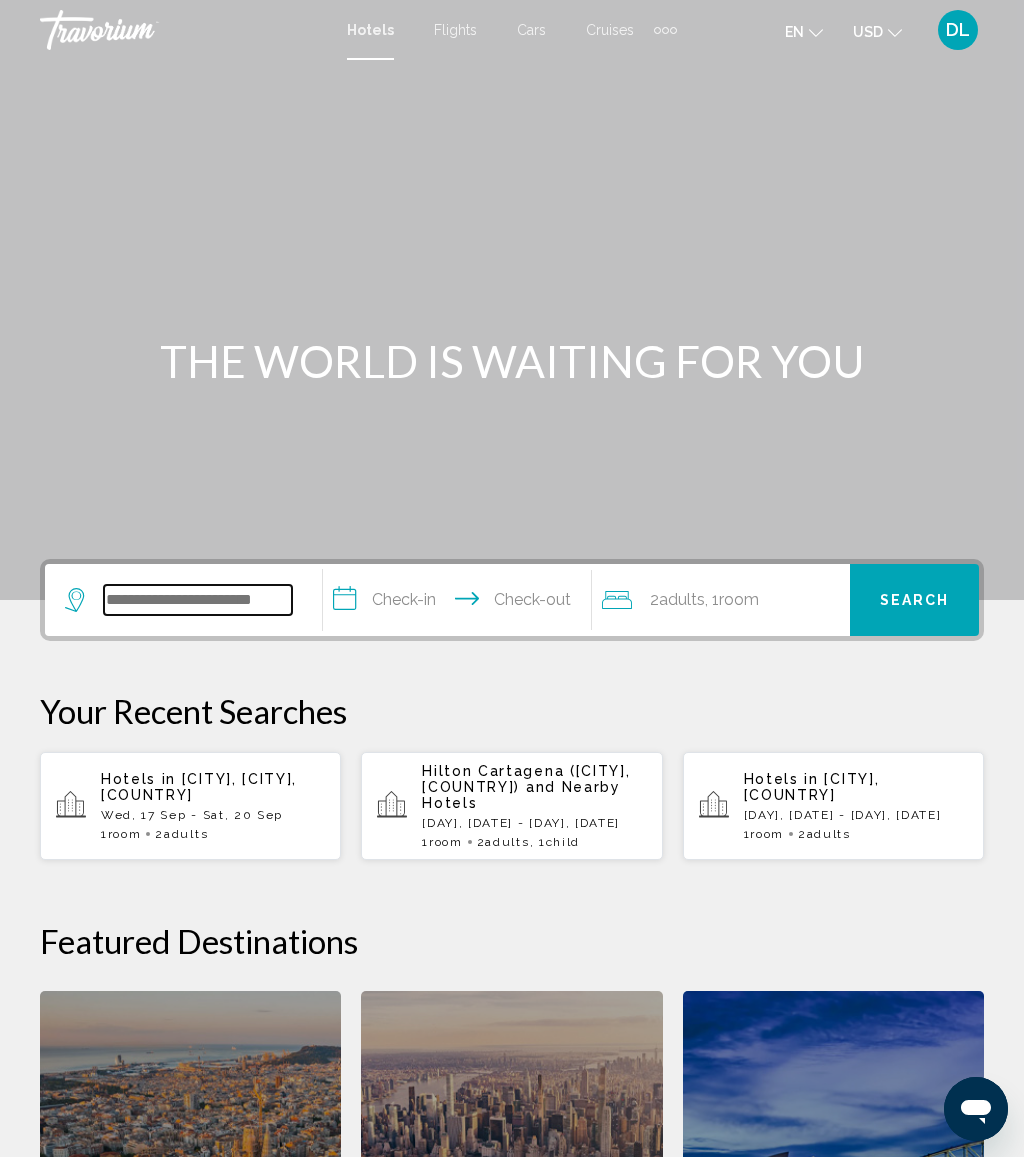 click at bounding box center [198, 600] 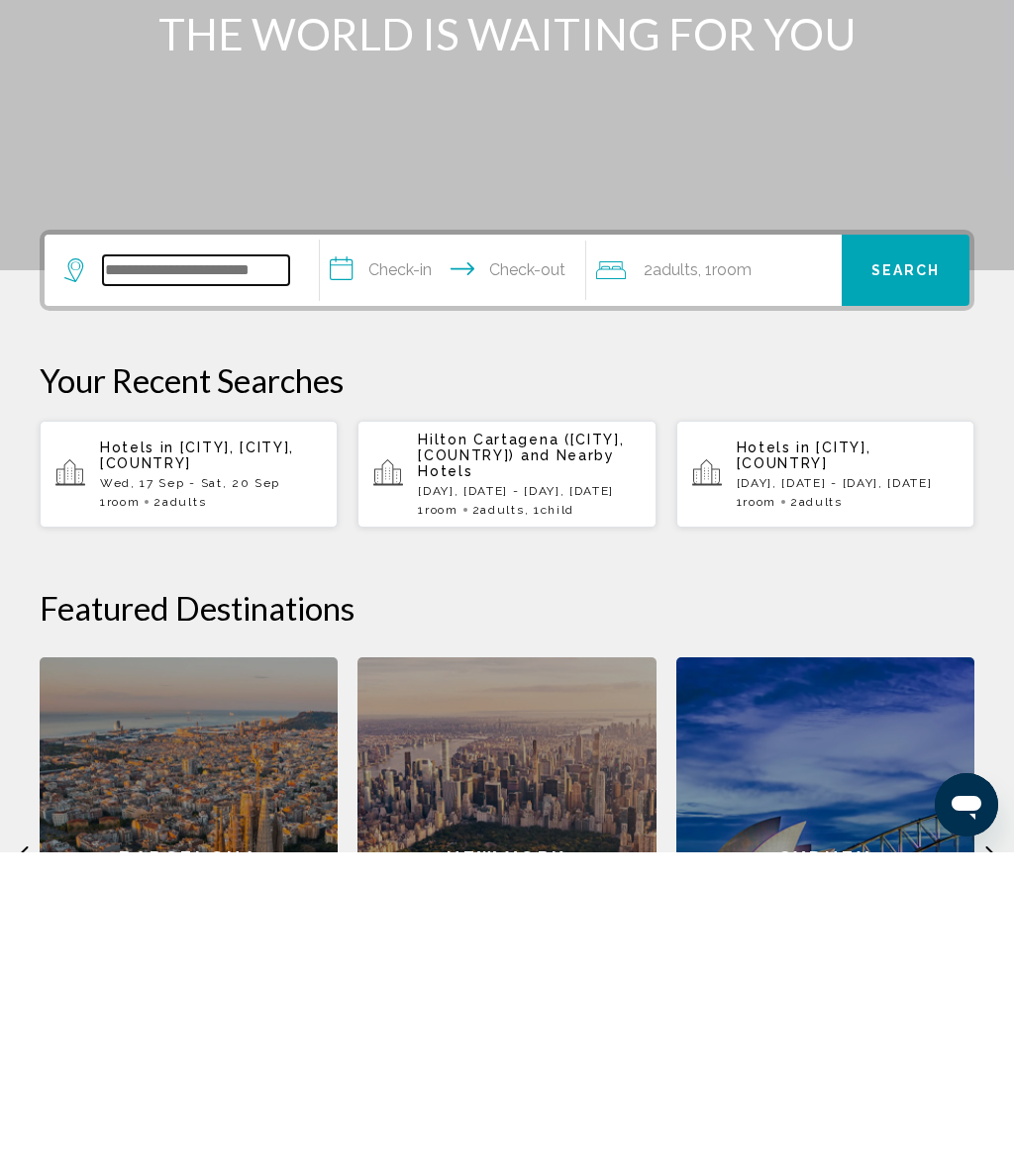 scroll, scrollTop: 140, scrollLeft: 0, axis: vertical 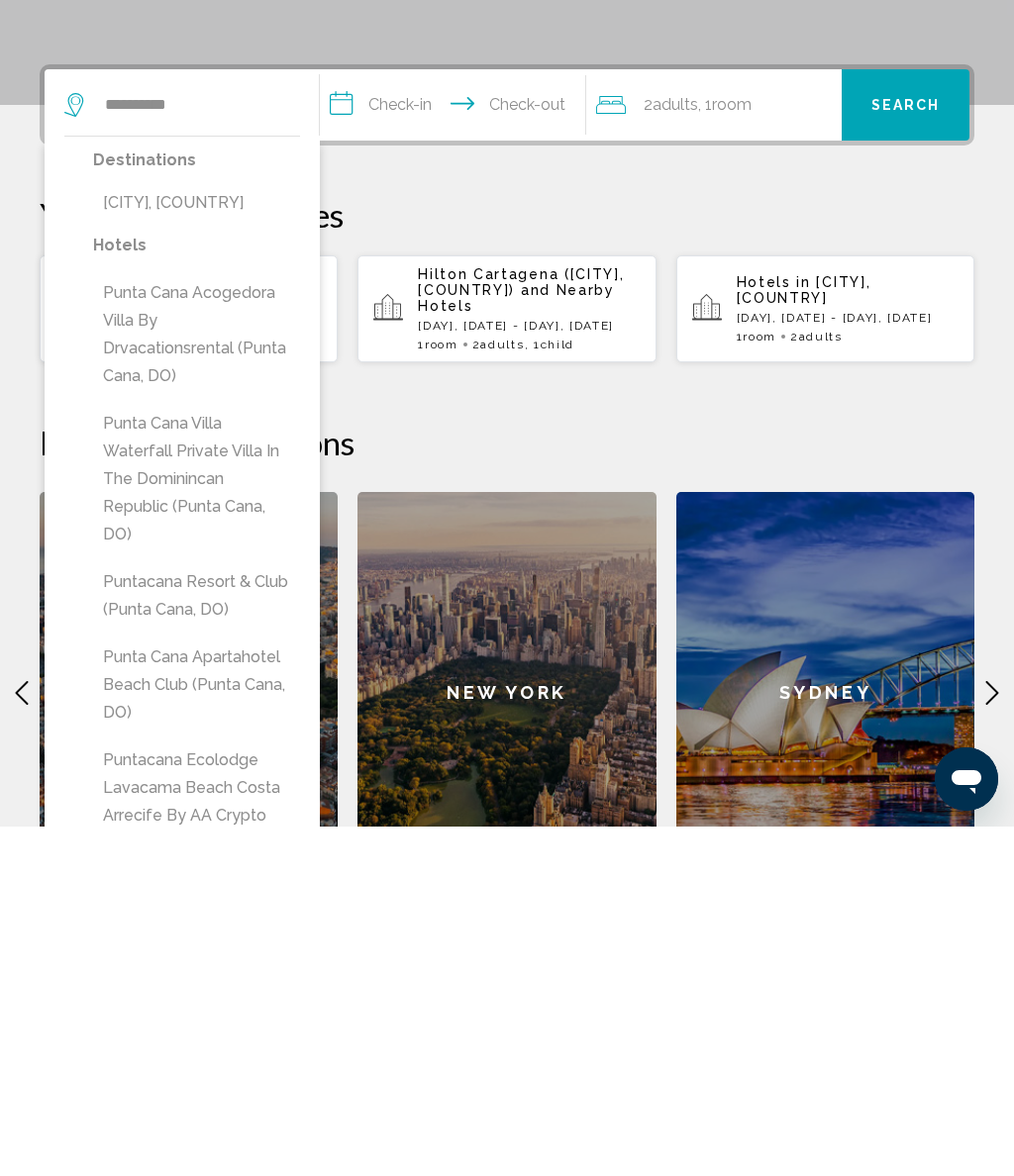 click on "[CITY], [COUNTRY]" at bounding box center (196, 552) 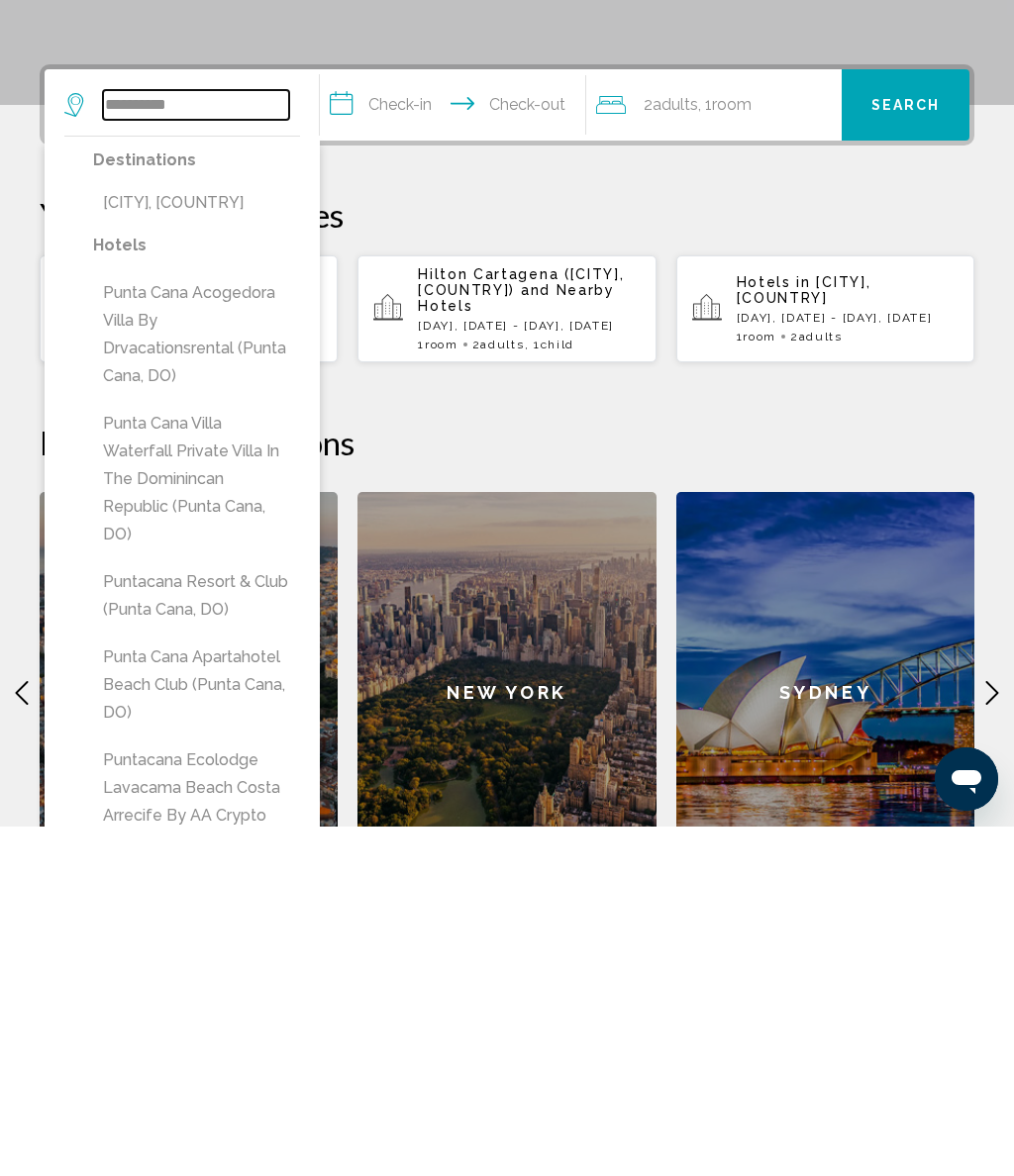 type on "**********" 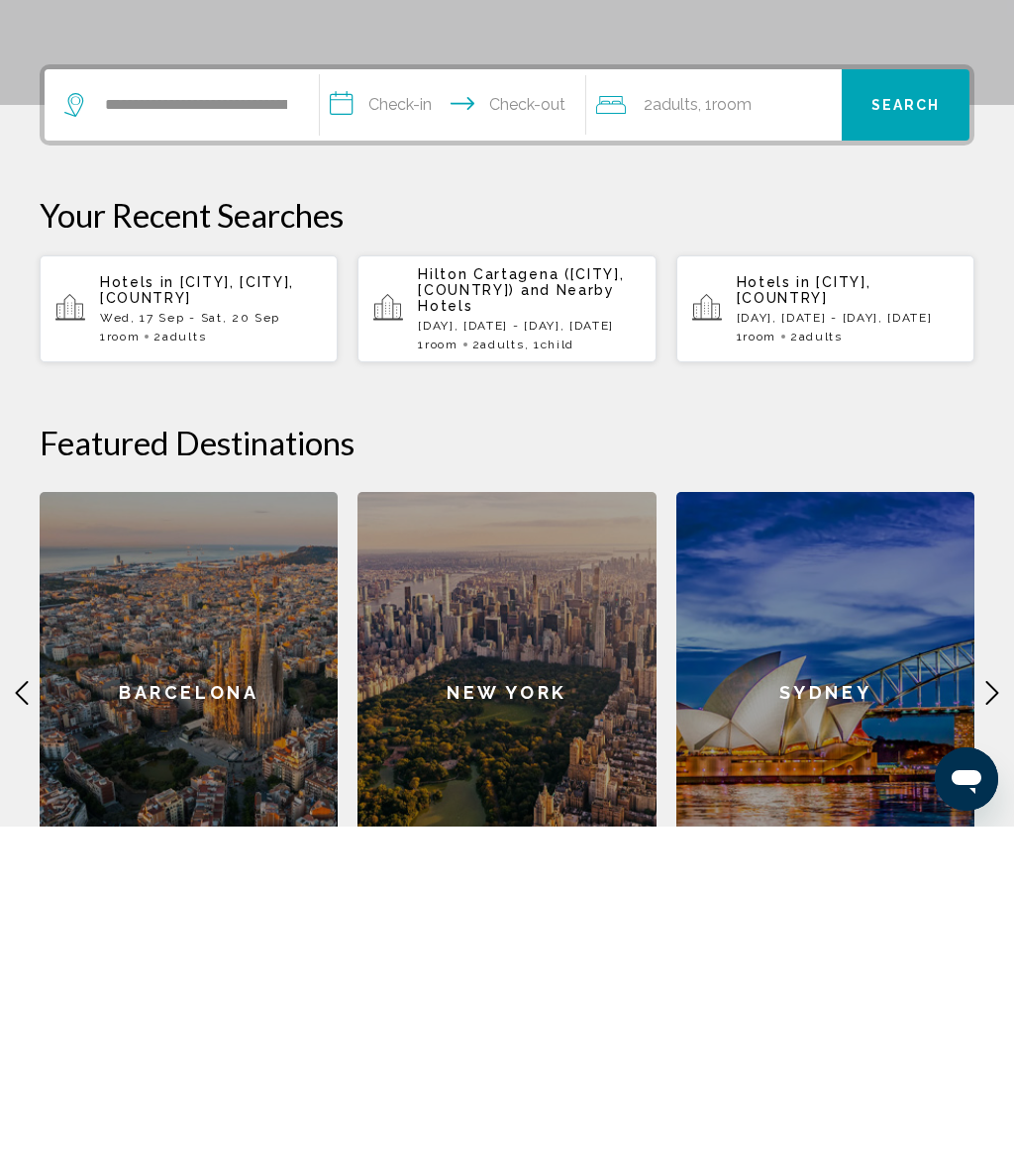 click on "**********" at bounding box center (456, 457) 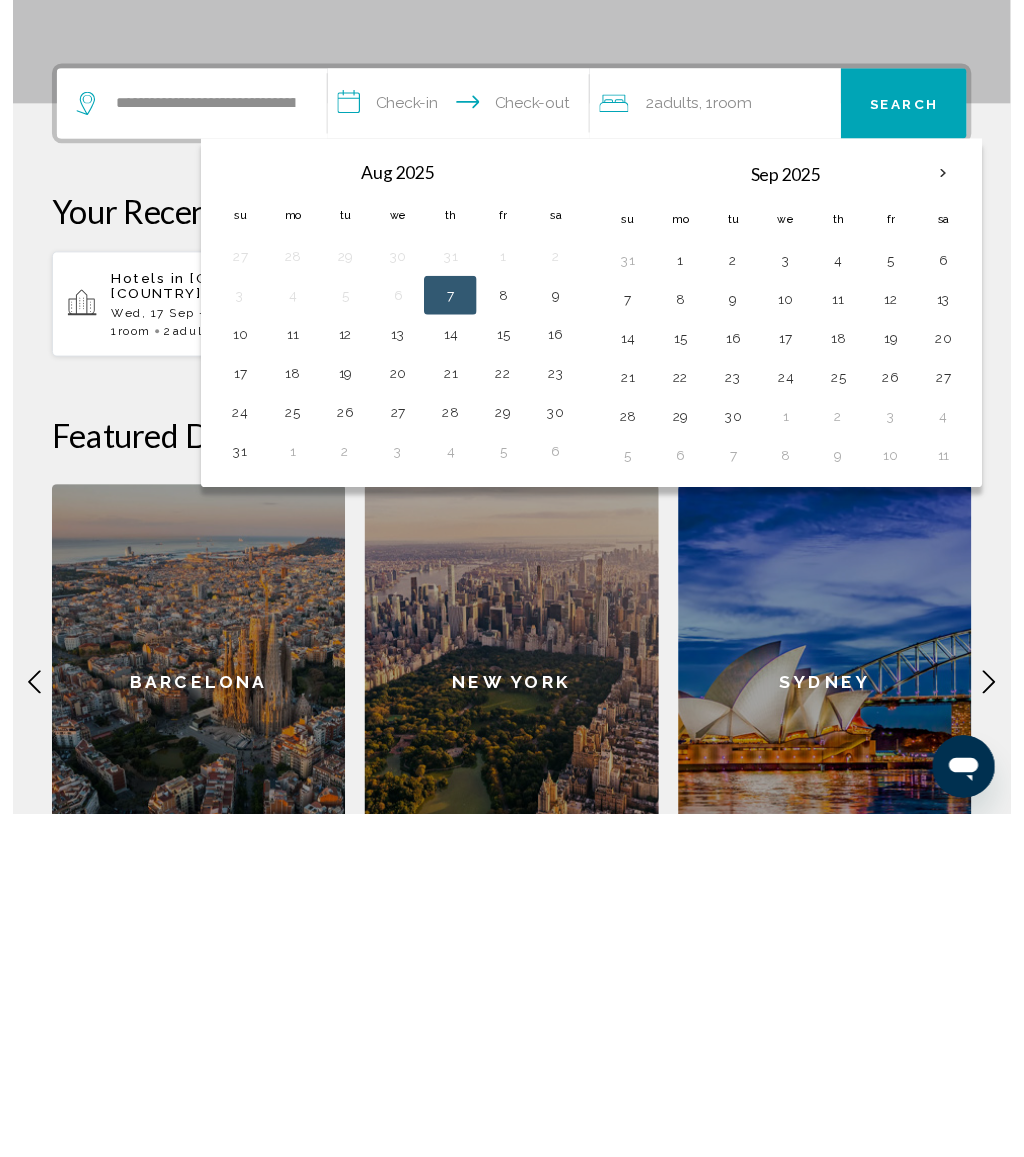 scroll, scrollTop: 494, scrollLeft: 0, axis: vertical 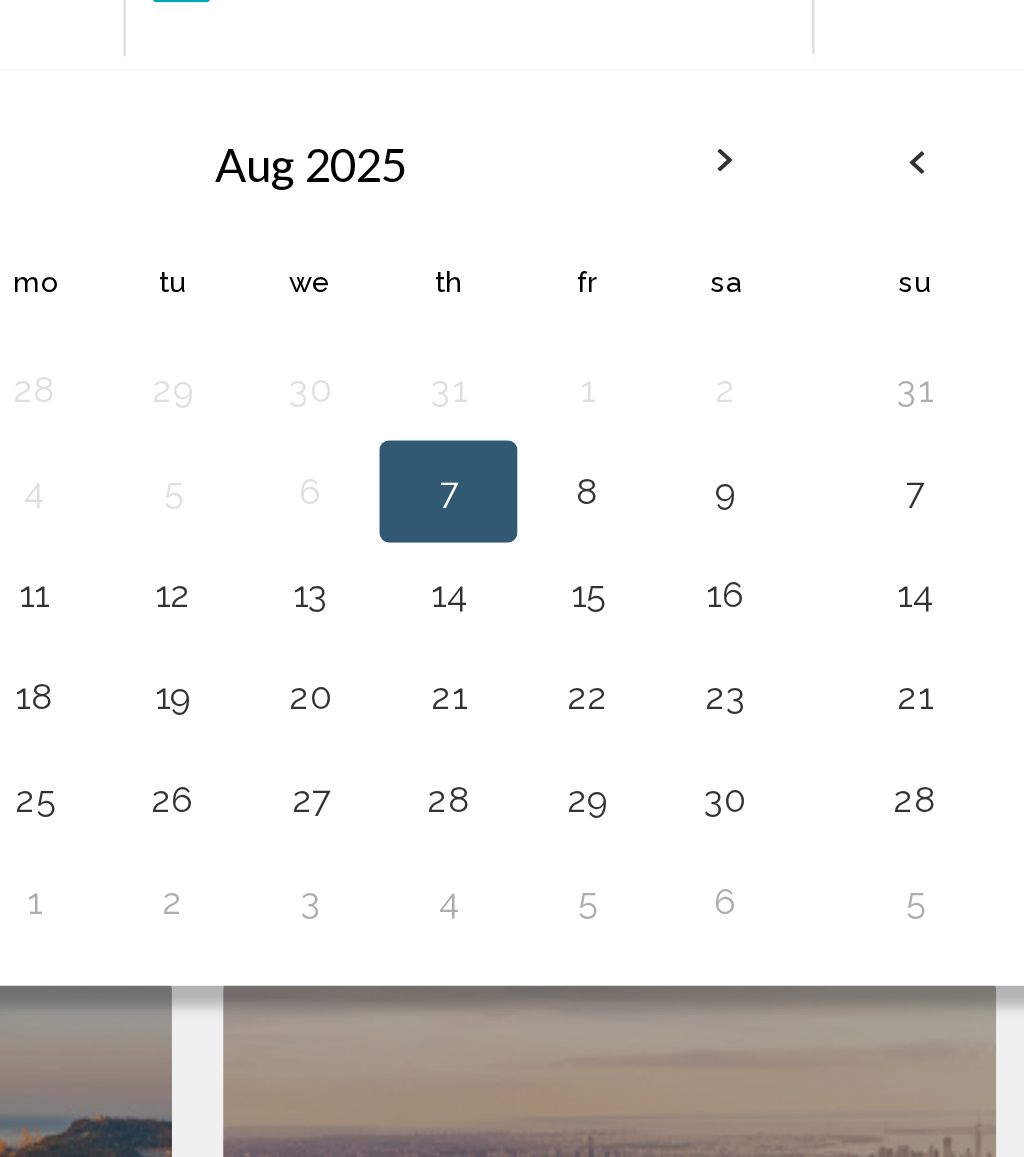 click on "12" at bounding box center [341, 347] 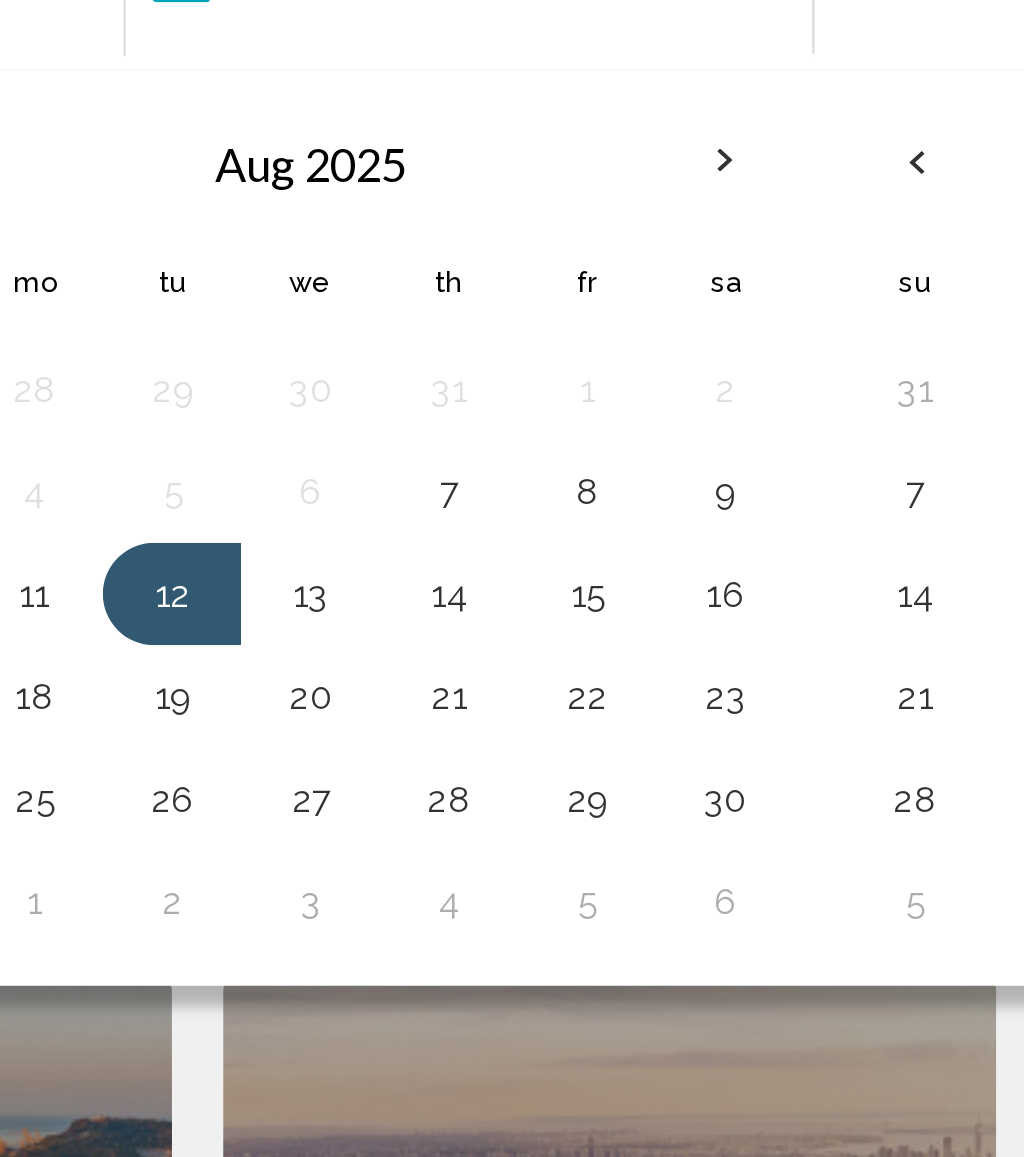 scroll, scrollTop: 357, scrollLeft: 0, axis: vertical 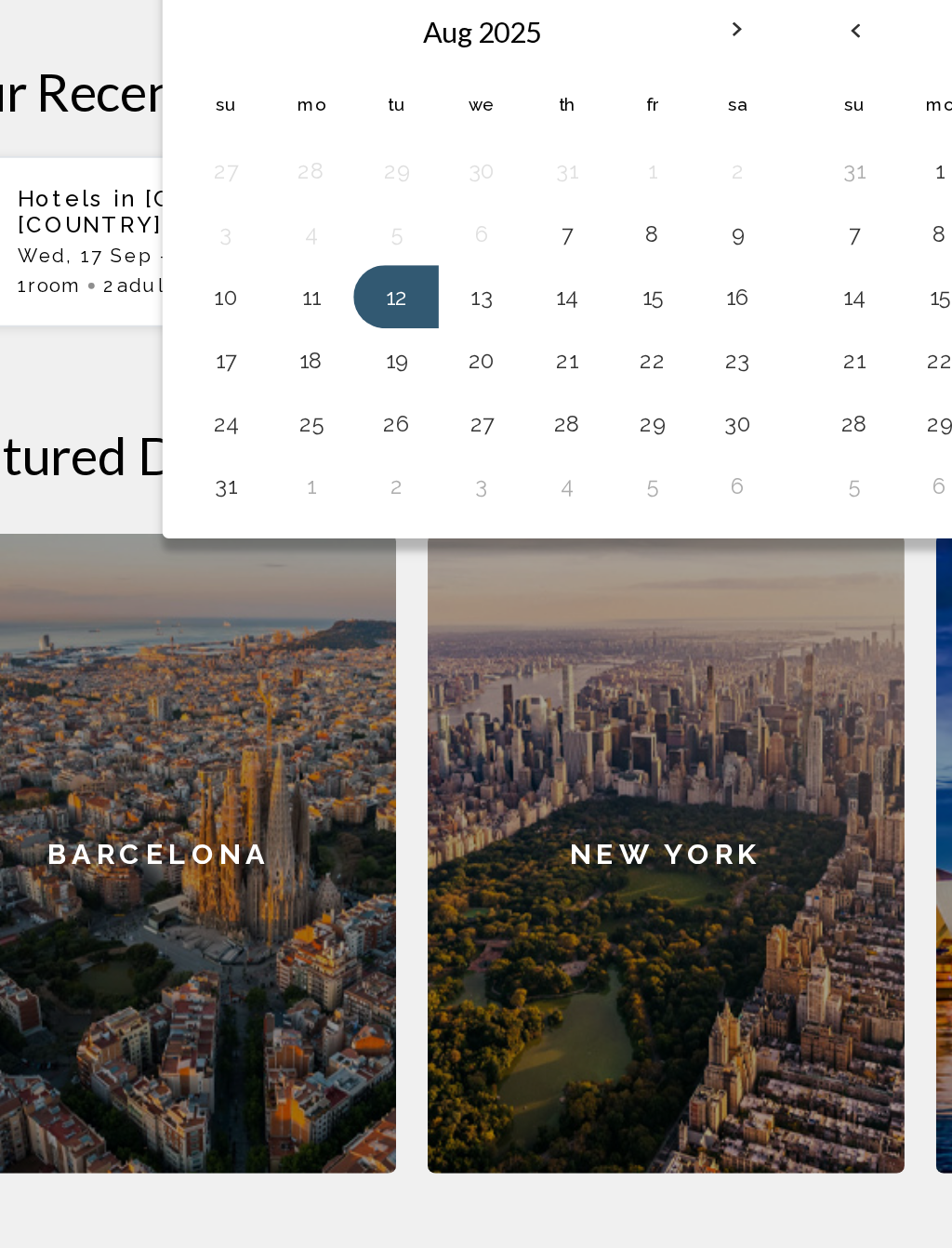 click on "18" at bounding box center [267, 487] 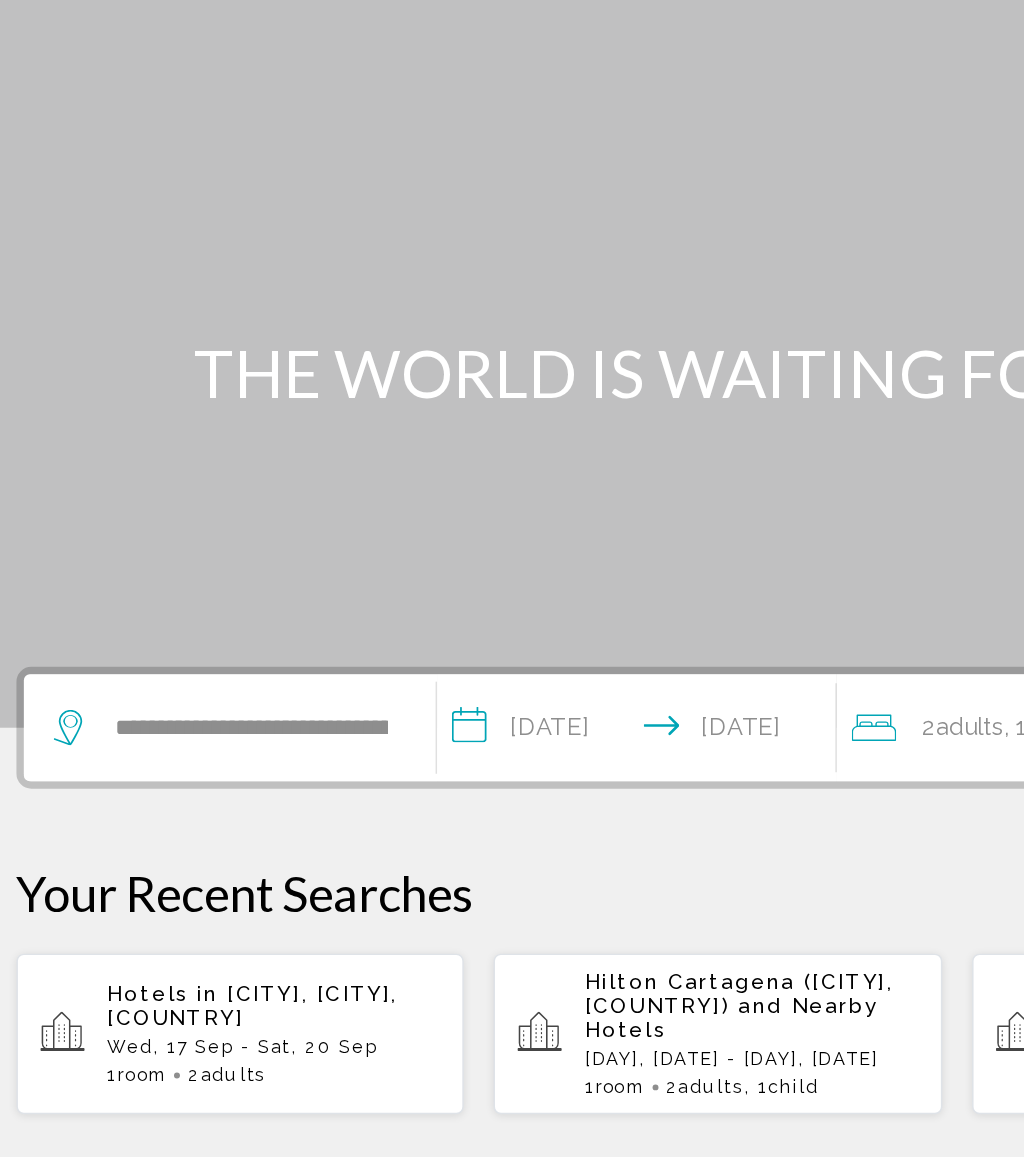 scroll, scrollTop: 0, scrollLeft: 0, axis: both 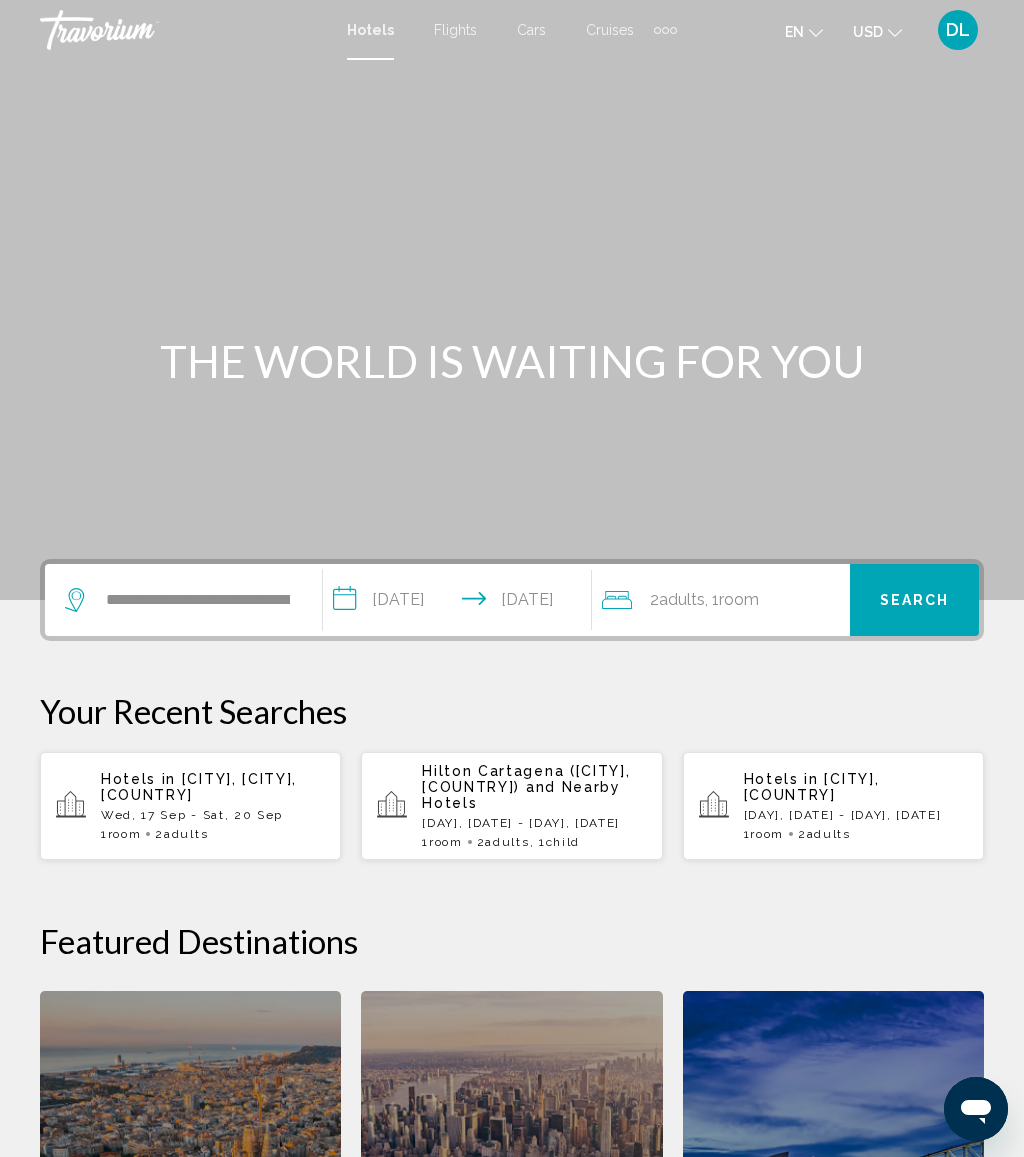 click on "2  Adult Adults , 1  Room rooms" 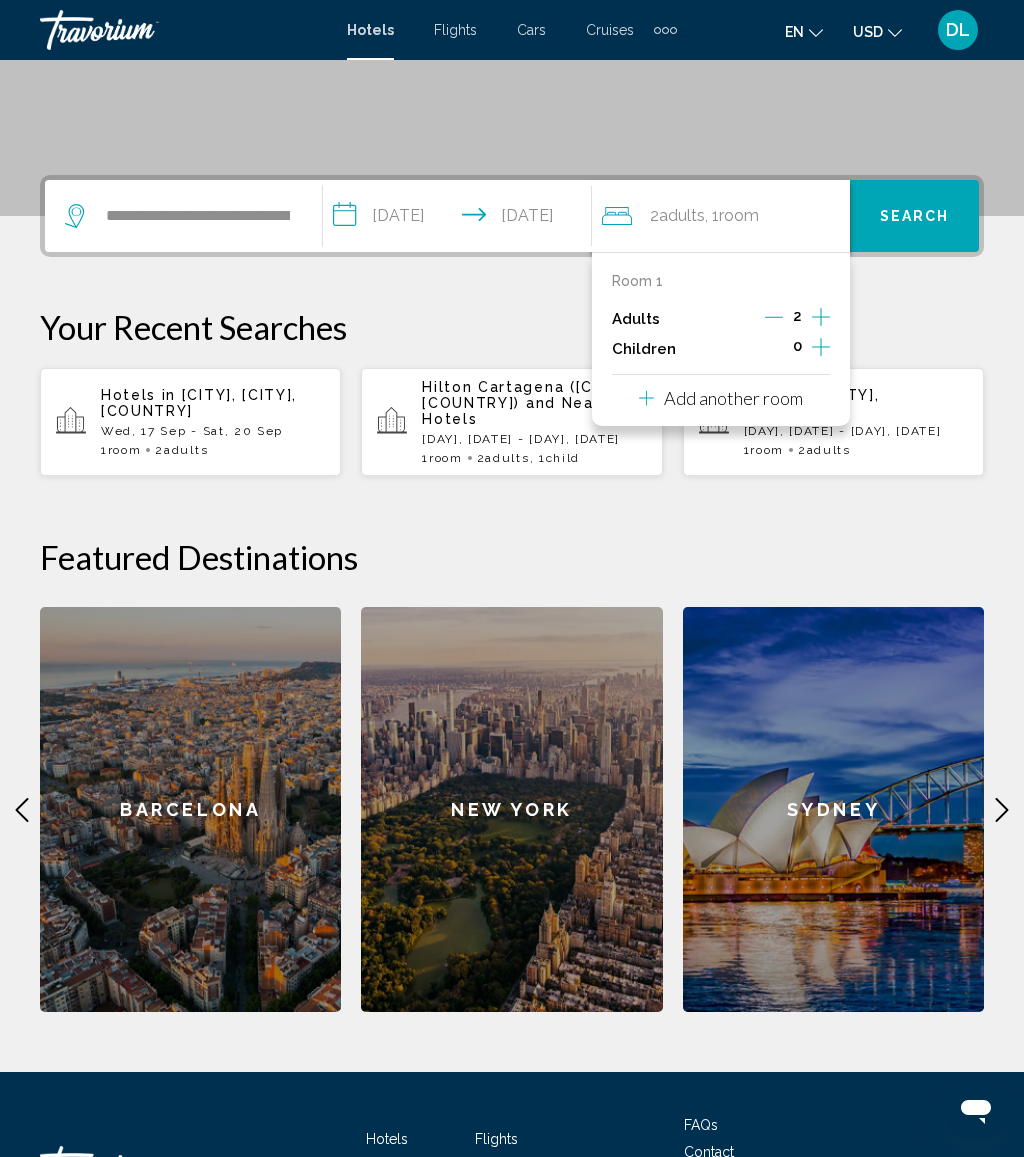 scroll, scrollTop: 494, scrollLeft: 0, axis: vertical 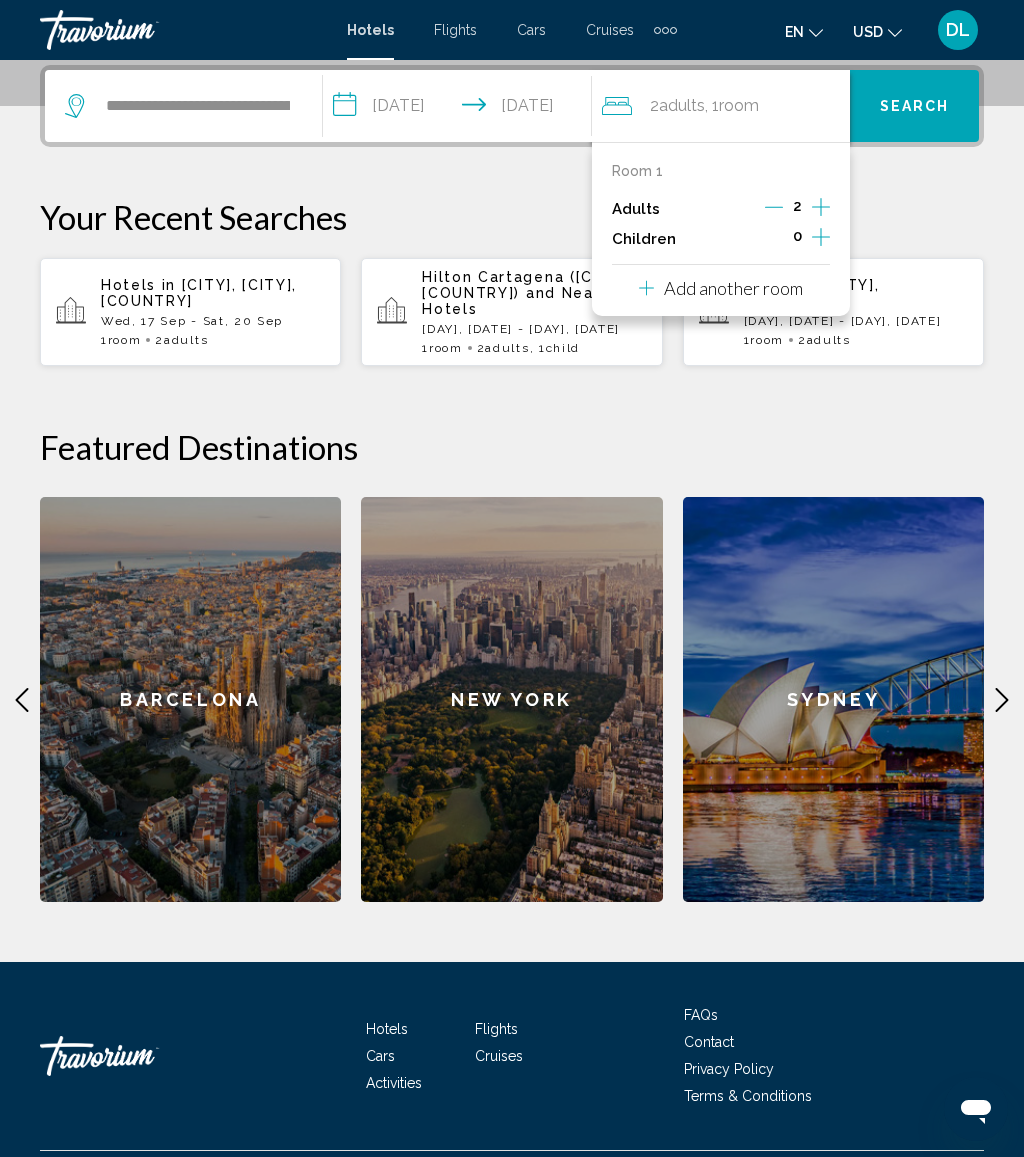 click 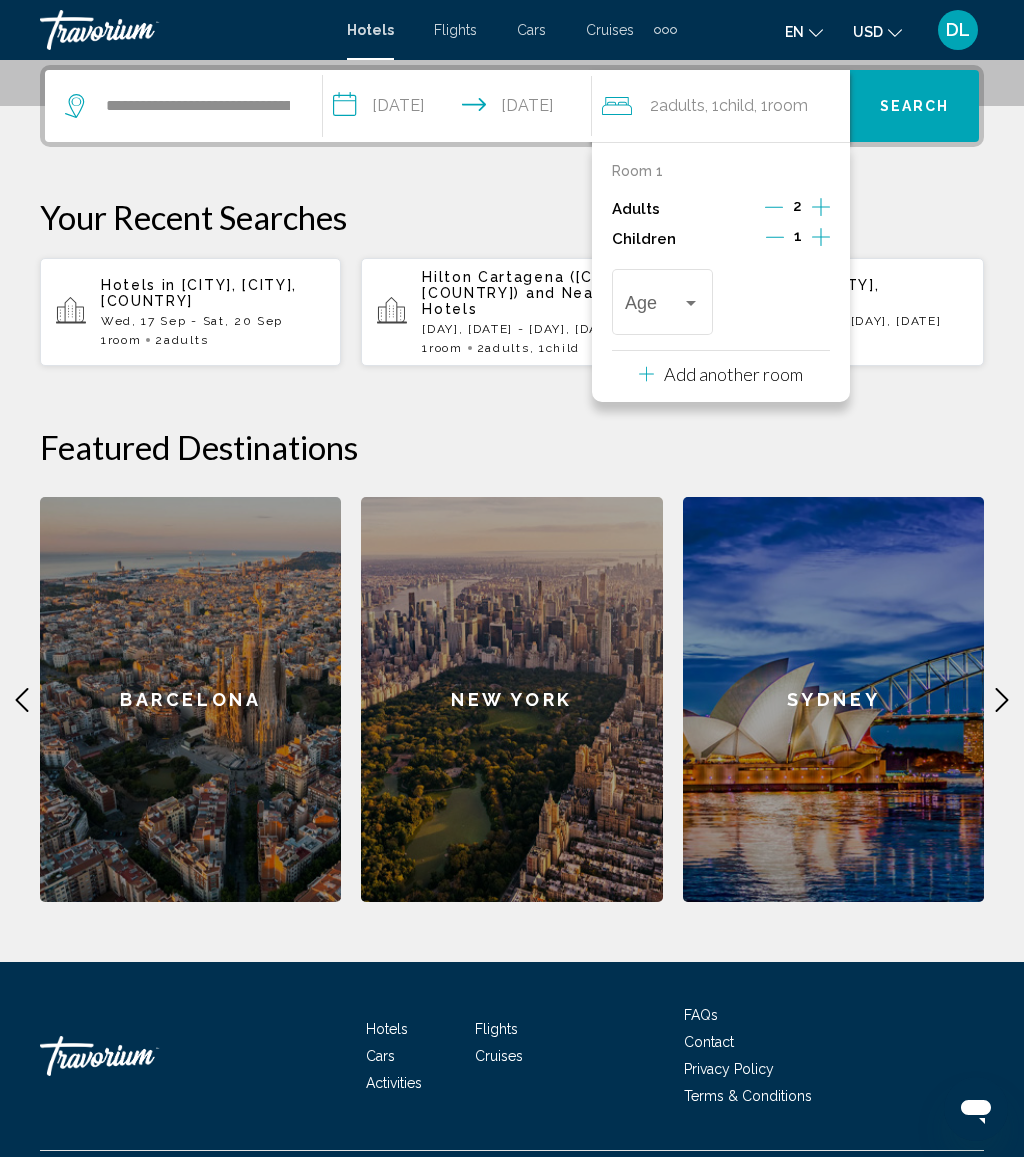 click 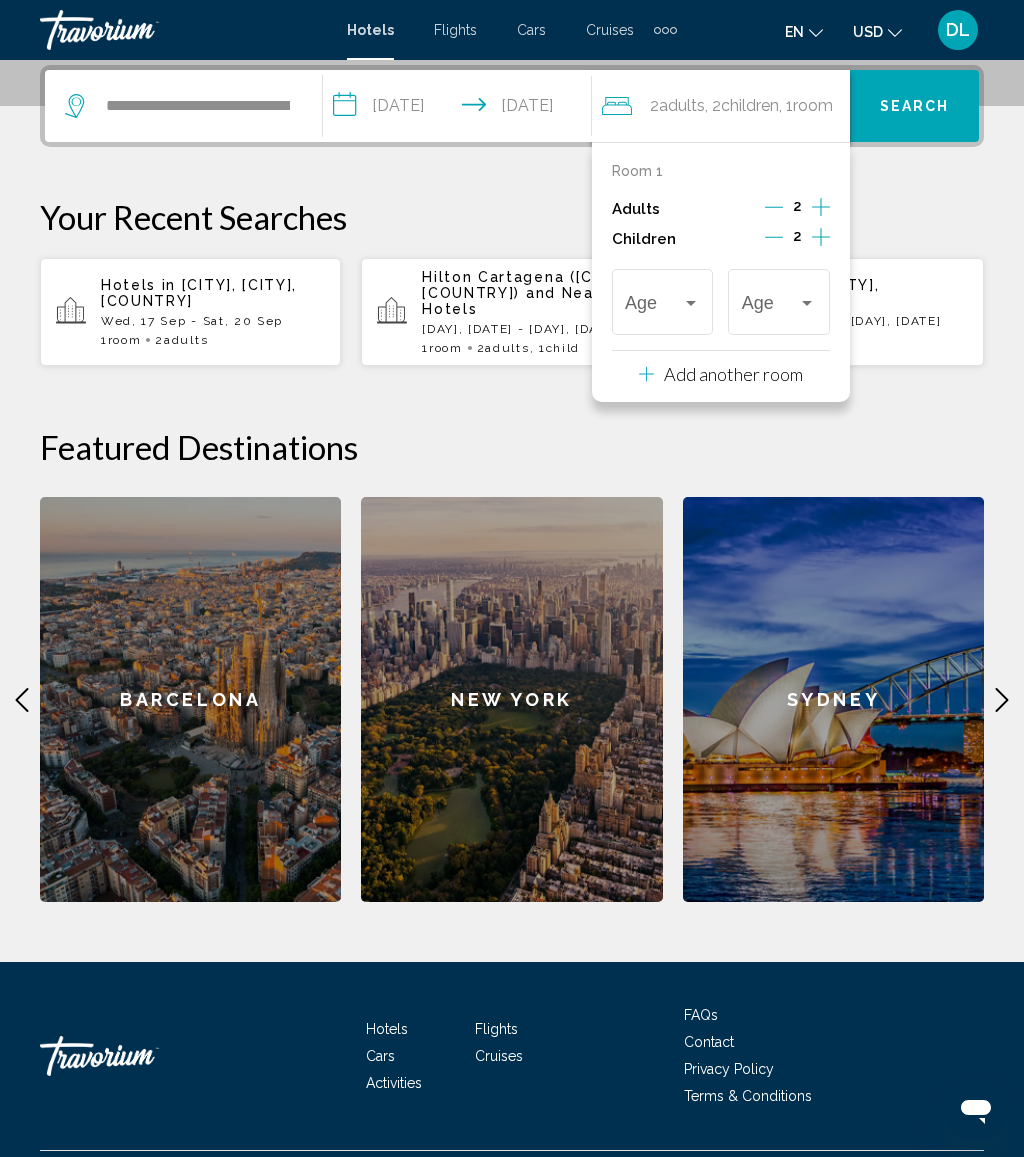 click at bounding box center [770, 307] 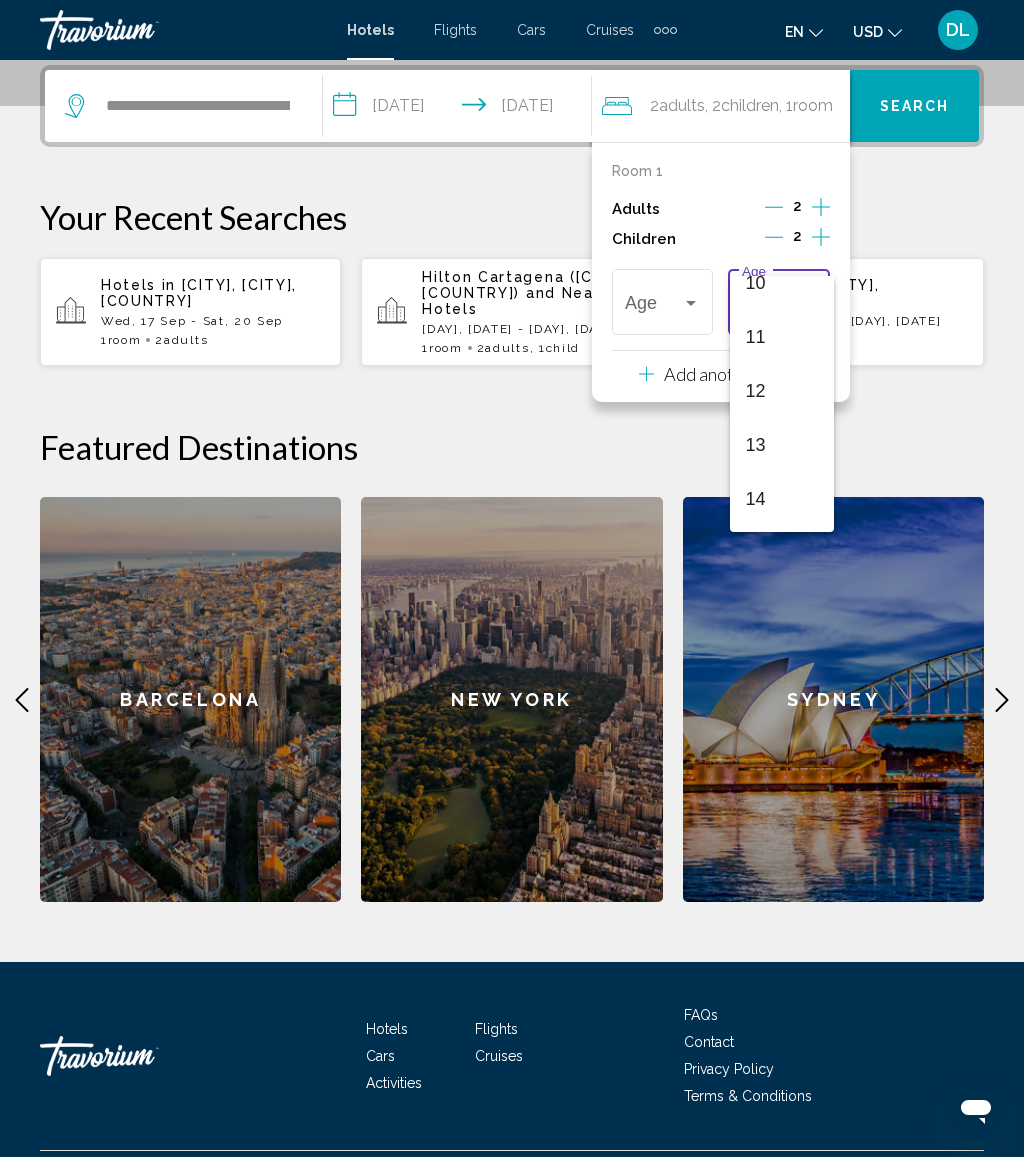 scroll, scrollTop: 571, scrollLeft: 0, axis: vertical 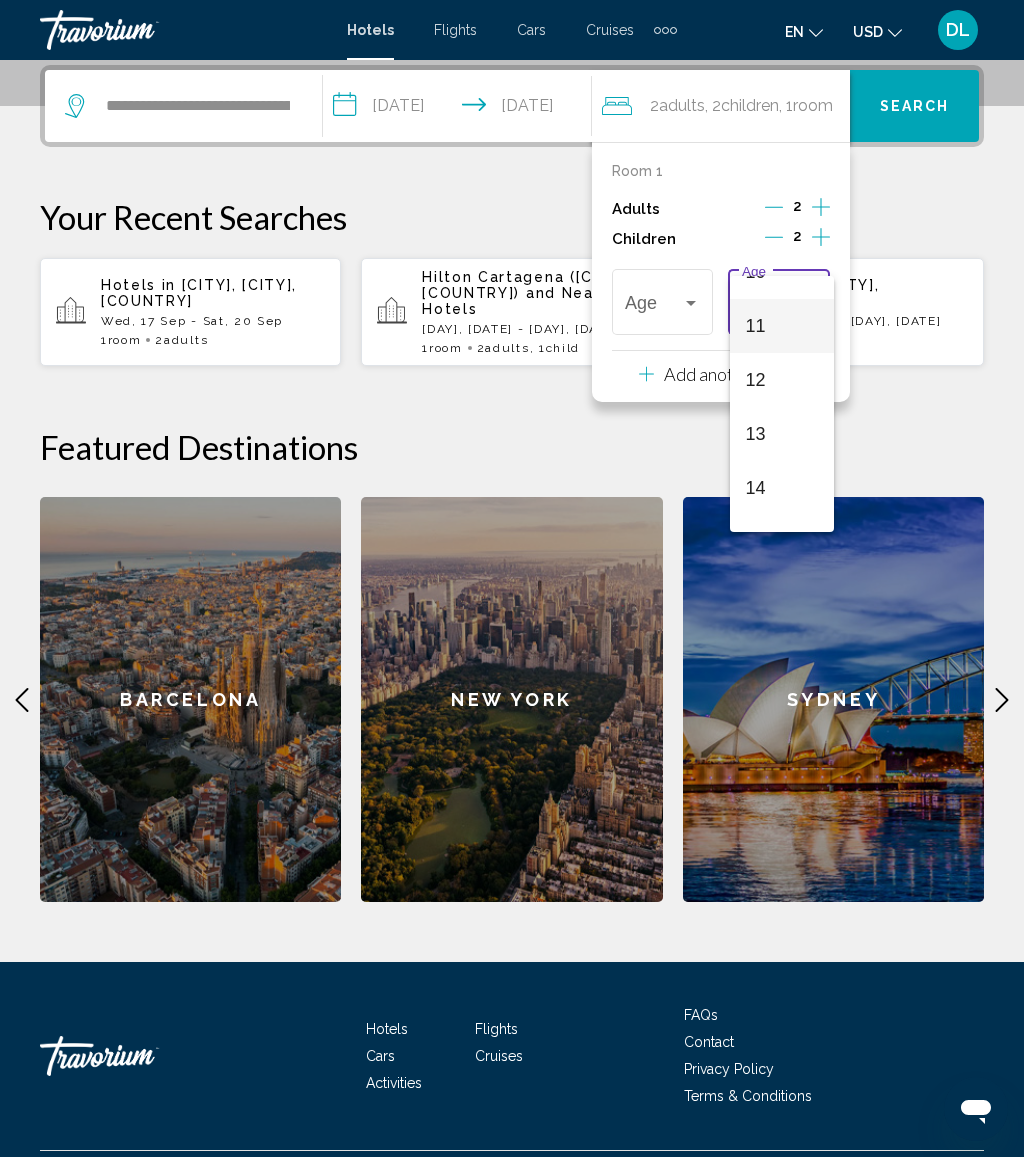 click on "11" at bounding box center (782, 326) 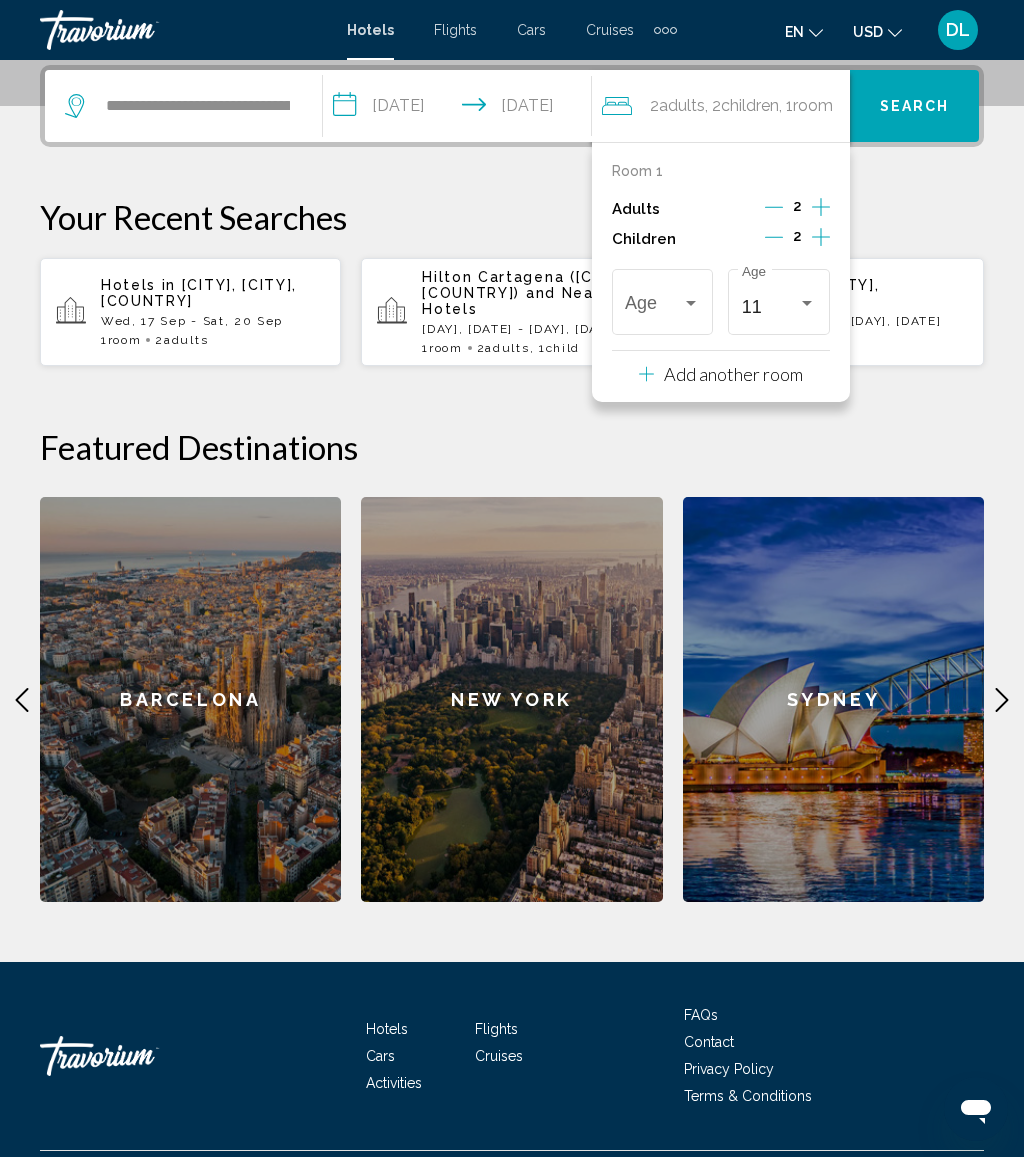 click at bounding box center (691, 303) 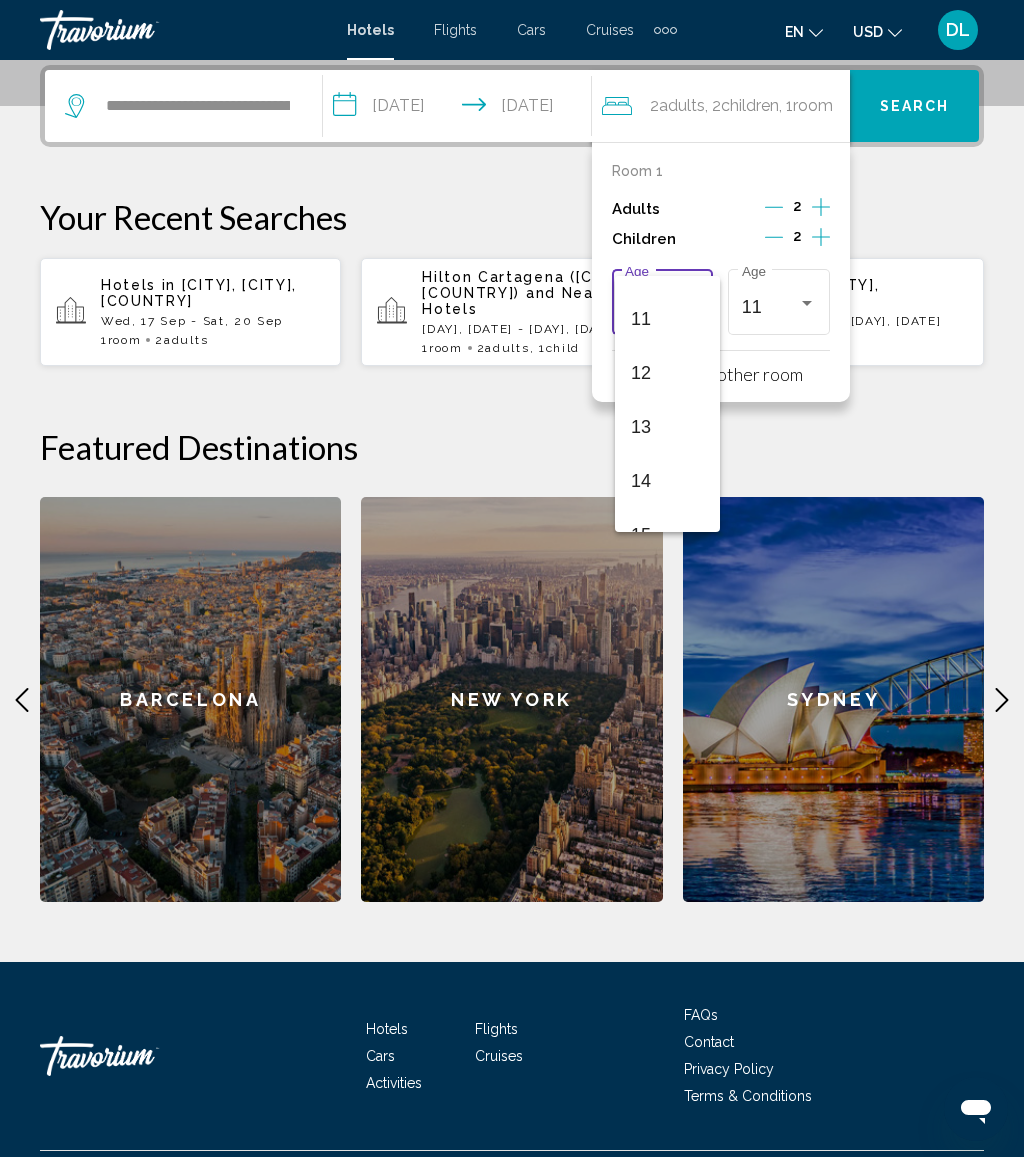 scroll, scrollTop: 607, scrollLeft: 0, axis: vertical 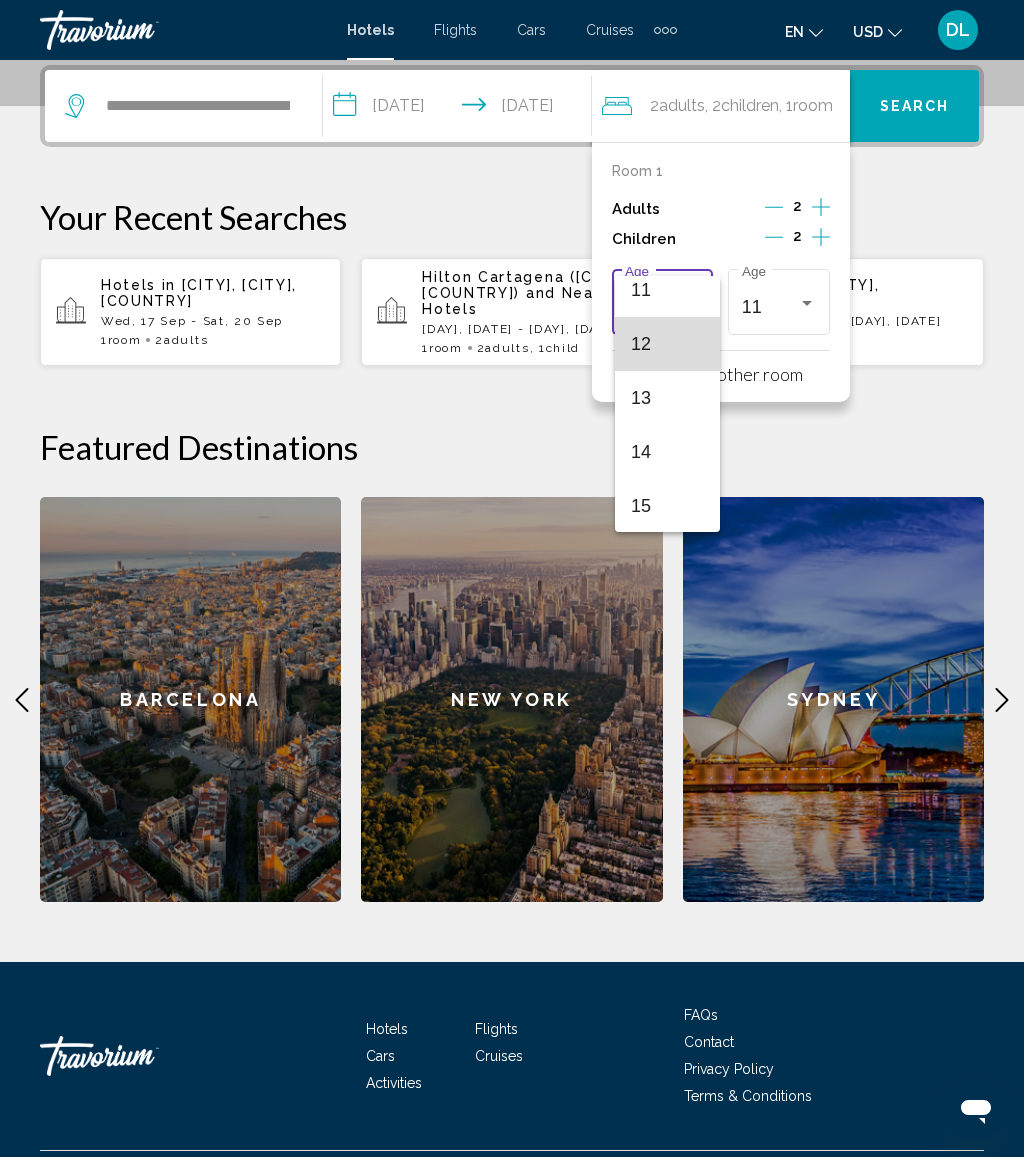 click on "12" at bounding box center [667, 344] 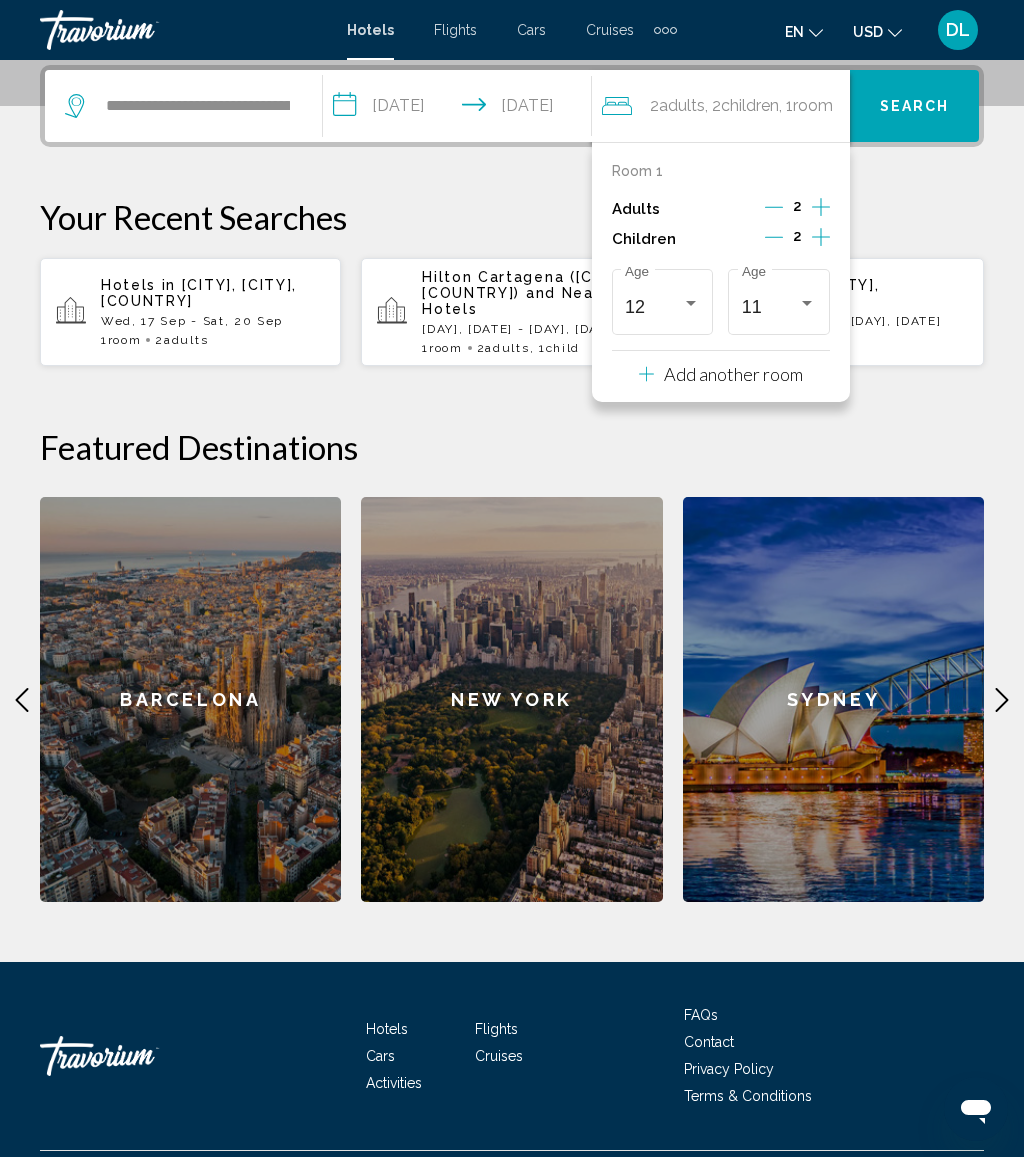 click on "Search" at bounding box center (914, 106) 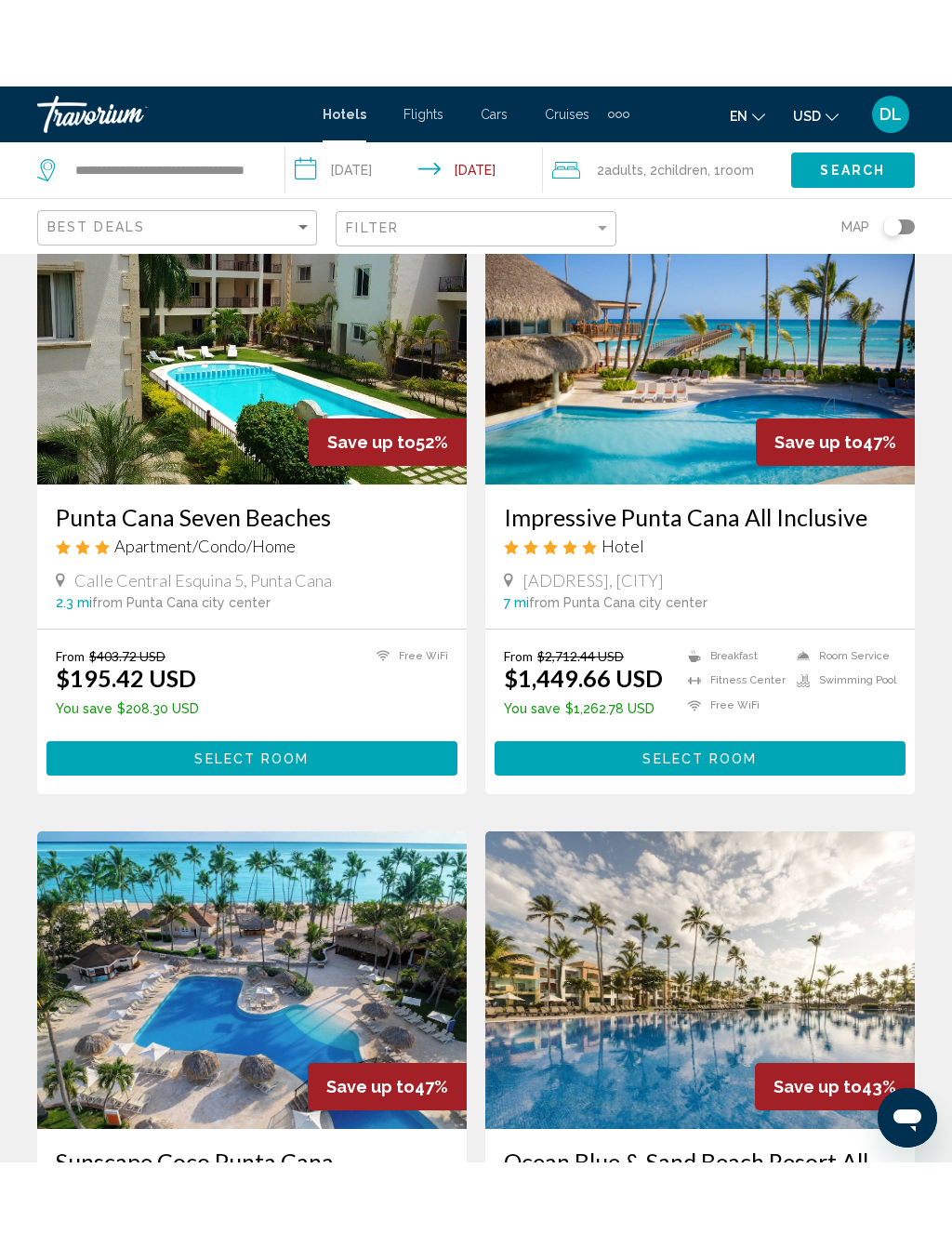scroll, scrollTop: 0, scrollLeft: 0, axis: both 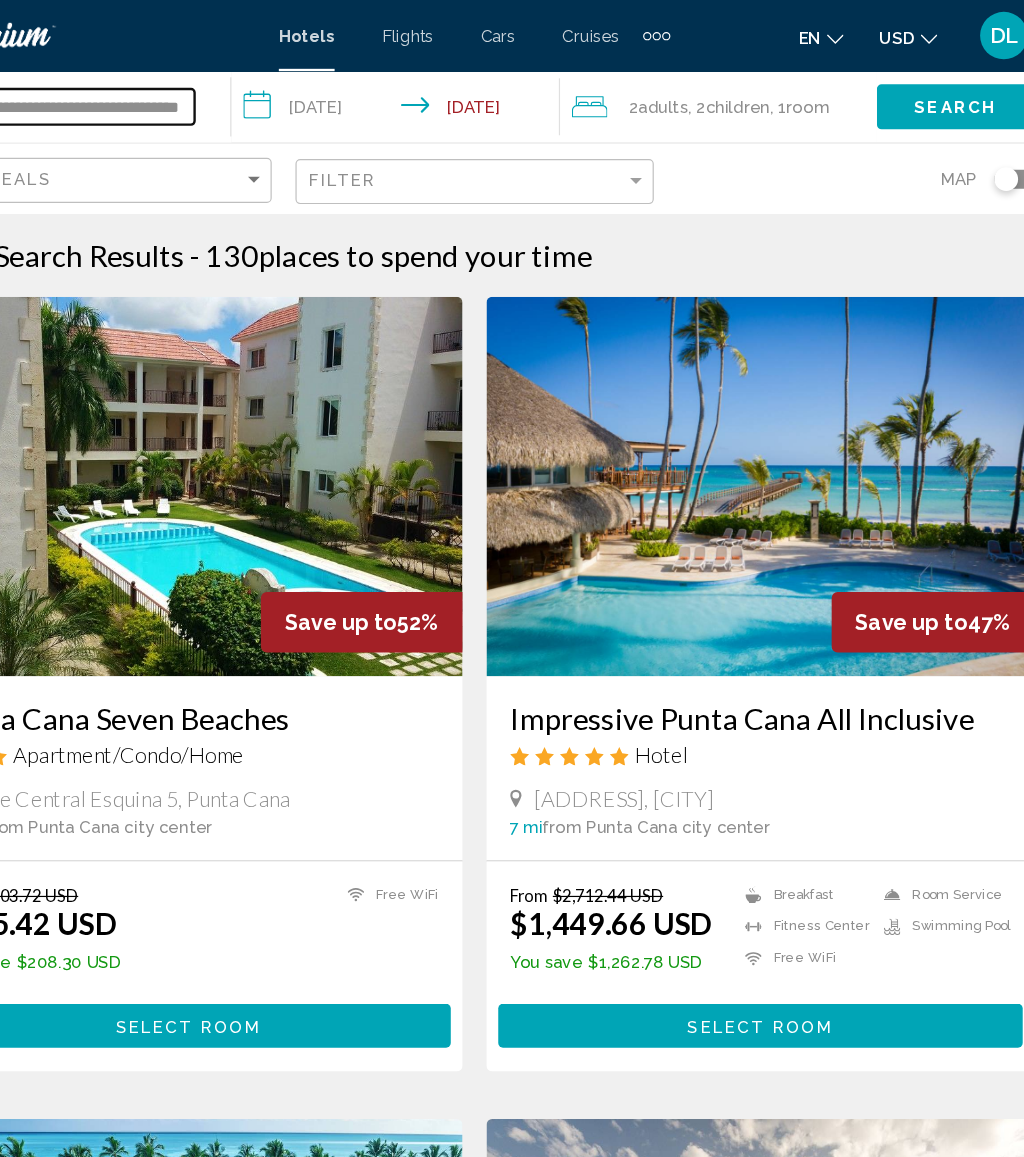 click on "**********" at bounding box center [177, 90] 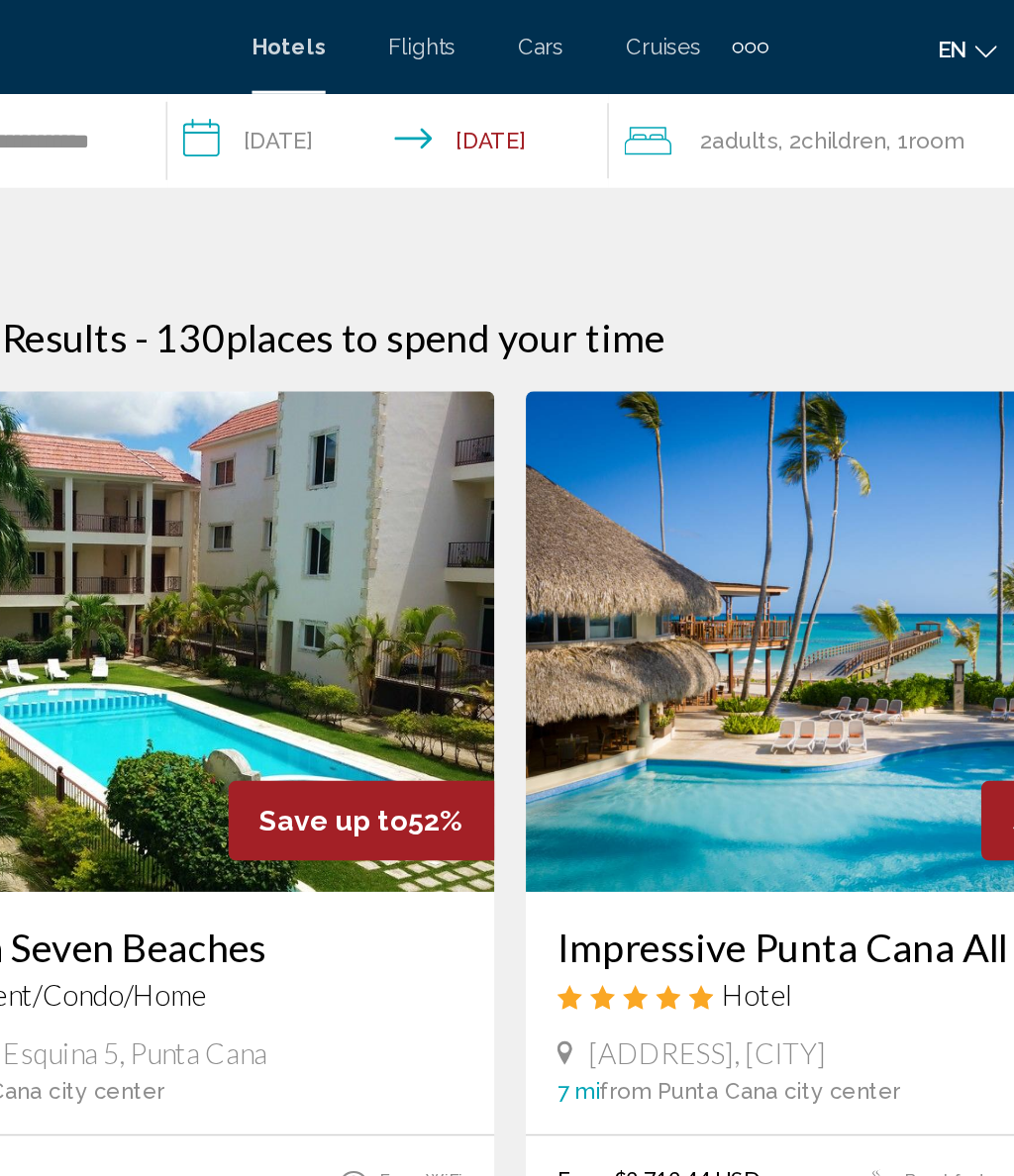 click on "**********" at bounding box center (434, 92) 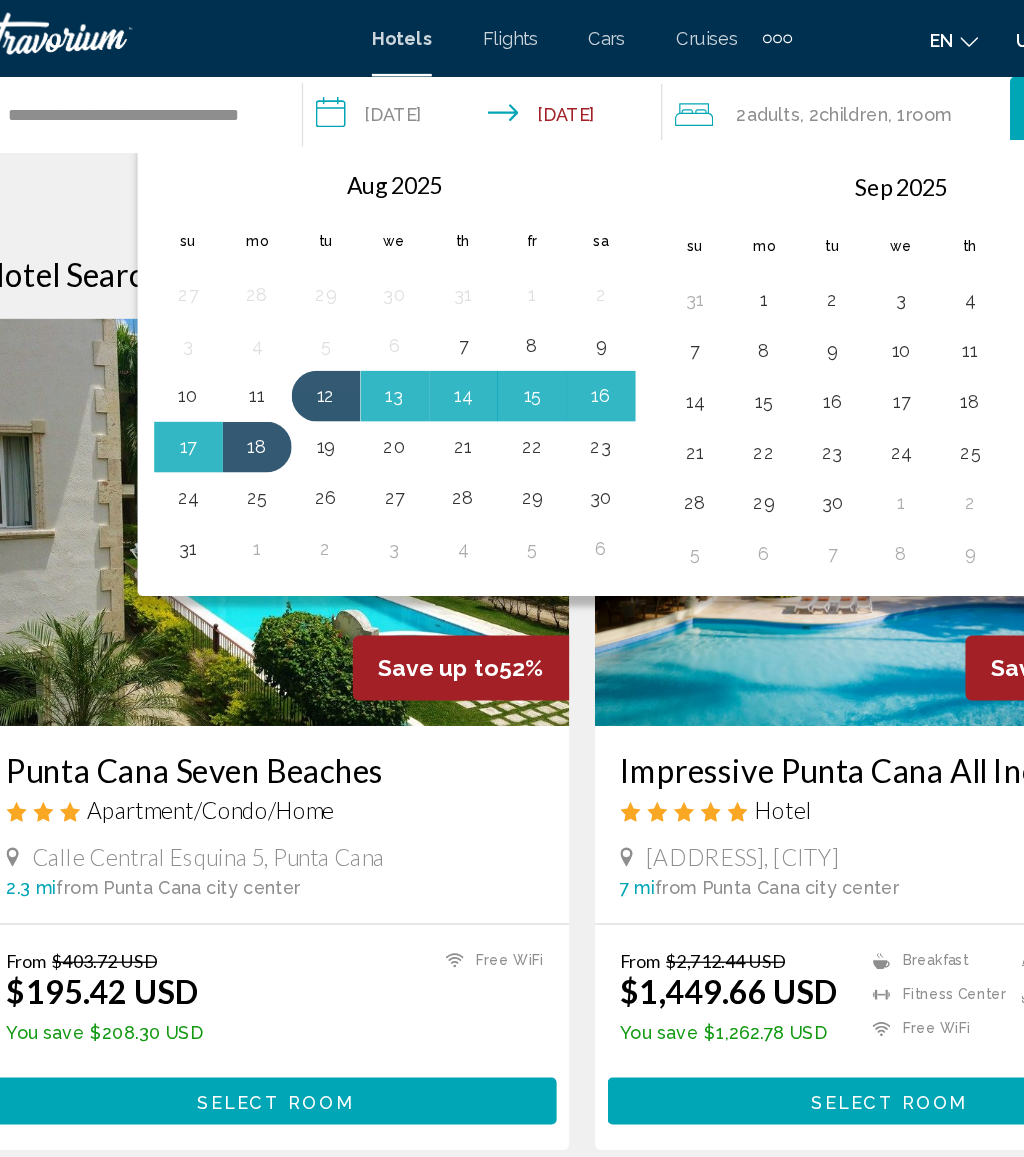 click on "23" at bounding box center (527, 351) 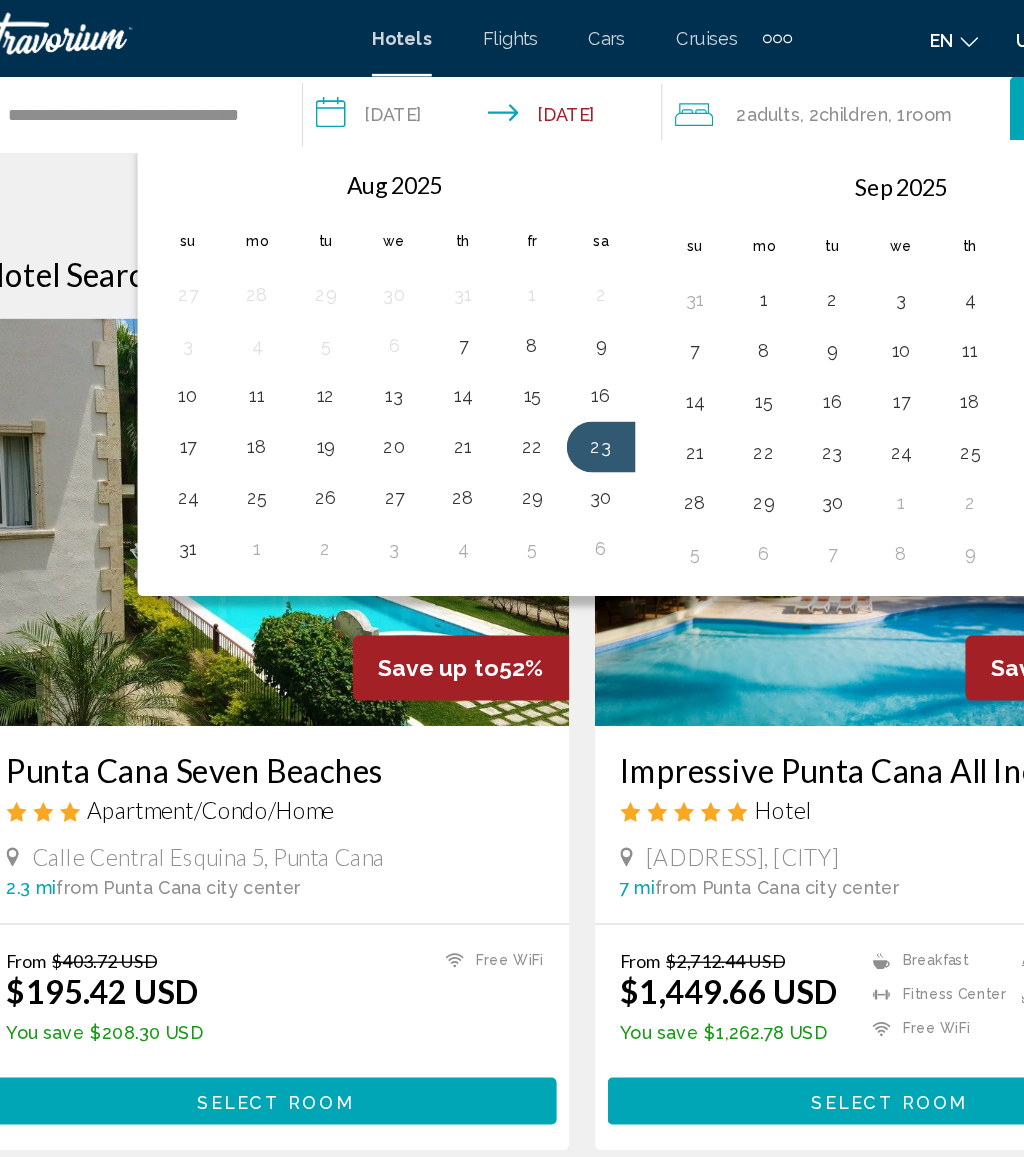 click on "29" at bounding box center (473, 391) 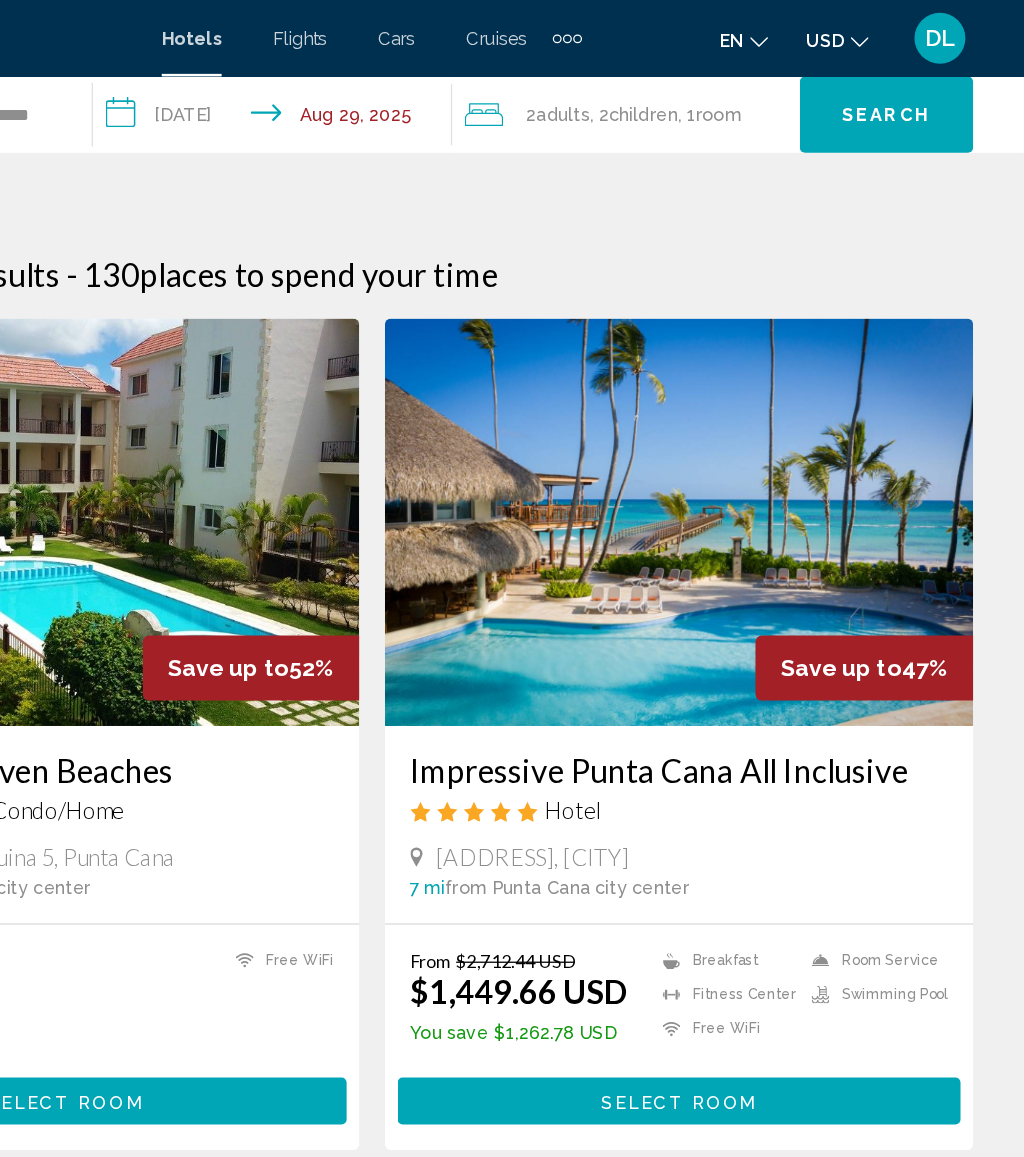 click on "Search" 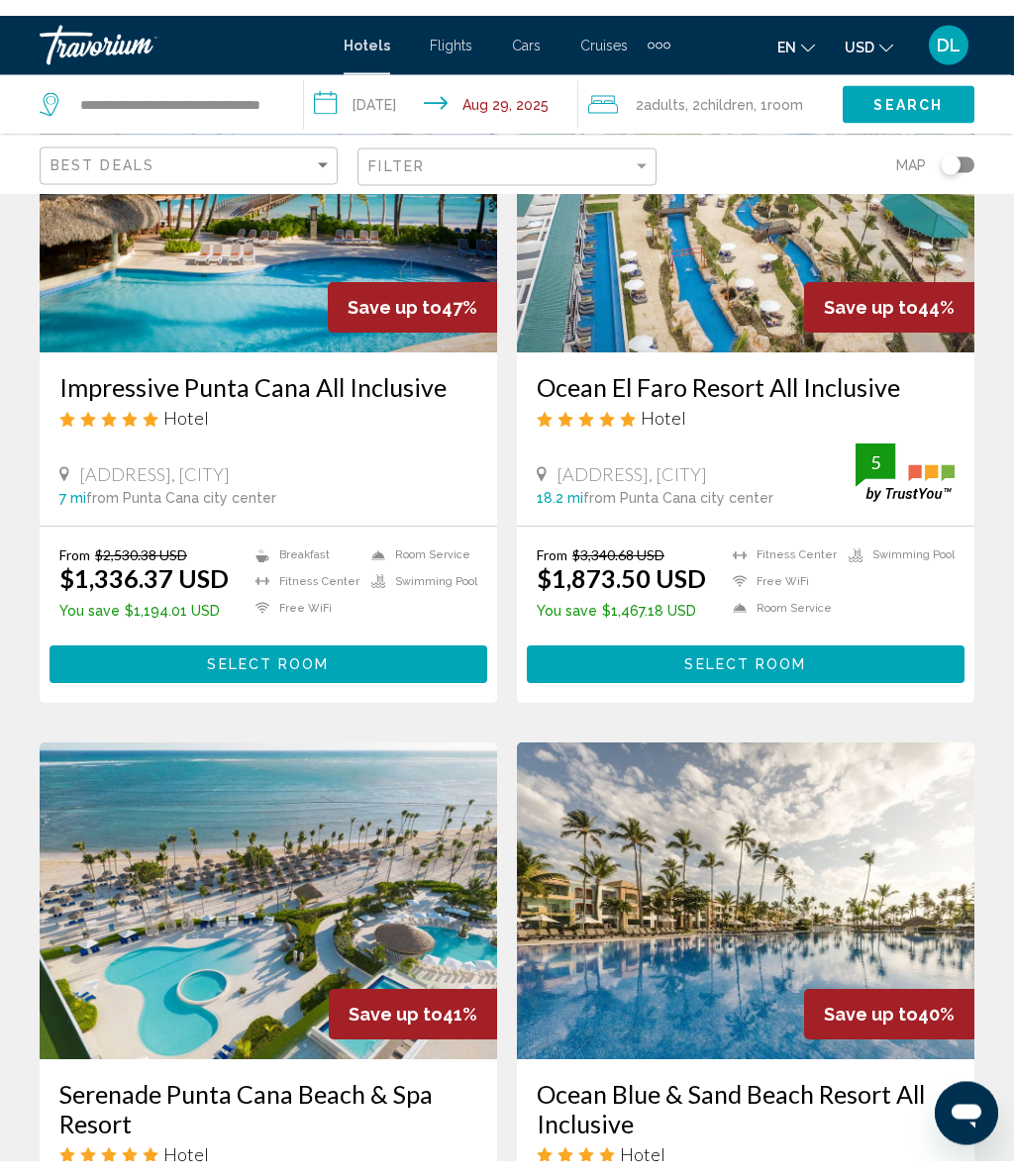 scroll, scrollTop: 0, scrollLeft: 0, axis: both 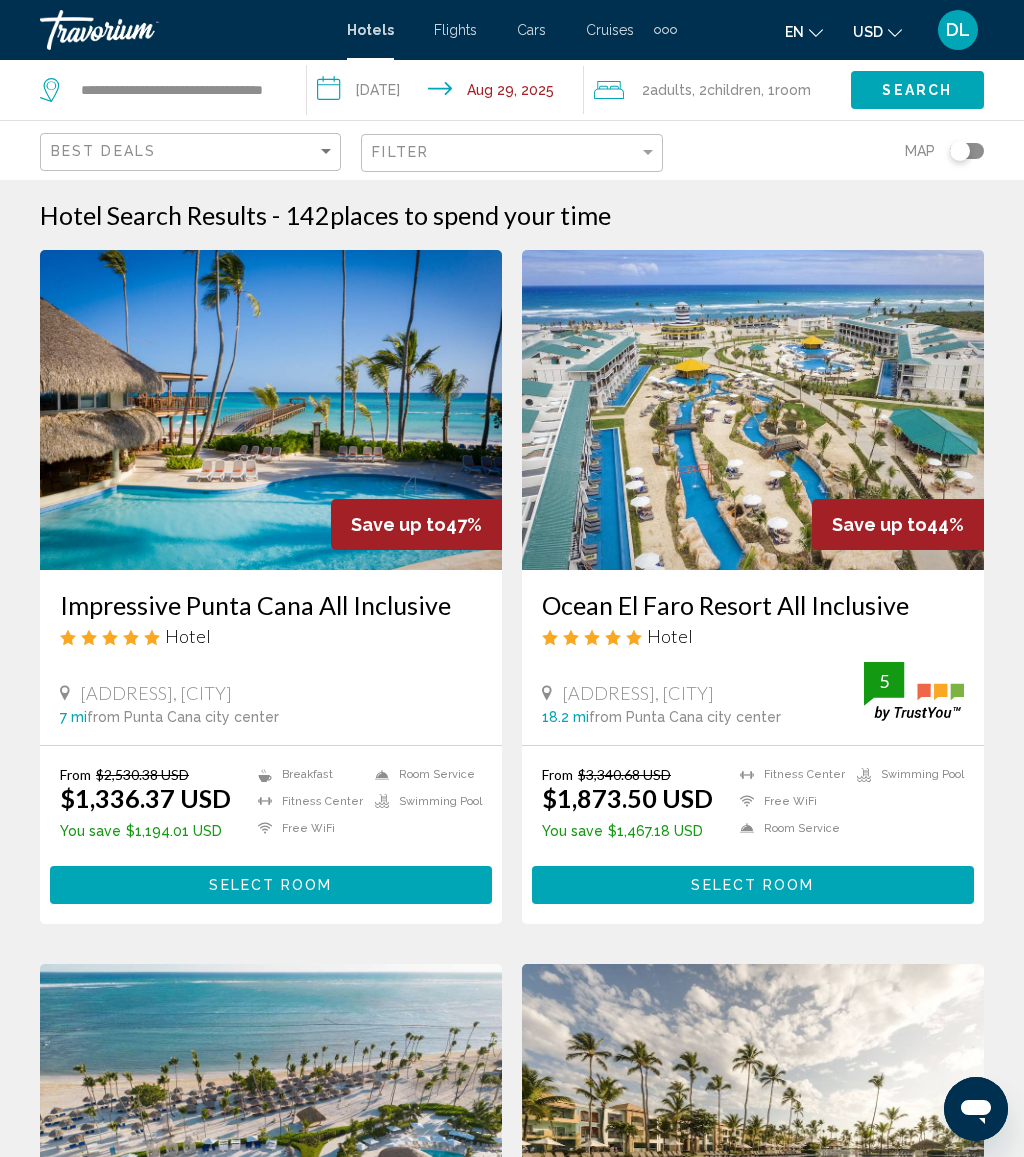 click on "**********" 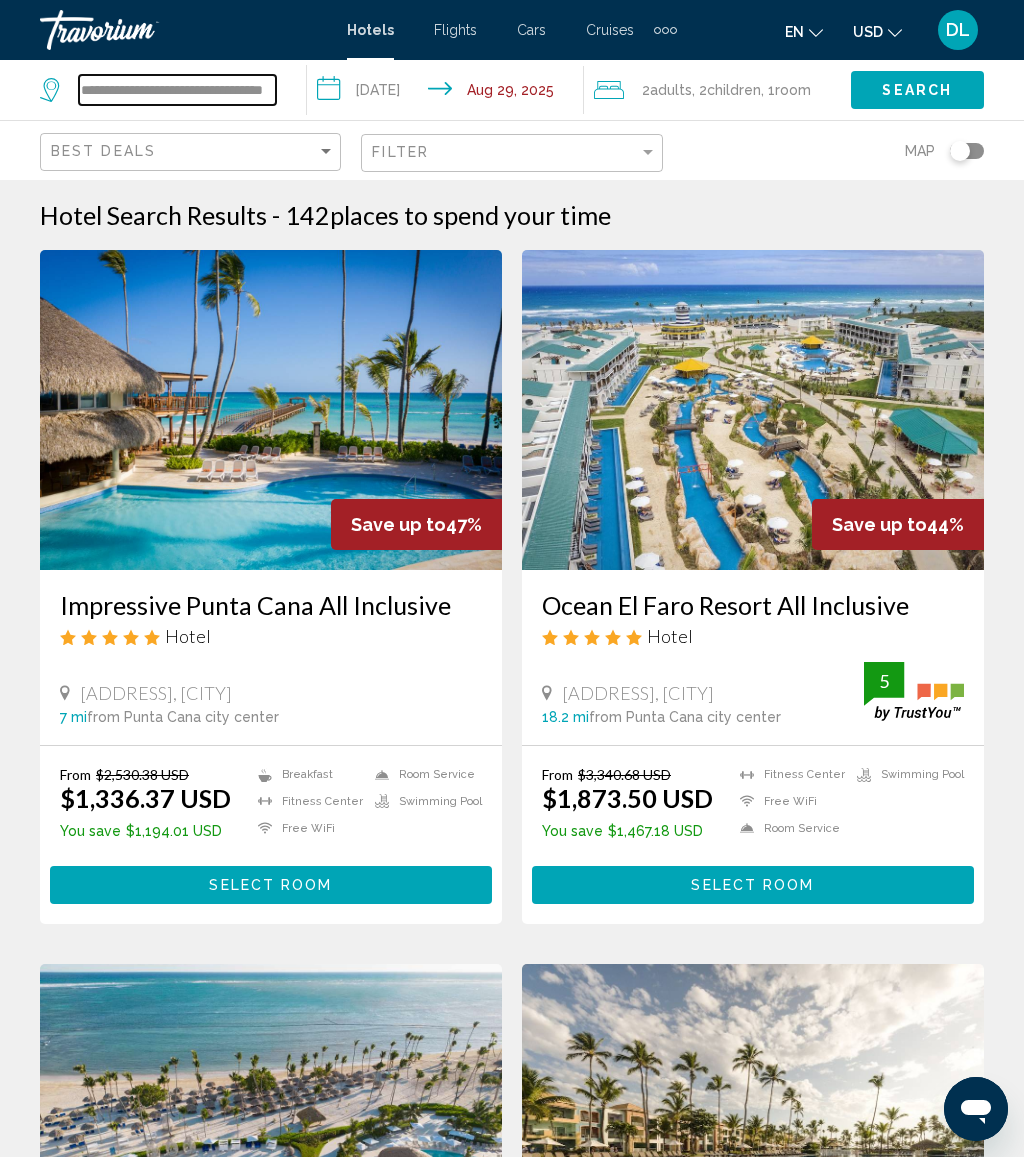 click on "**********" at bounding box center [177, 90] 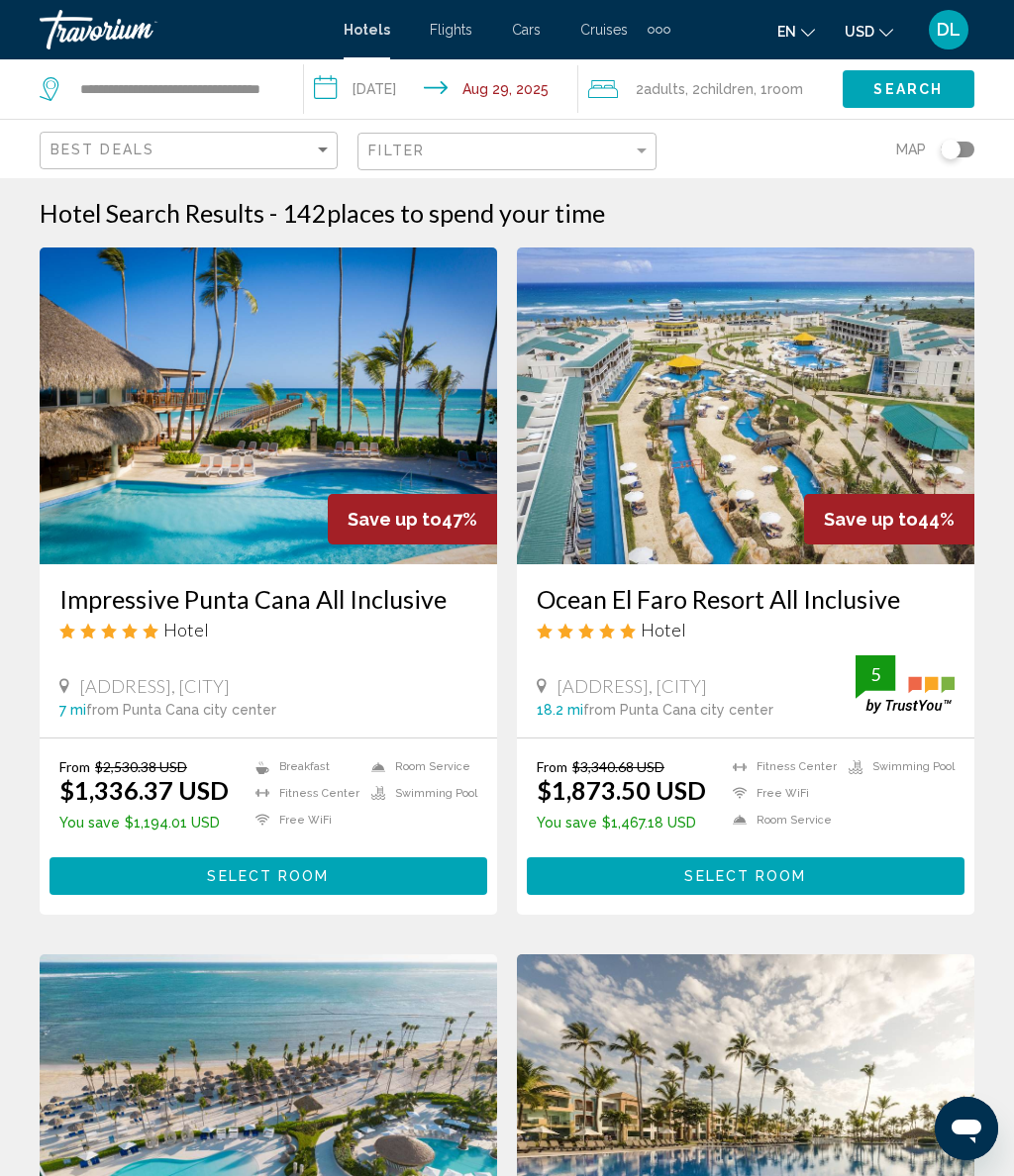 click on "**********" at bounding box center (445, 92) 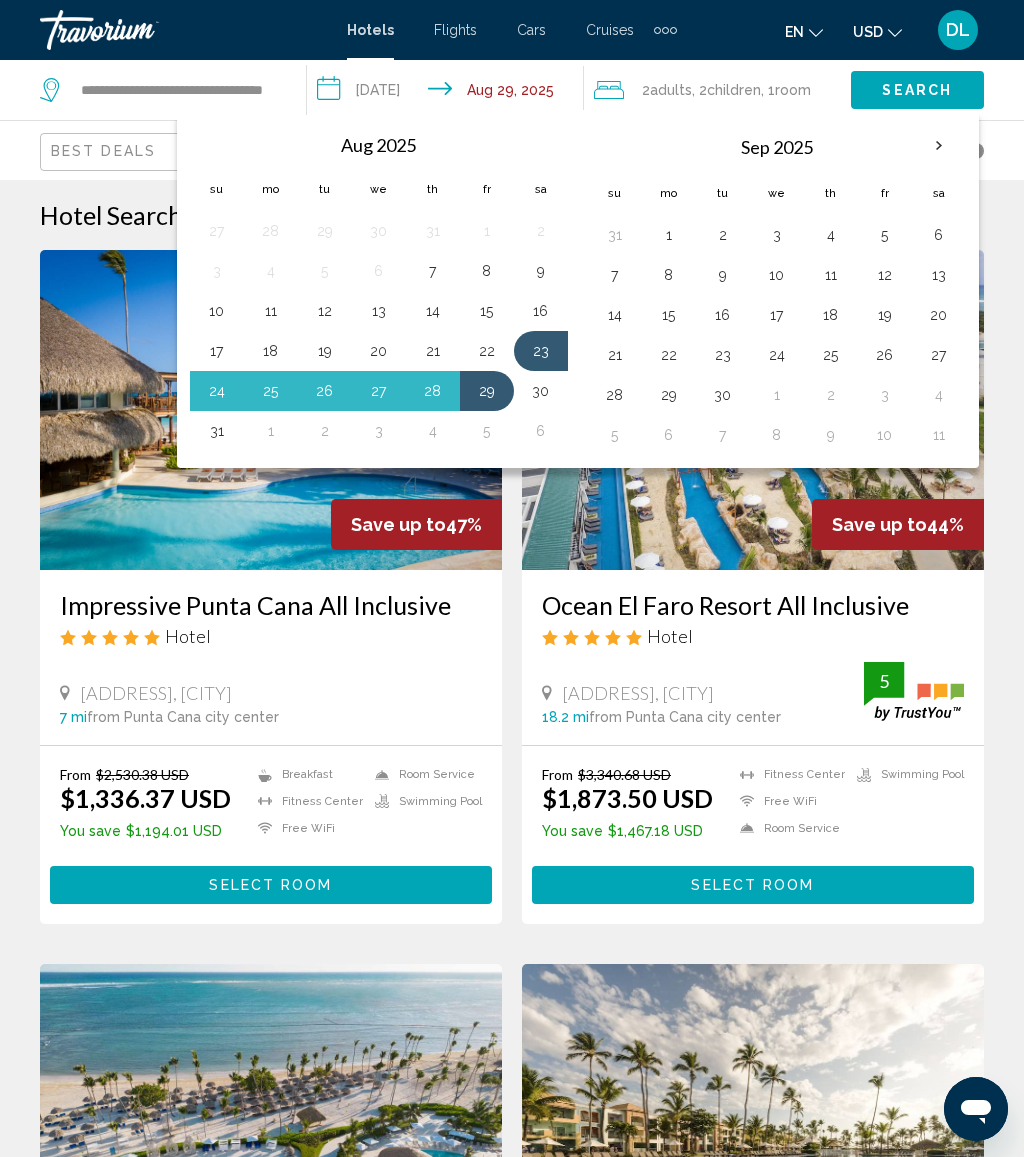 click on "10" at bounding box center (777, 275) 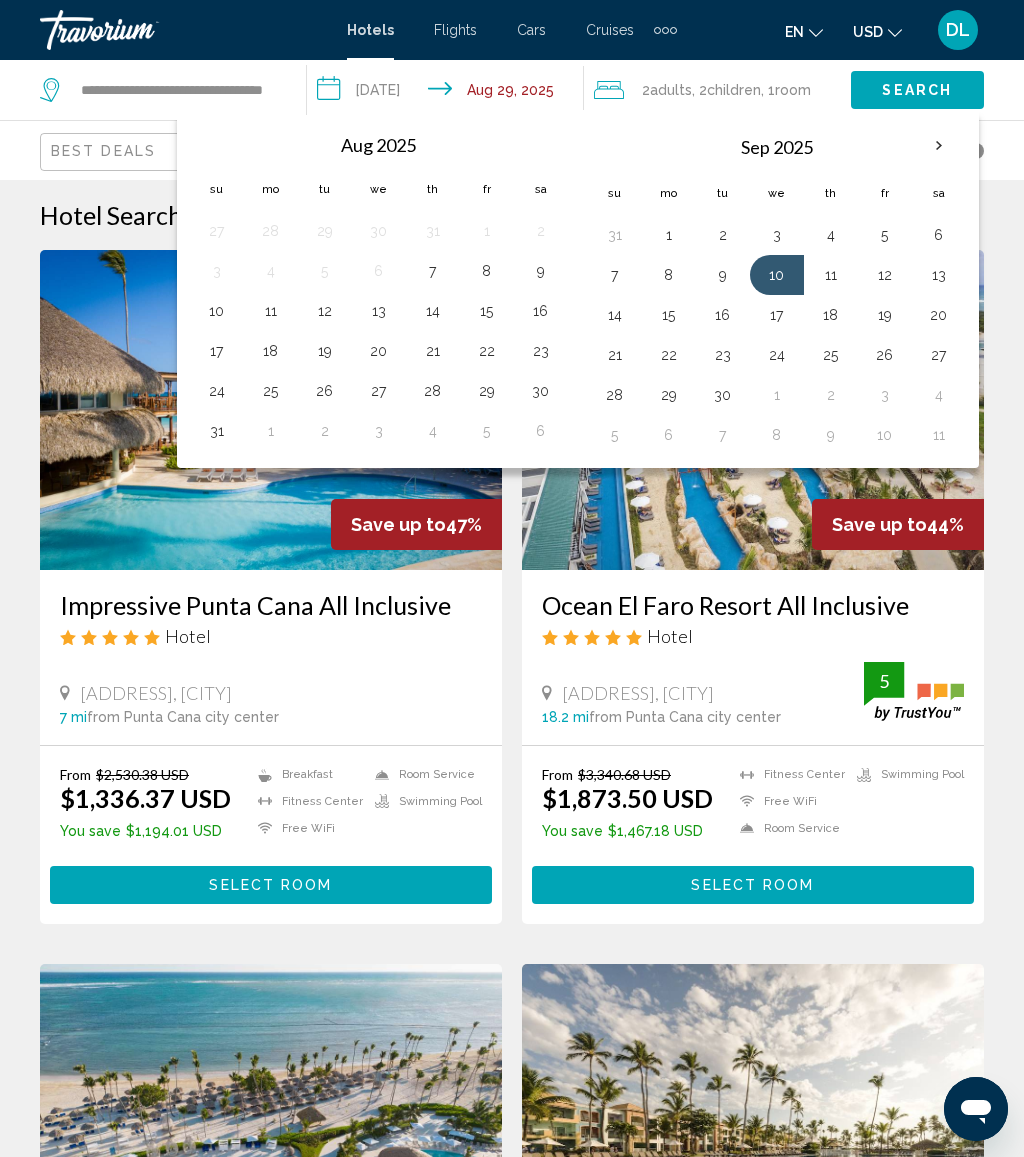 click on "16" at bounding box center (723, 315) 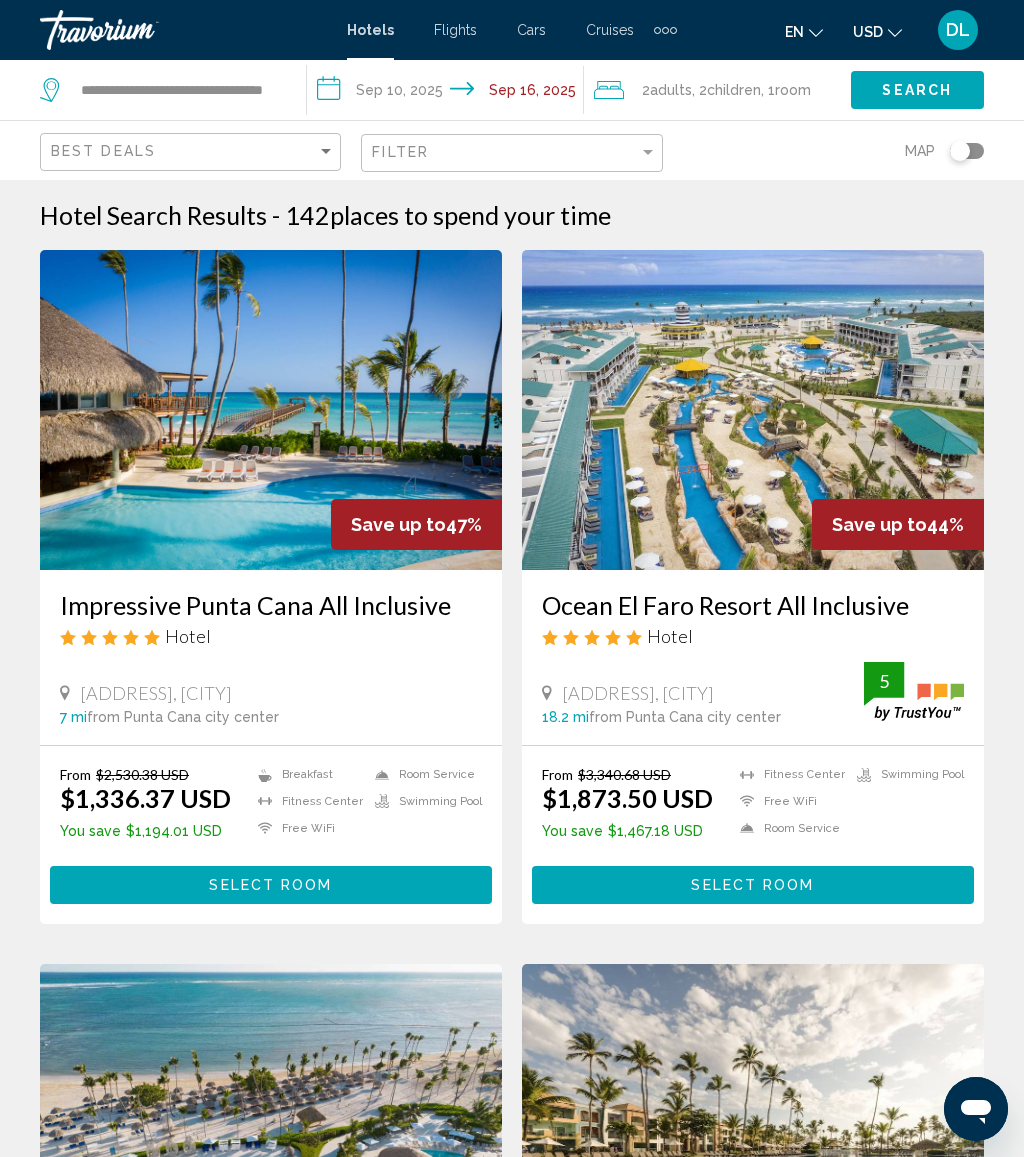 click on ", 1  Room rooms" 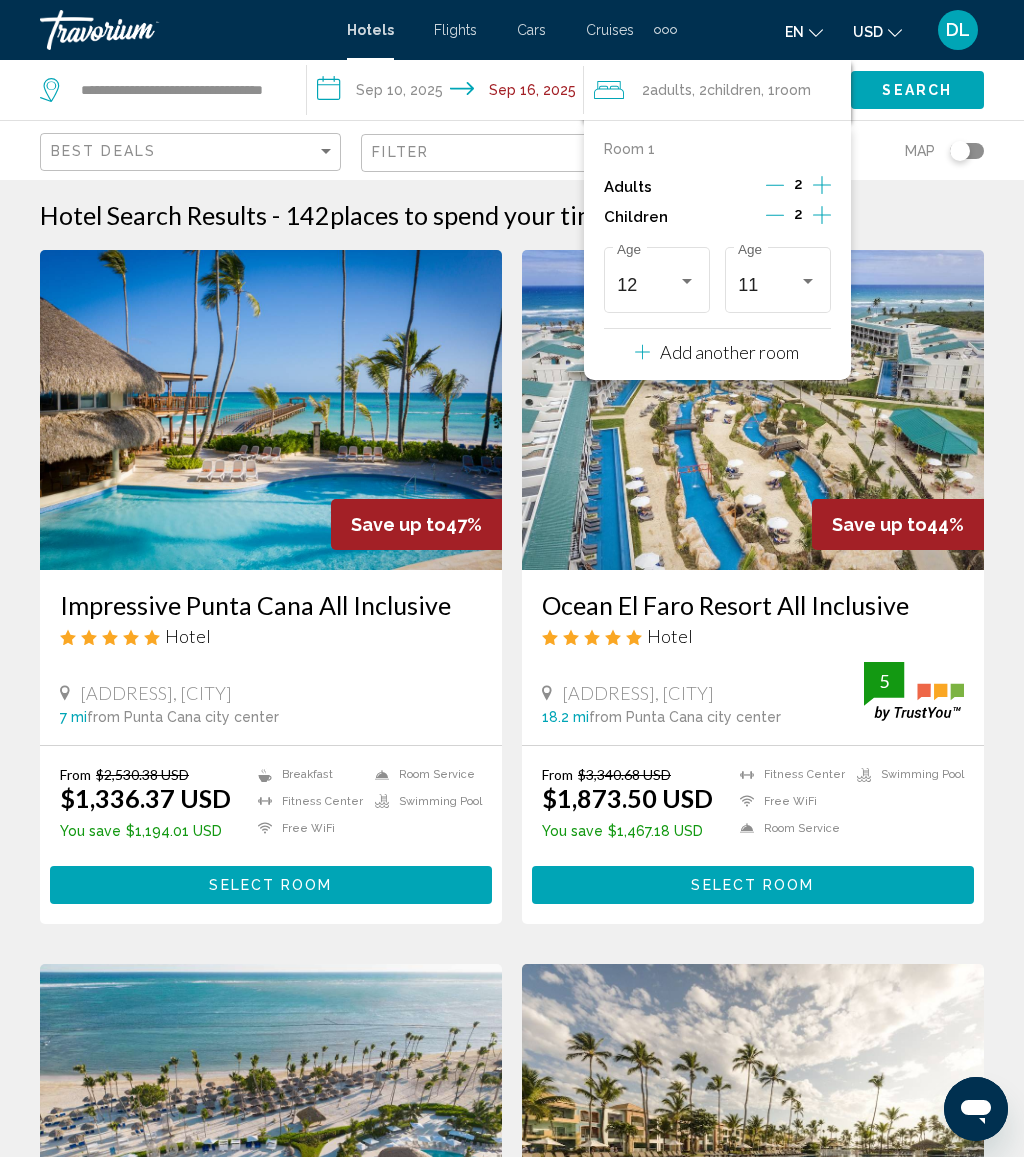 click on "Search" 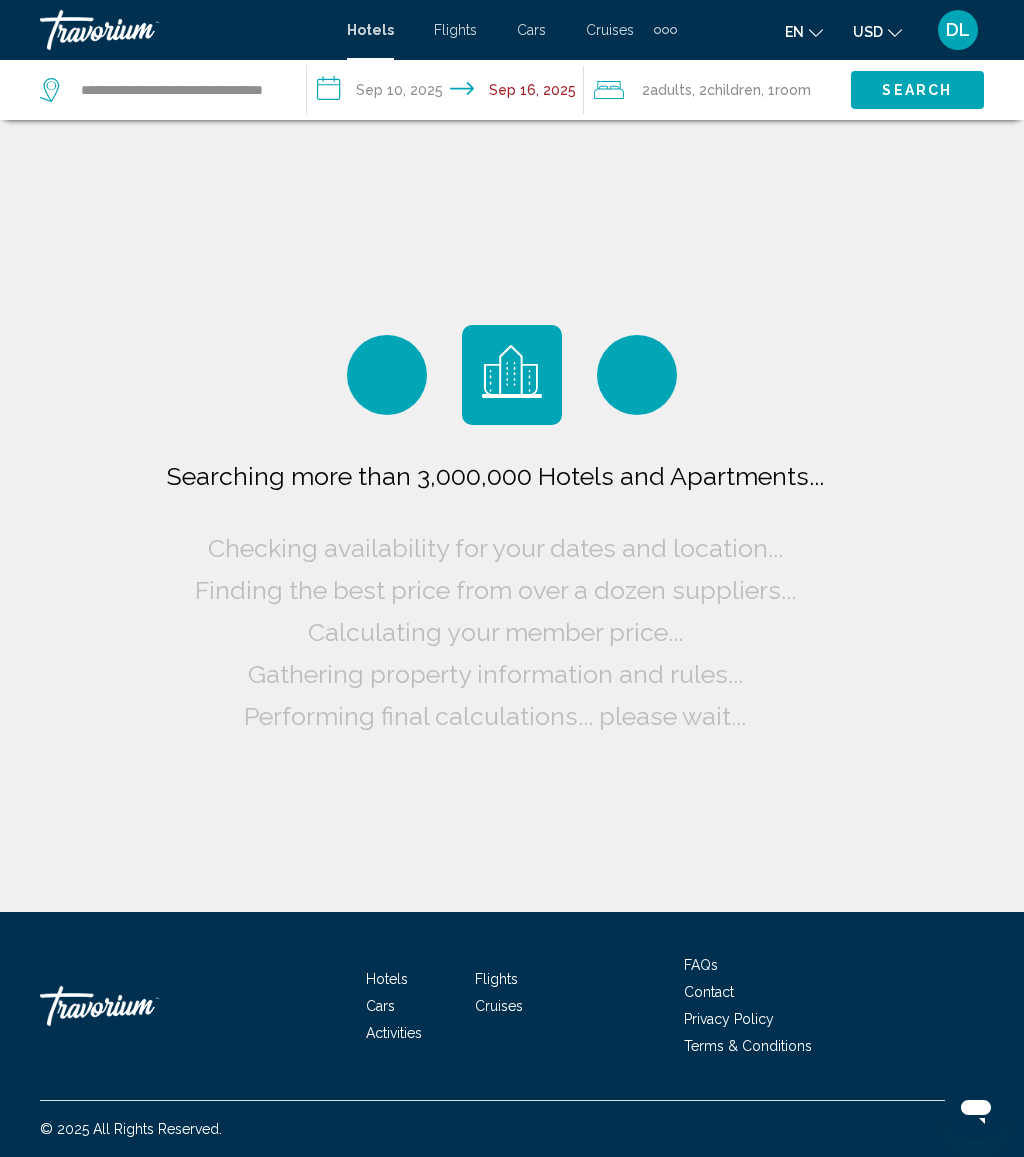click on "**********" at bounding box center [177, 90] 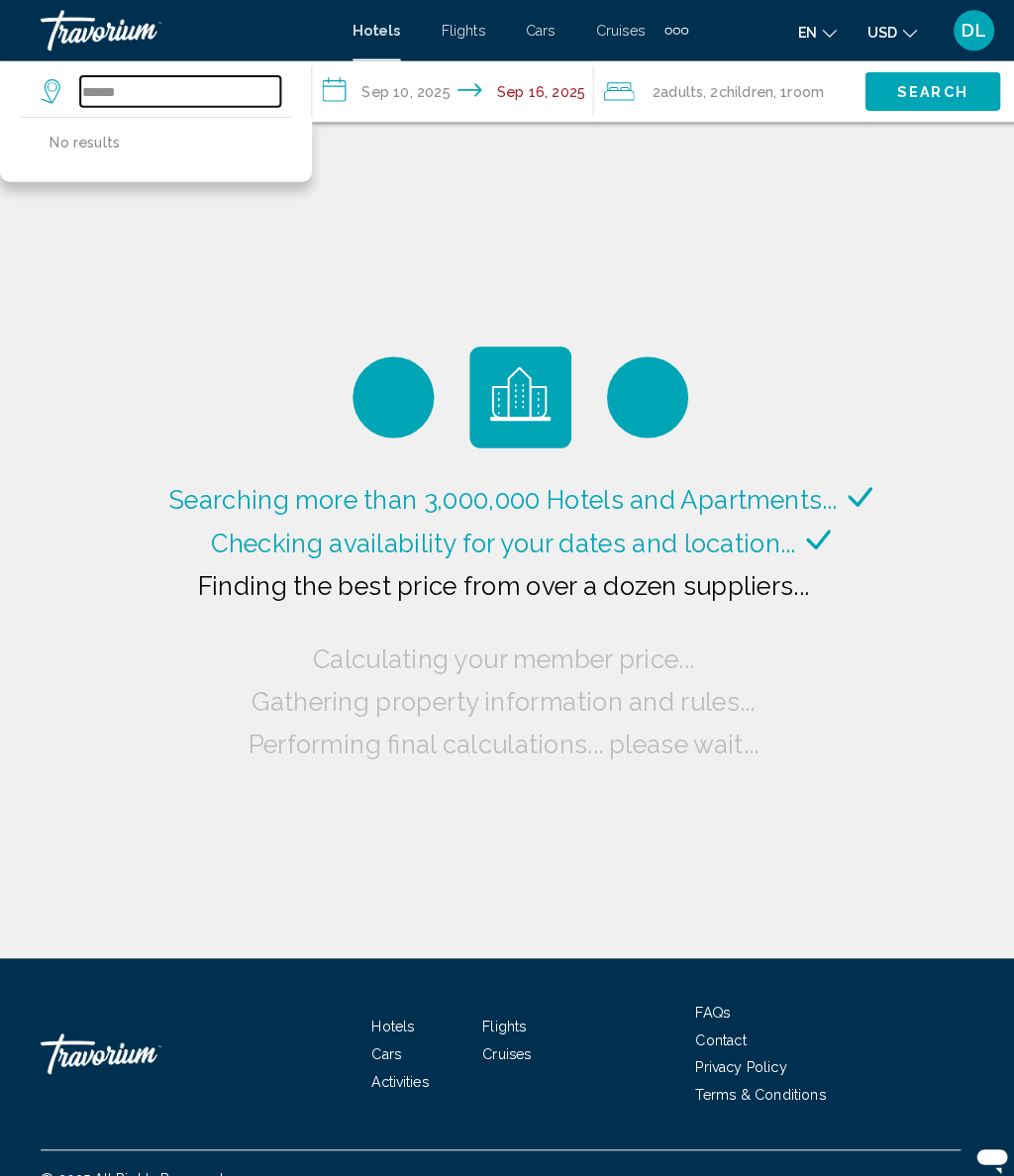 click on "*****" at bounding box center (175, 89) 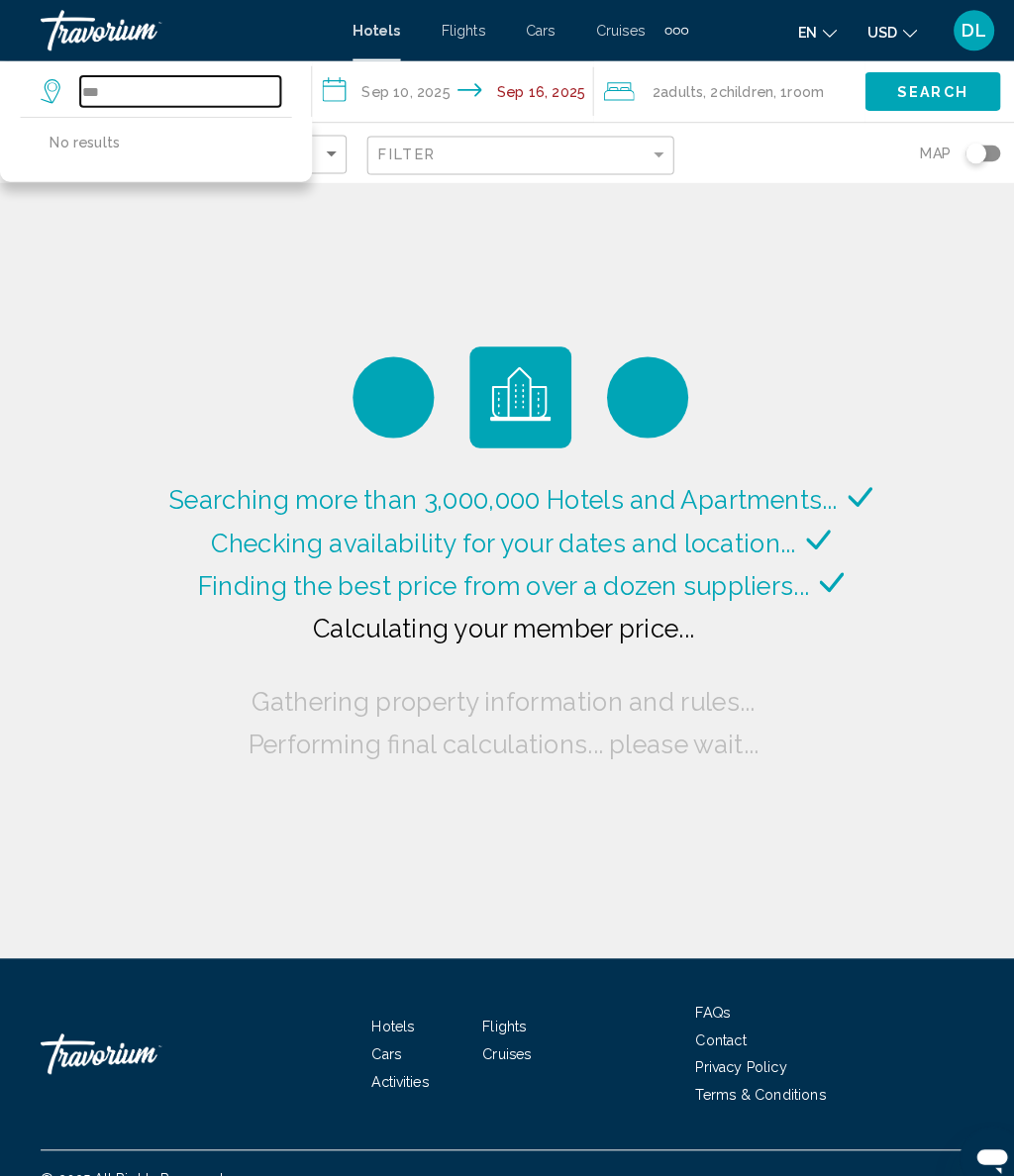type on "*" 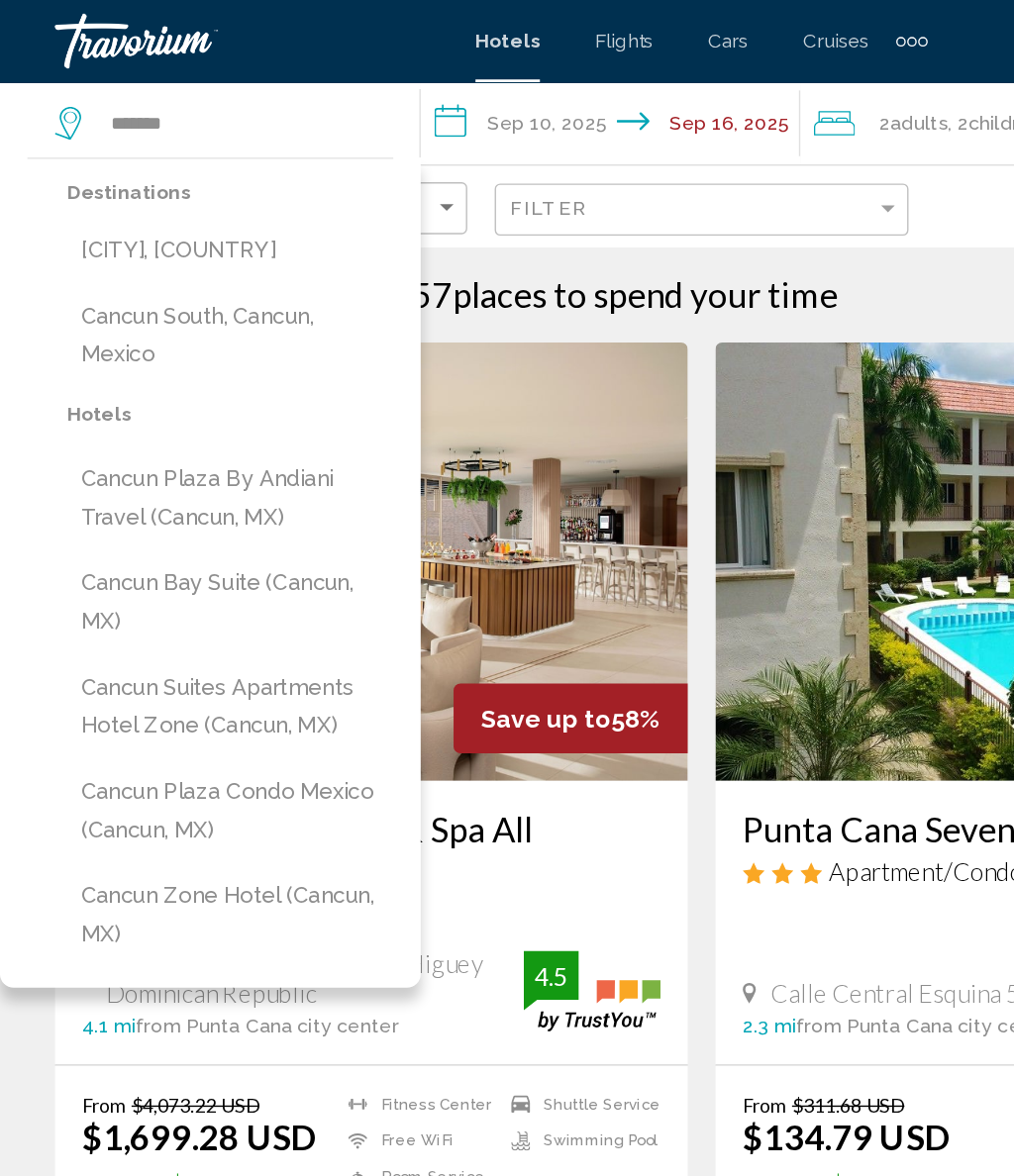 click on "[CITY], [COUNTRY] ([CODE])" at bounding box center [166, 181] 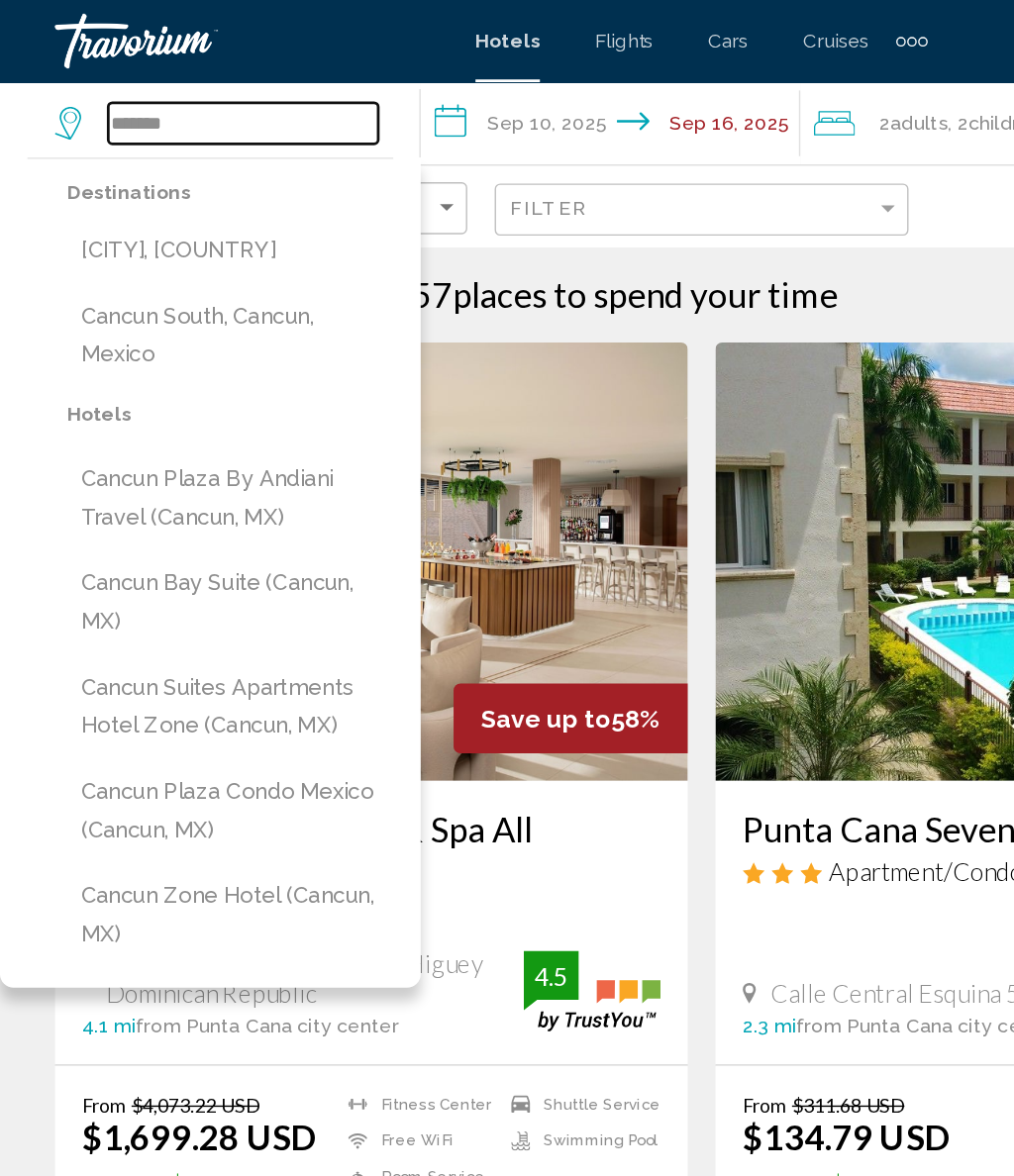 type on "**********" 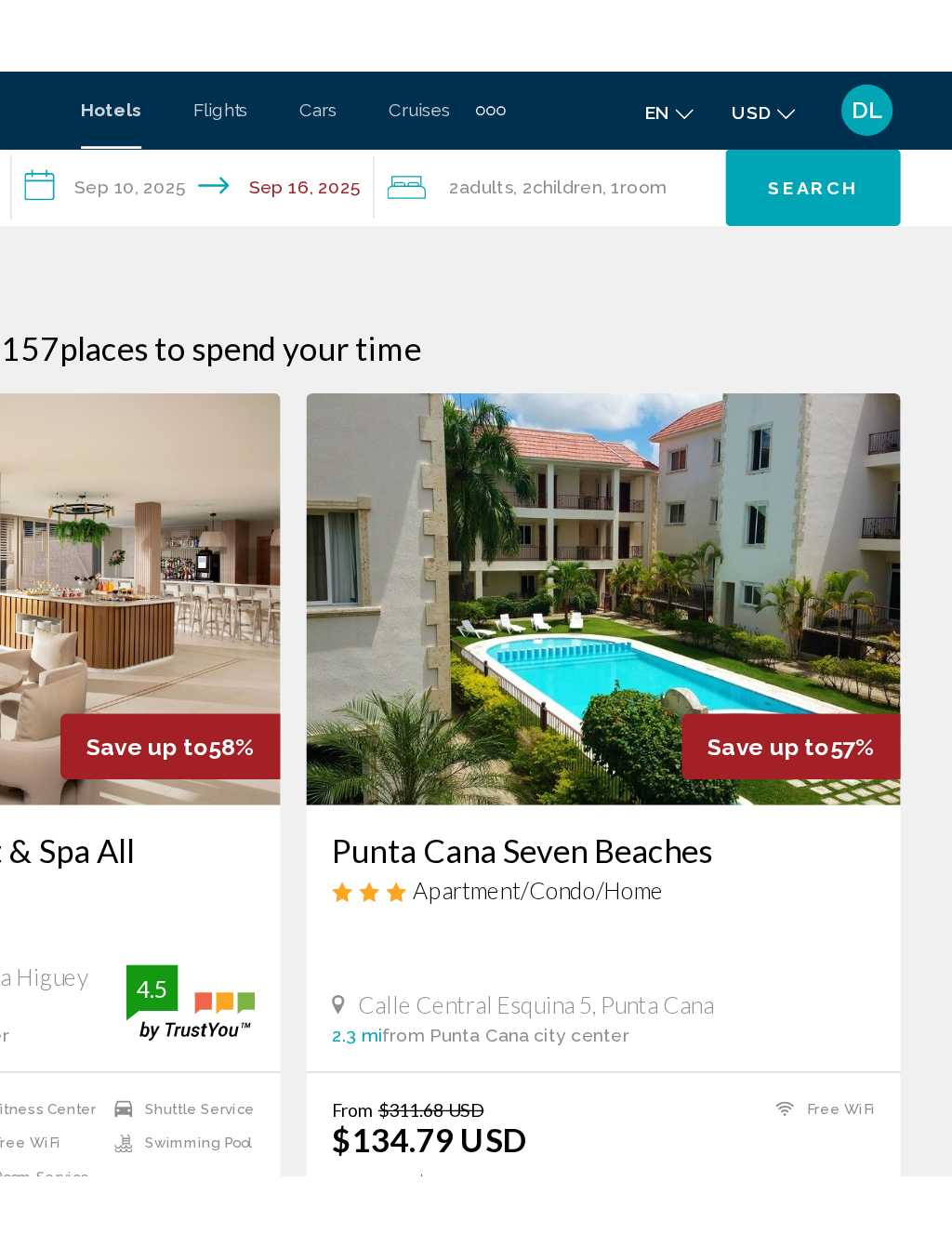 scroll, scrollTop: 0, scrollLeft: 0, axis: both 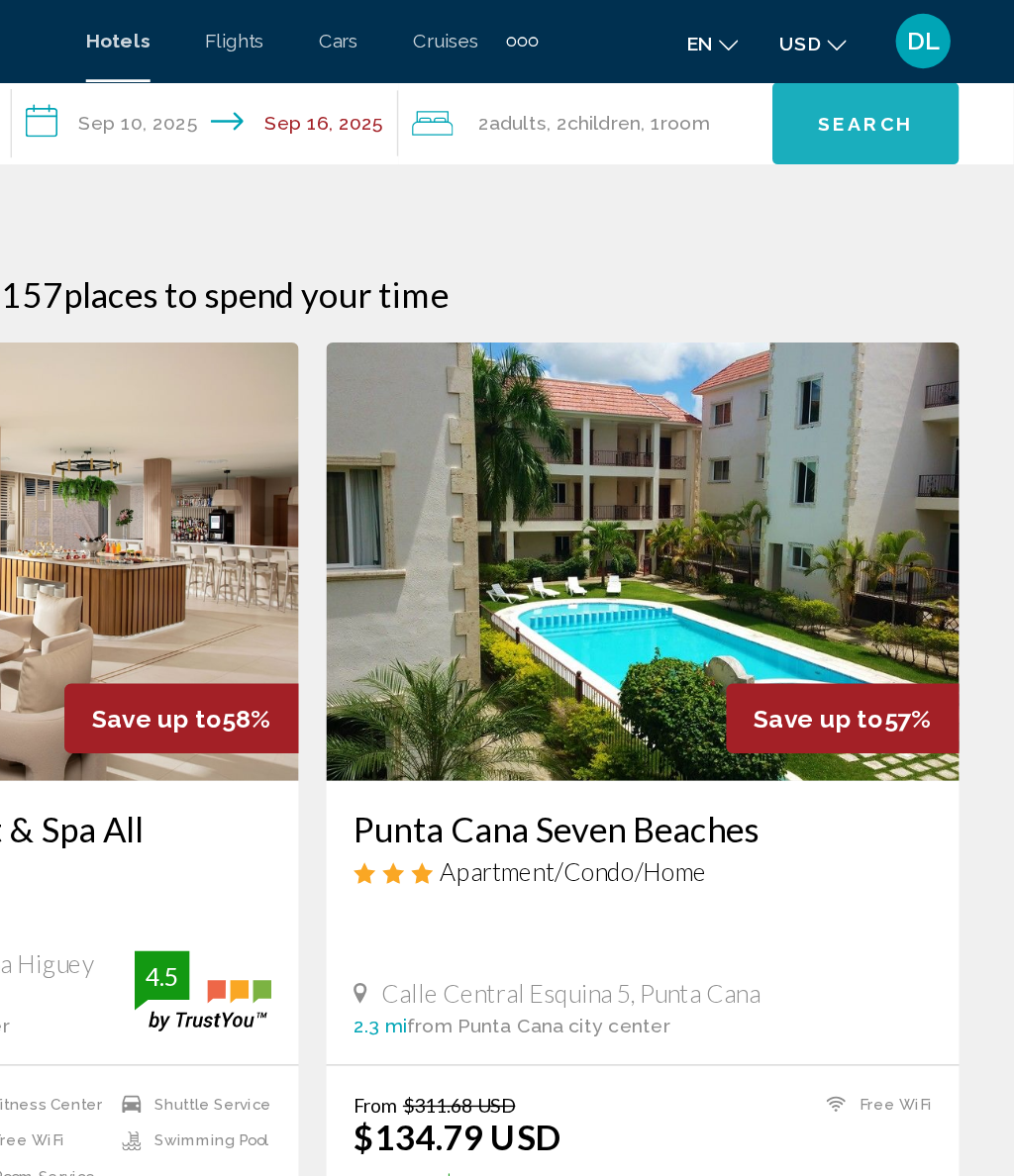 click on "Search" 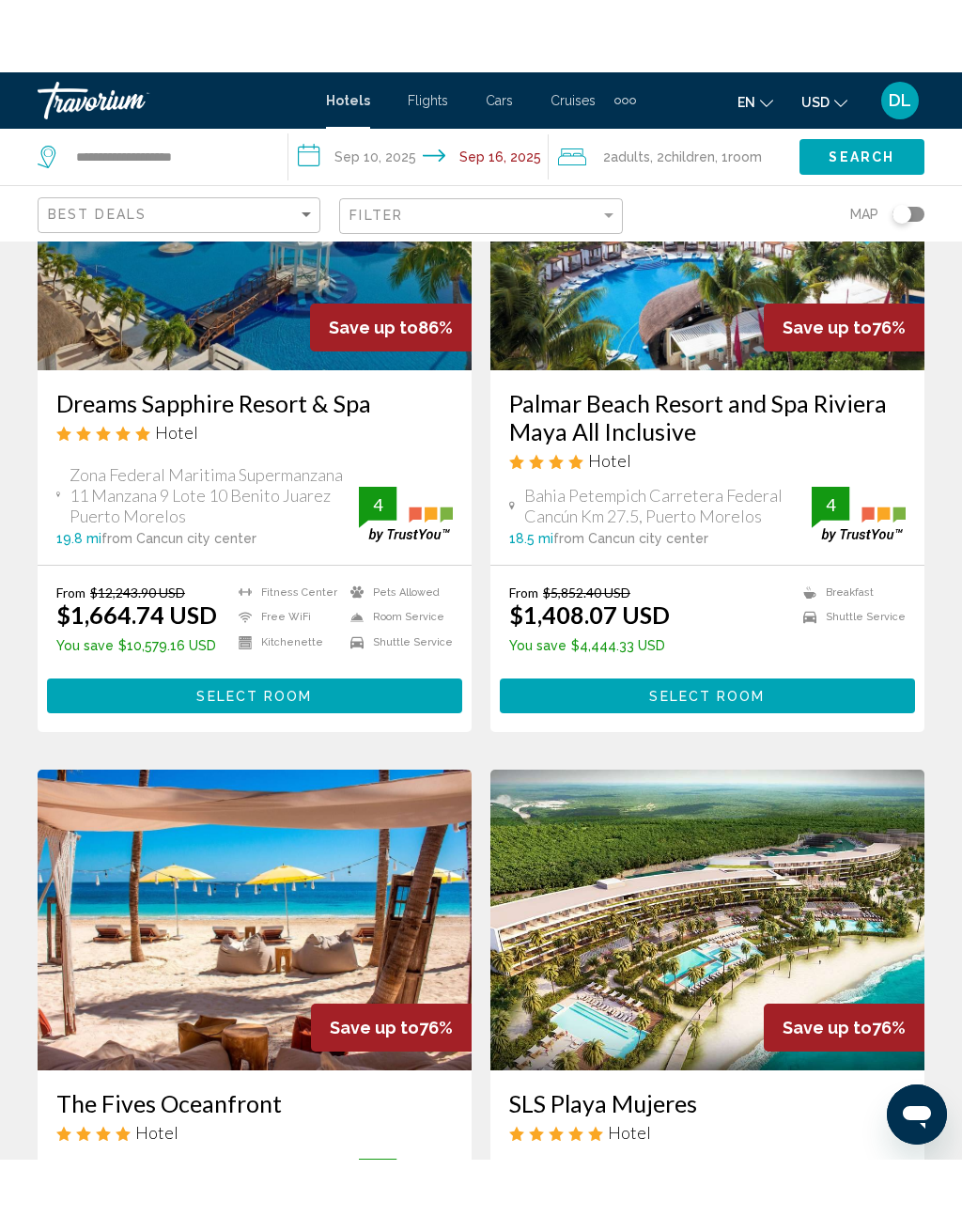 scroll, scrollTop: 236, scrollLeft: 0, axis: vertical 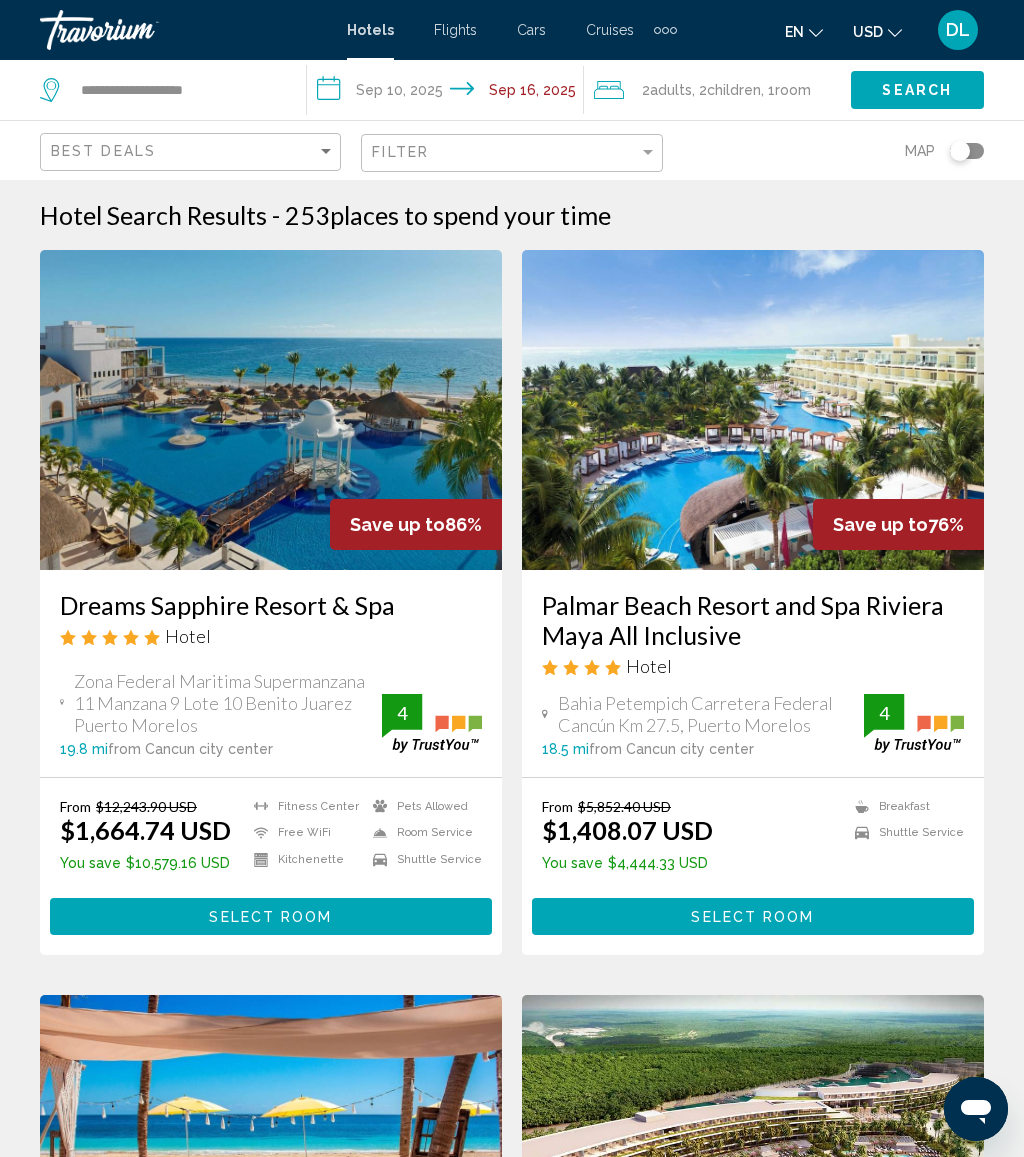 click on "**********" at bounding box center (449, 93) 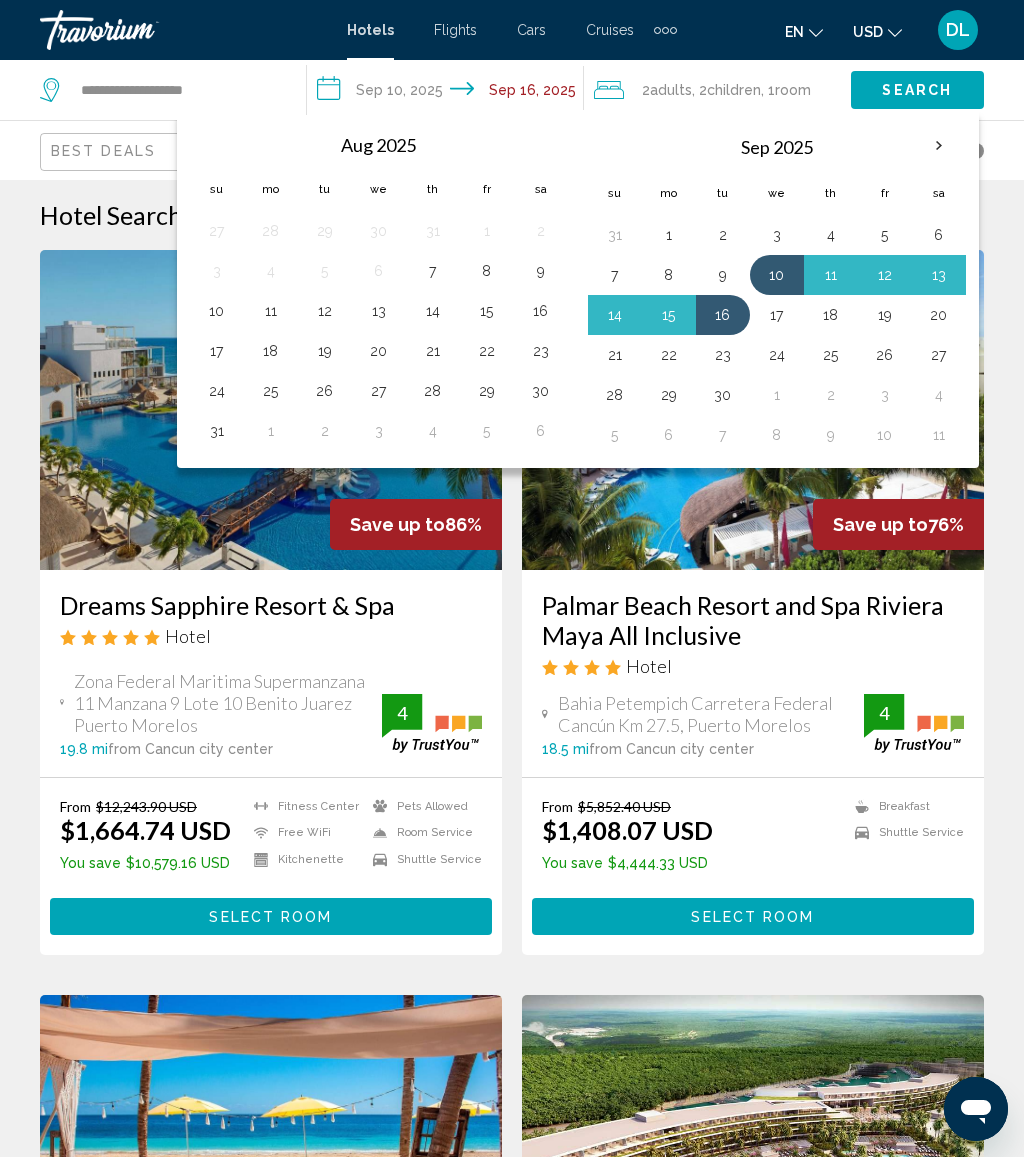 click on "16" at bounding box center [723, 315] 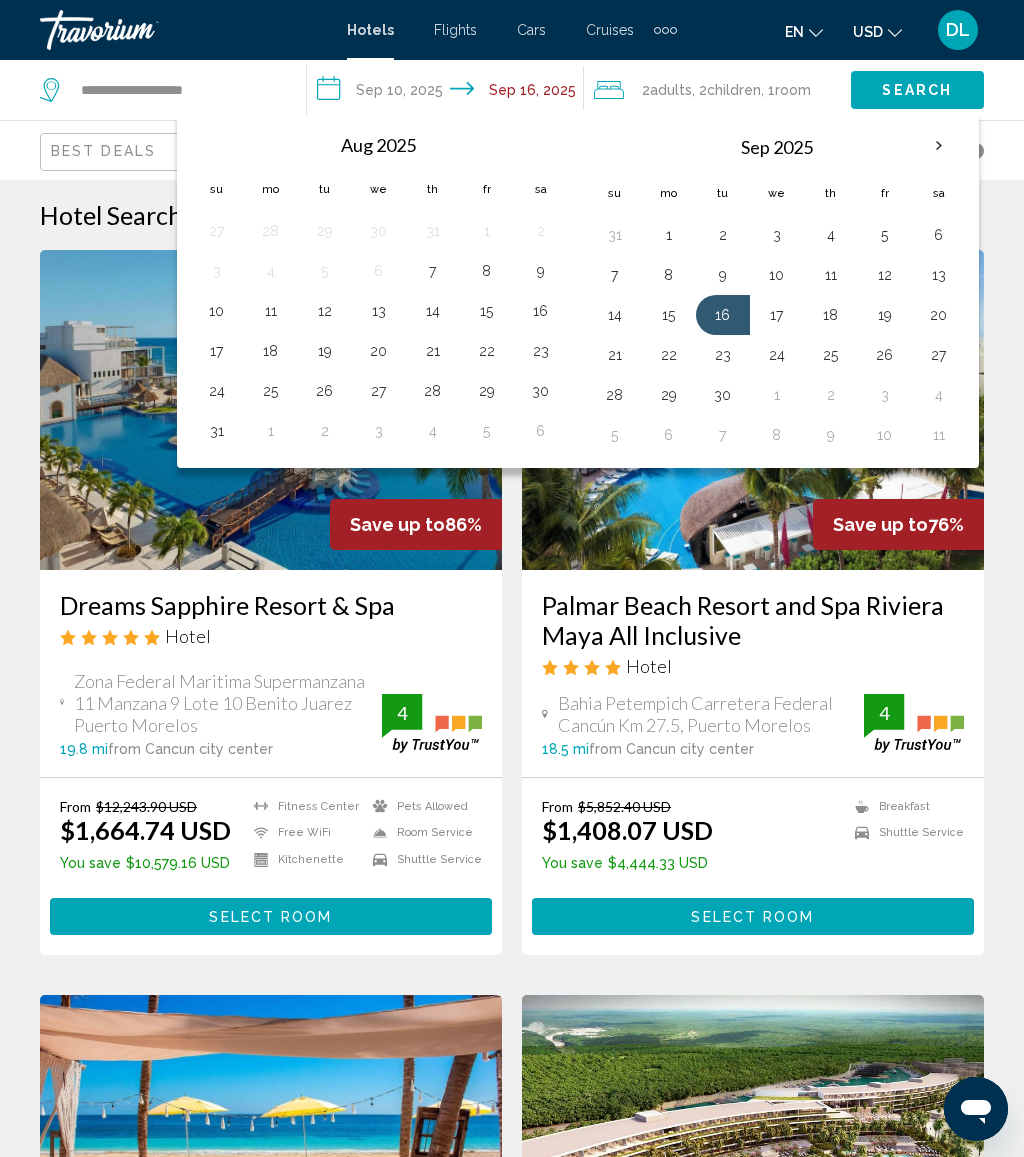 click on "22" at bounding box center [669, 355] 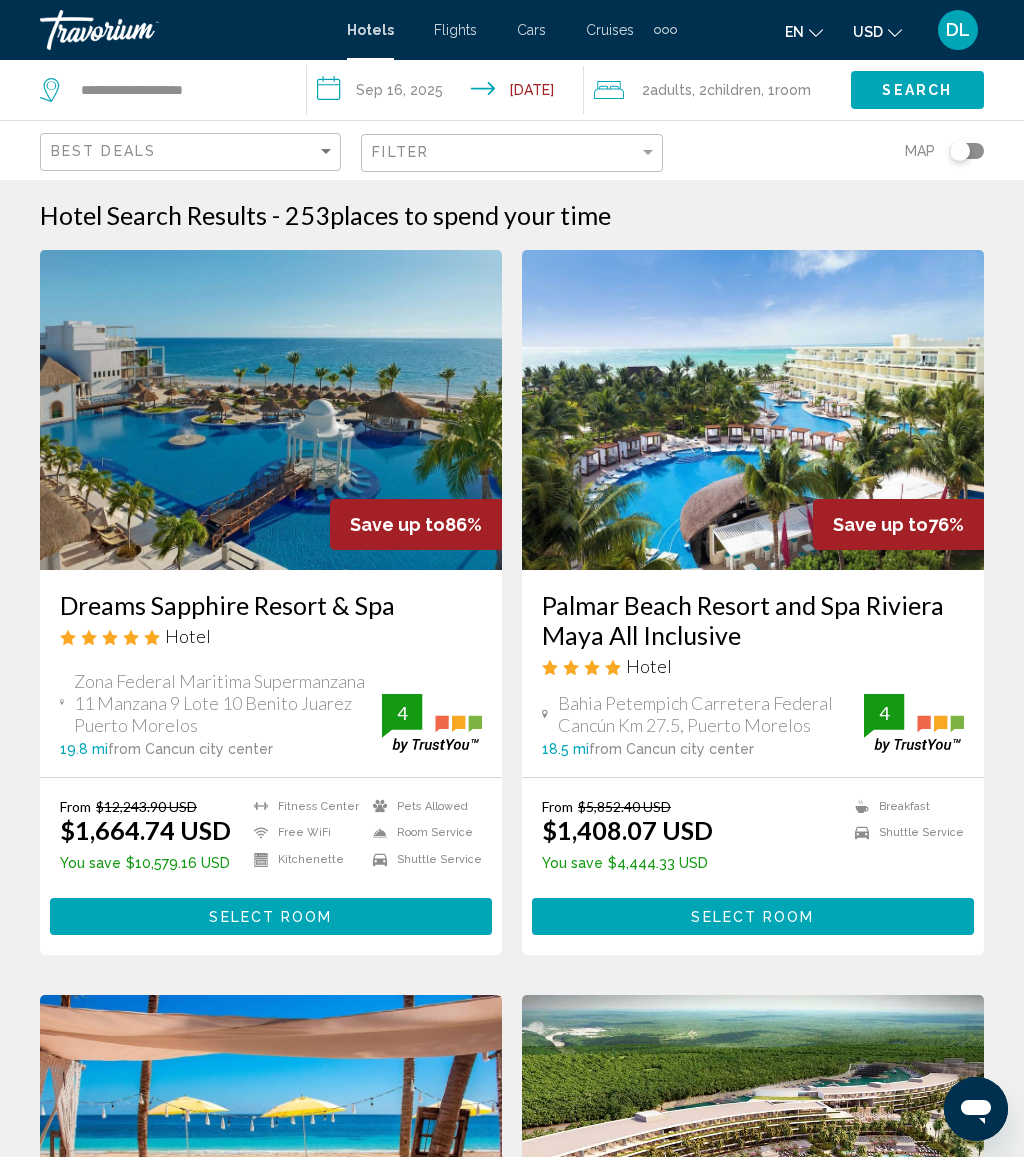 click on "Search" 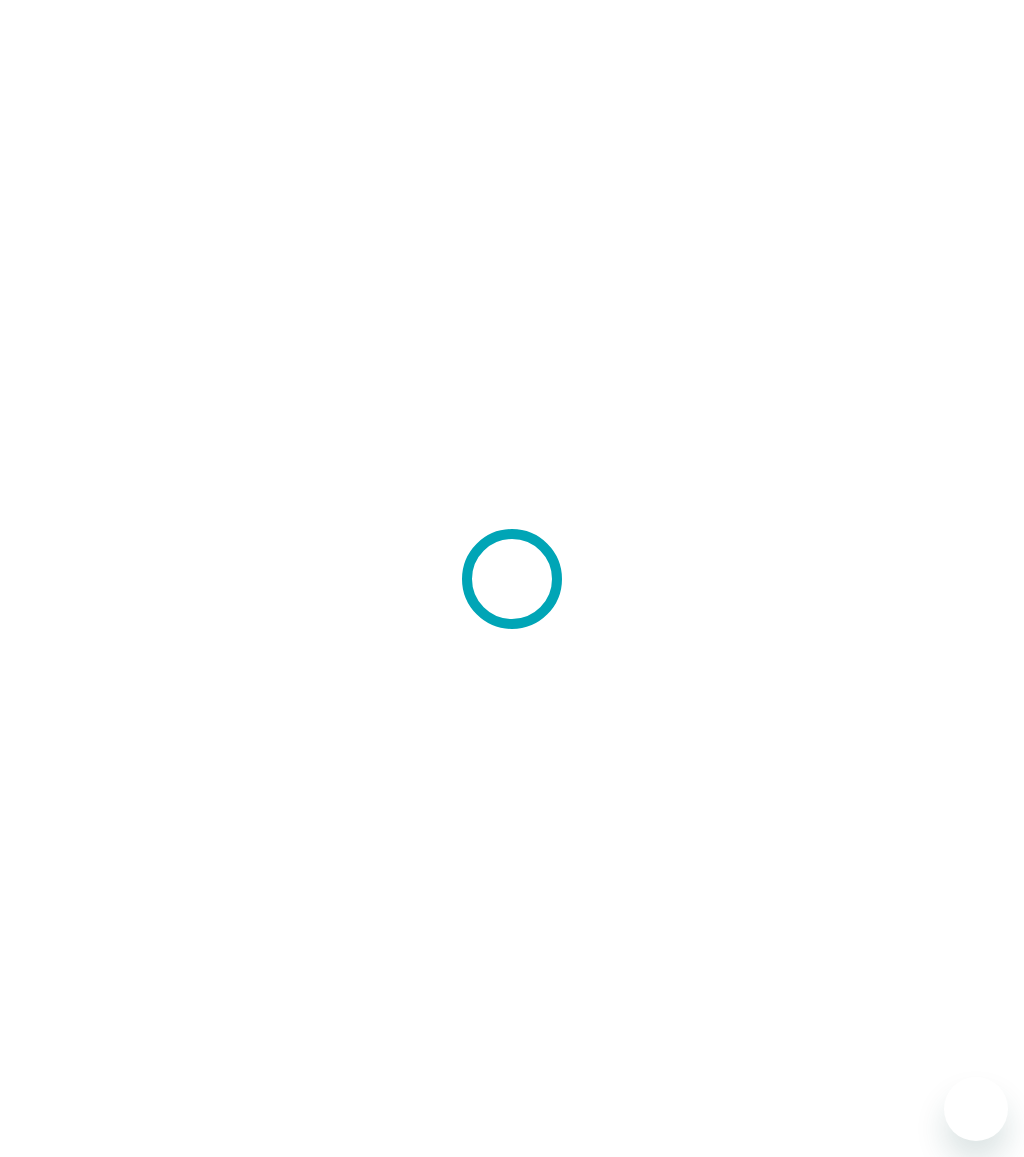 scroll, scrollTop: 0, scrollLeft: 0, axis: both 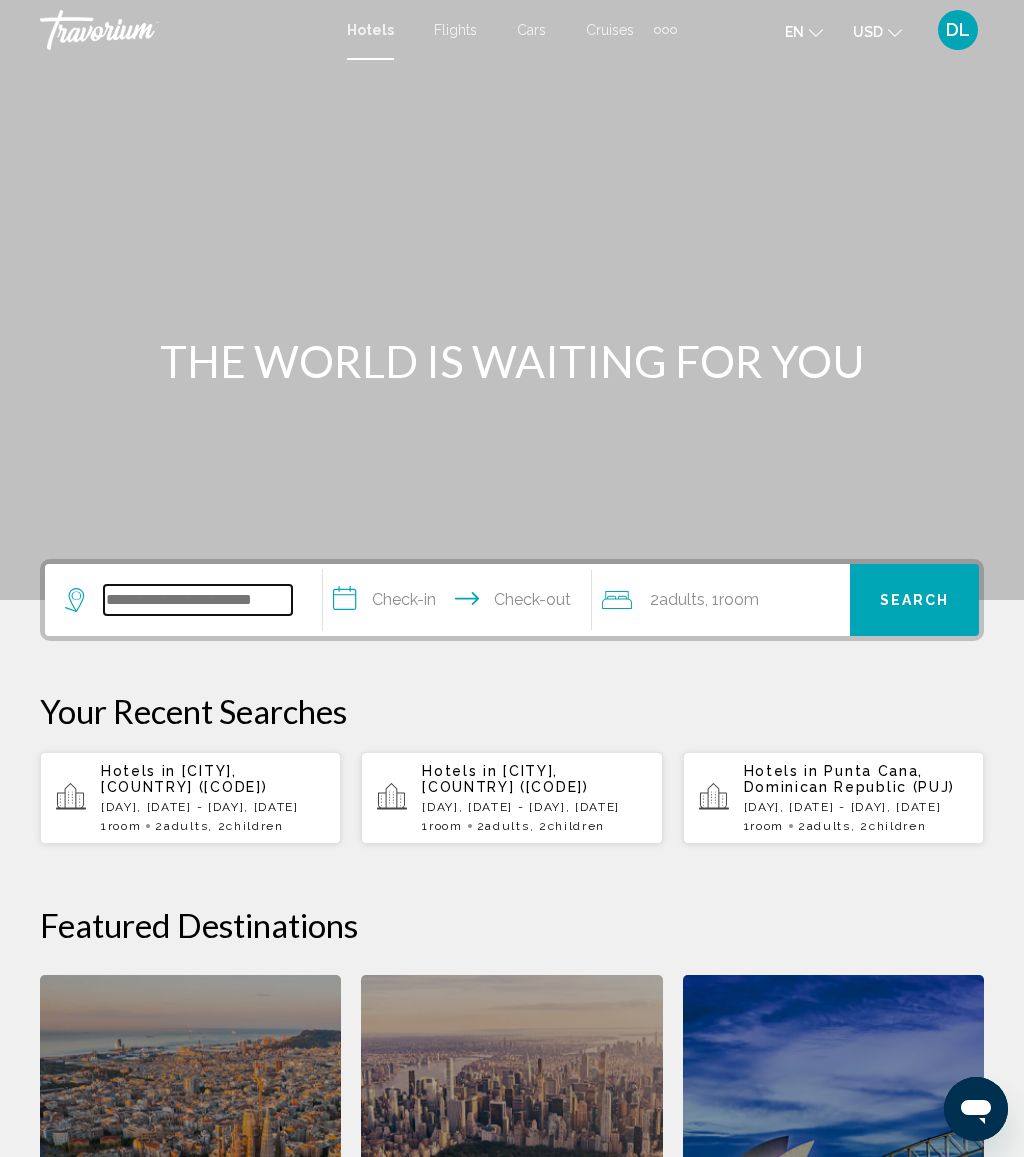 click at bounding box center [198, 600] 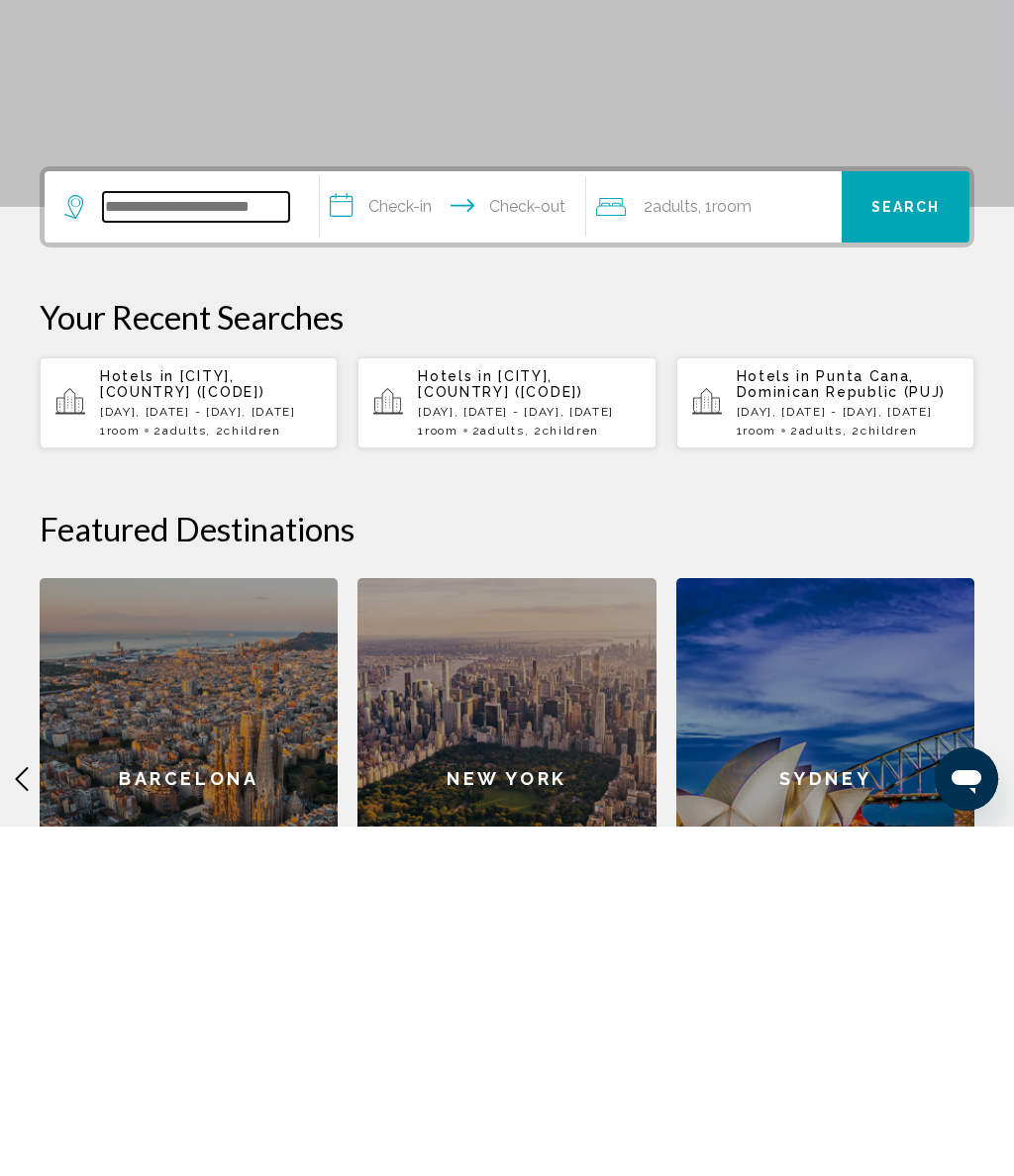 scroll, scrollTop: 140, scrollLeft: 0, axis: vertical 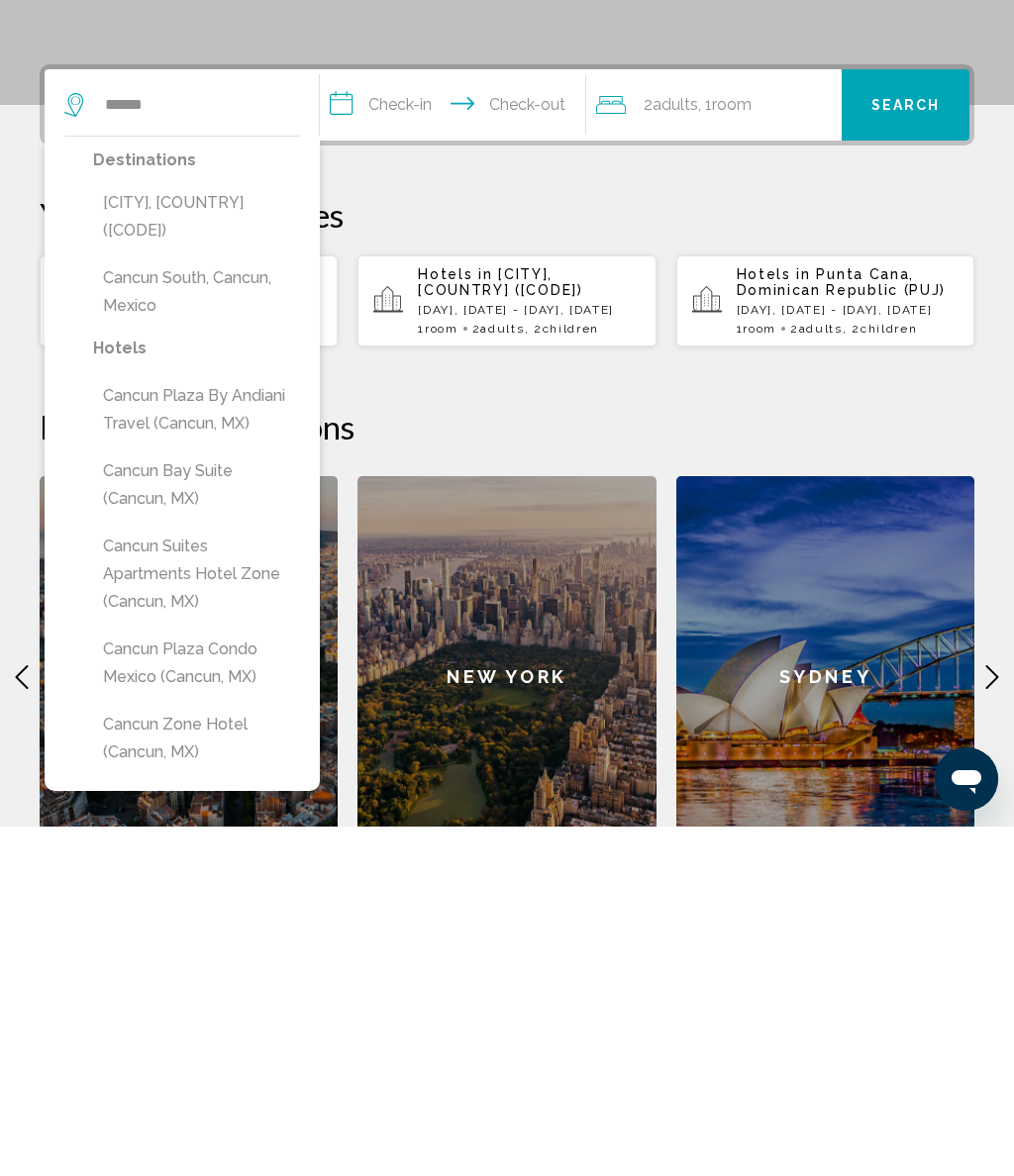 click on "[CITY], [COUNTRY] ([CODE])" at bounding box center [196, 566] 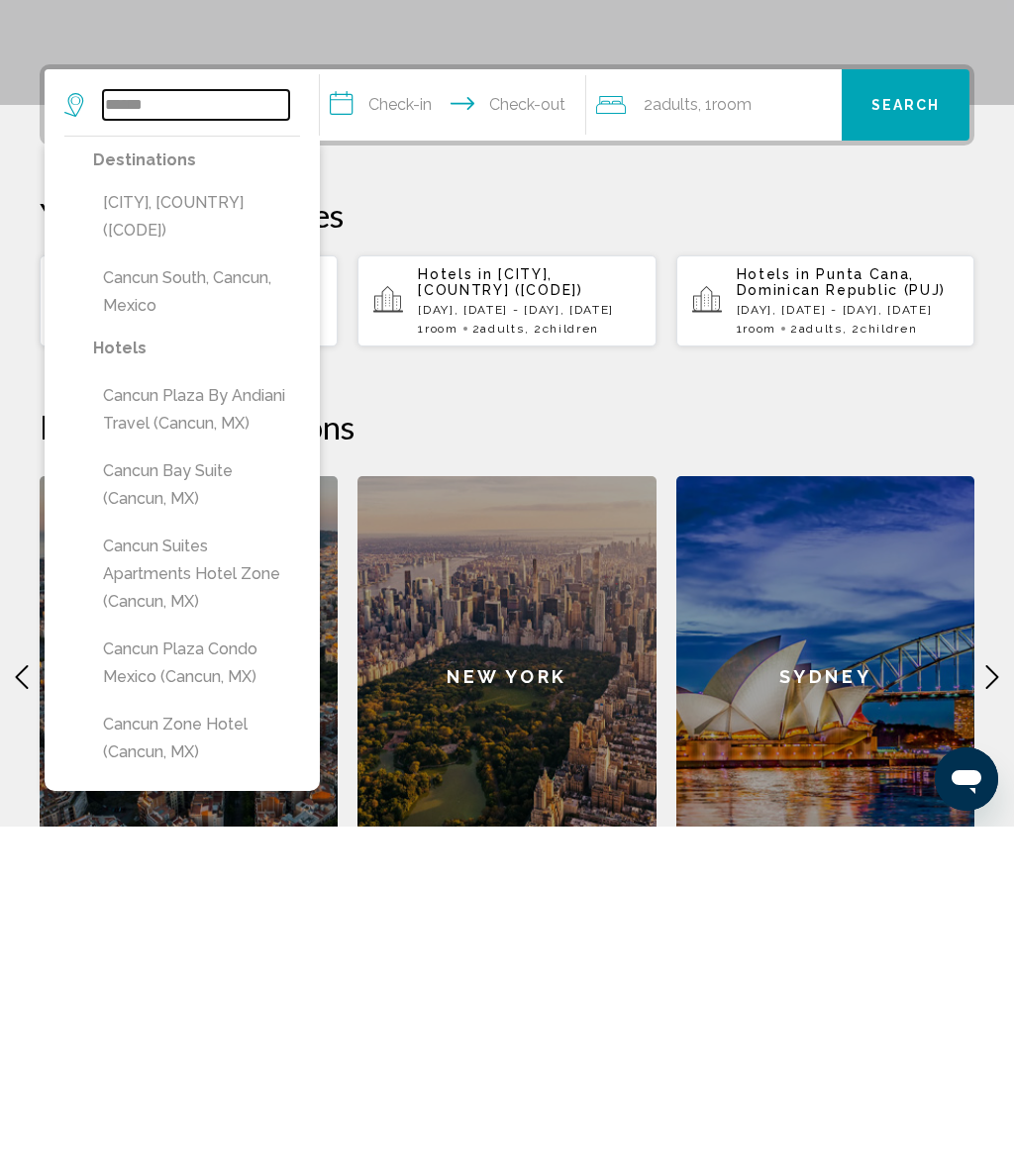 type on "**********" 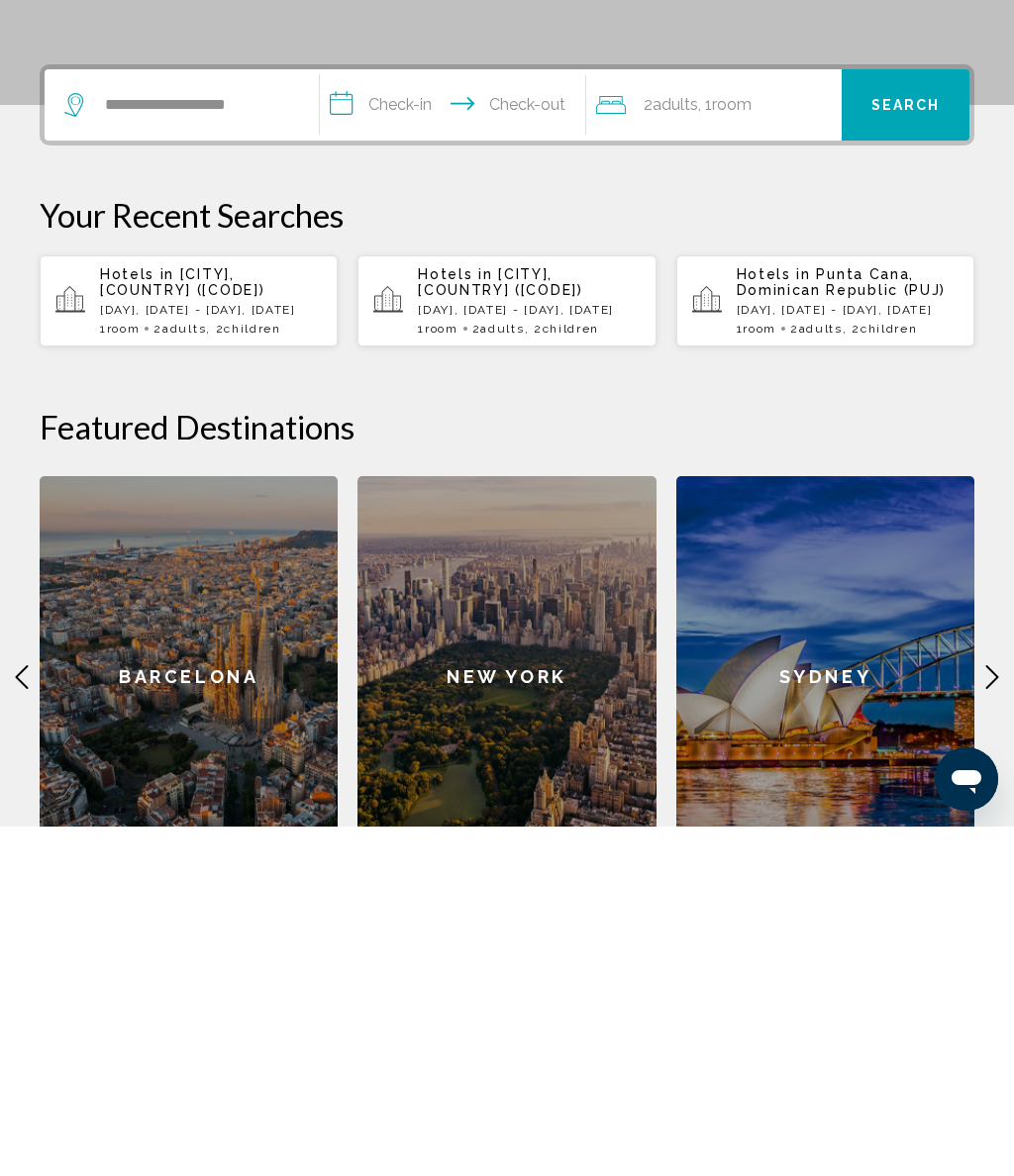click on "**********" at bounding box center (456, 457) 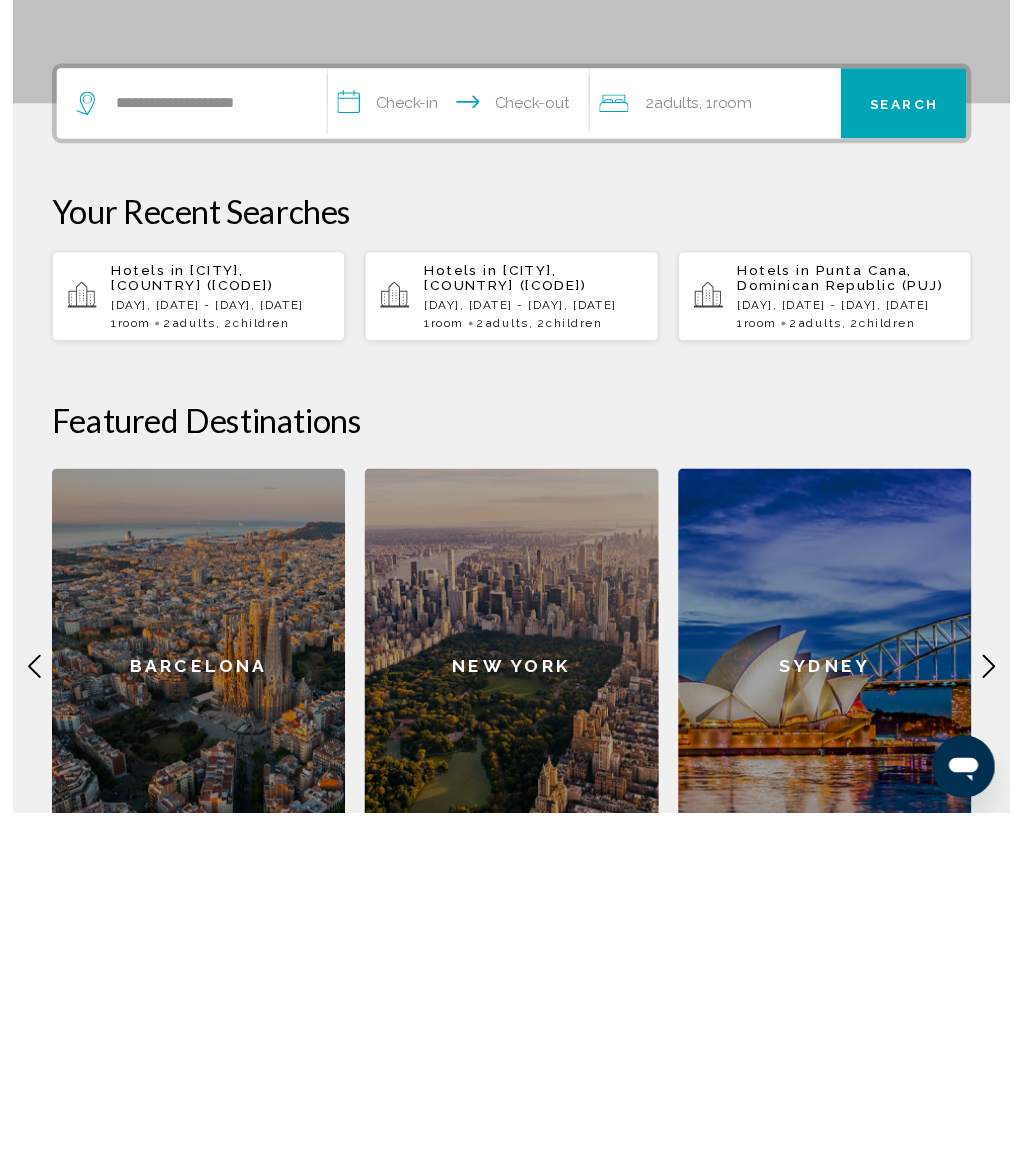scroll, scrollTop: 494, scrollLeft: 0, axis: vertical 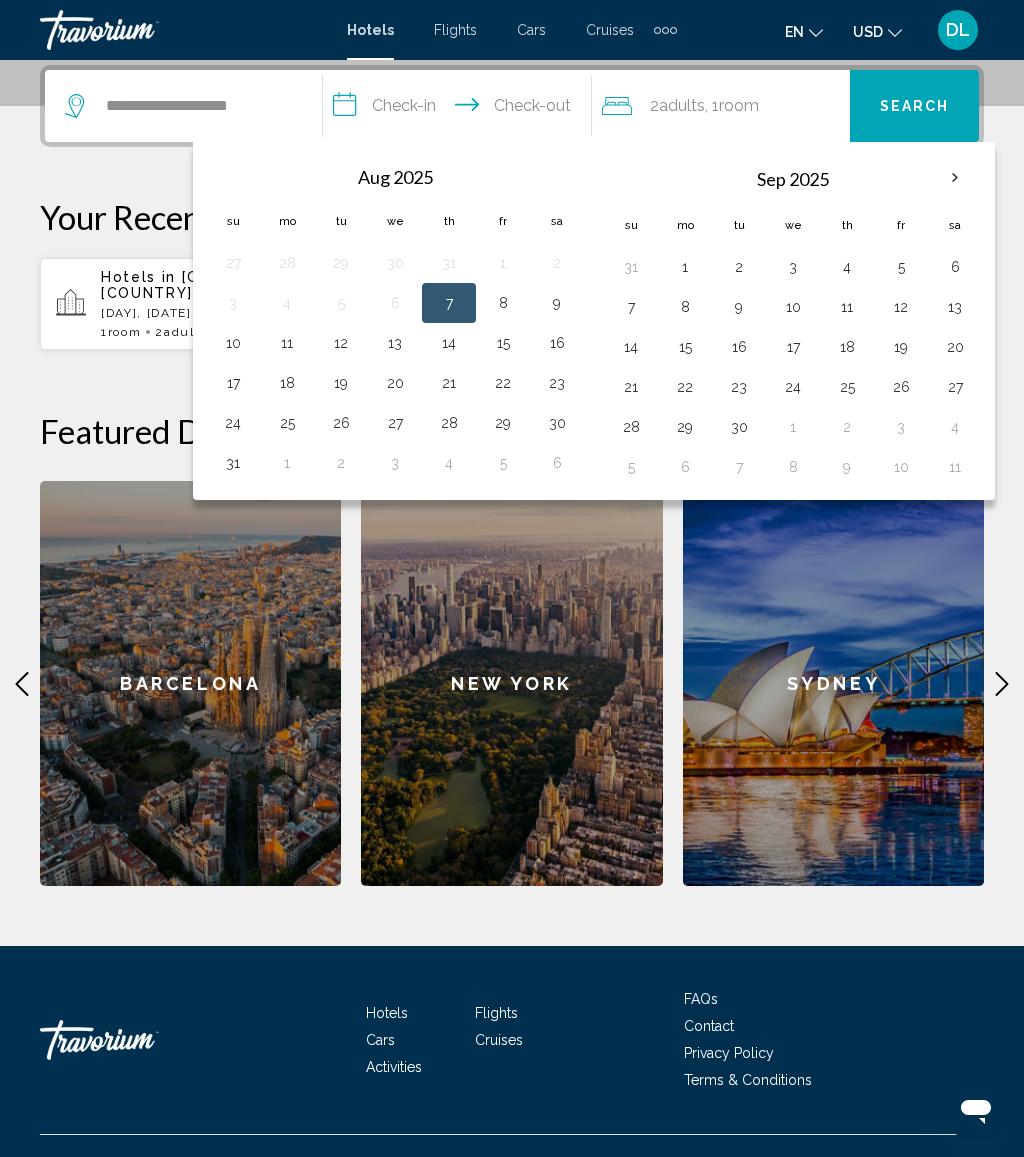 click on "11" at bounding box center [847, 307] 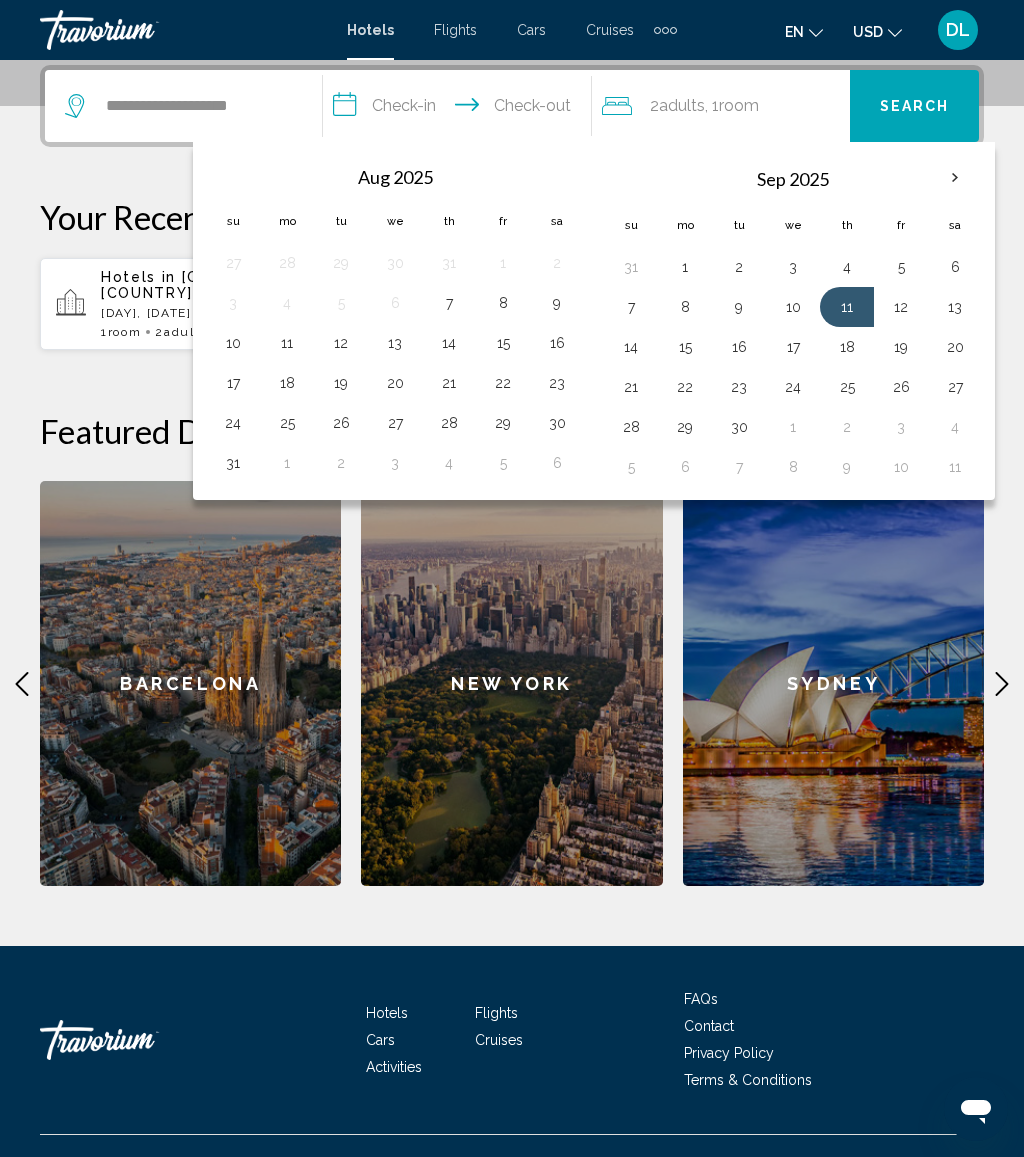 click on "17" at bounding box center [793, 347] 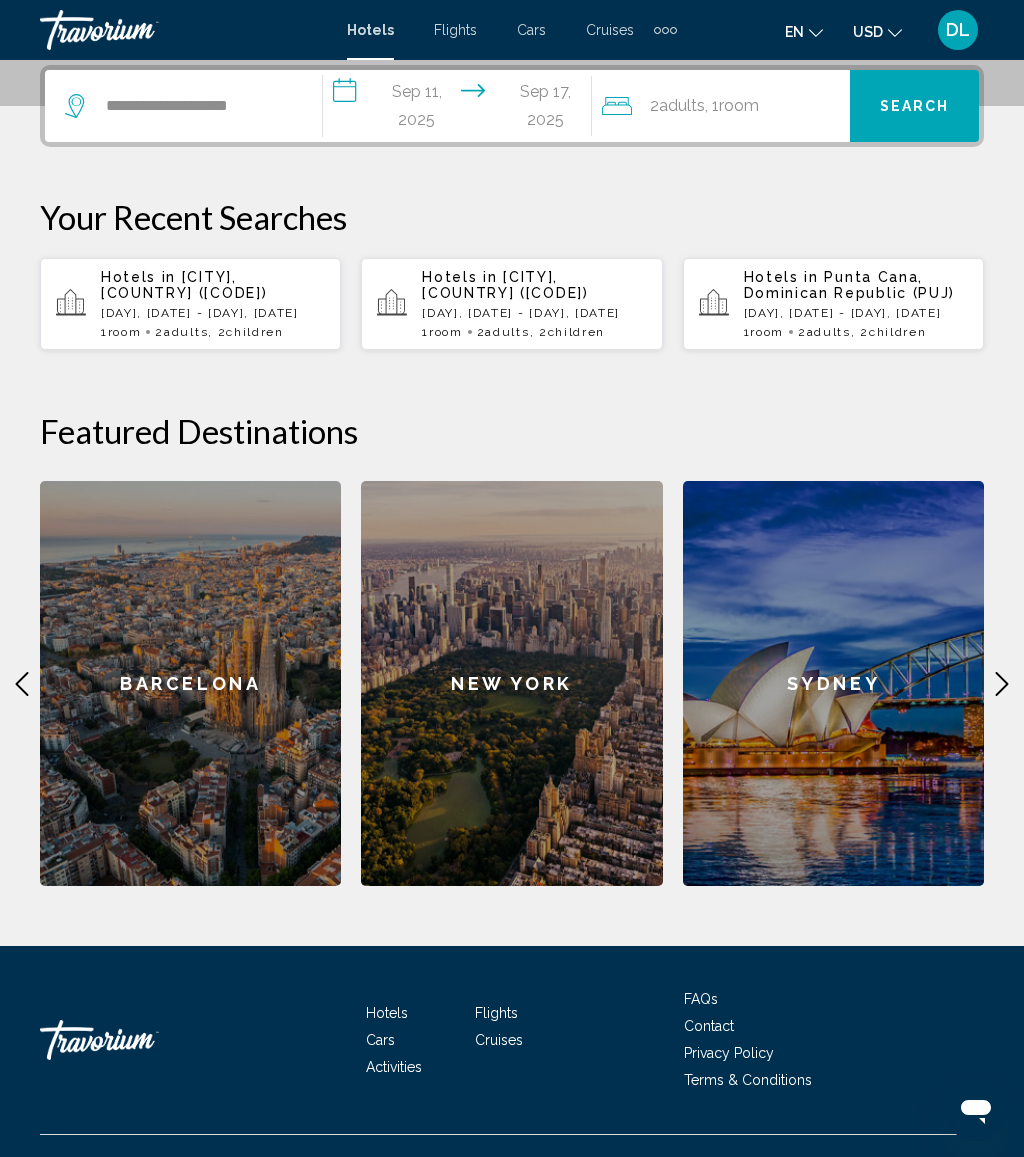 click on "Search" at bounding box center (915, 107) 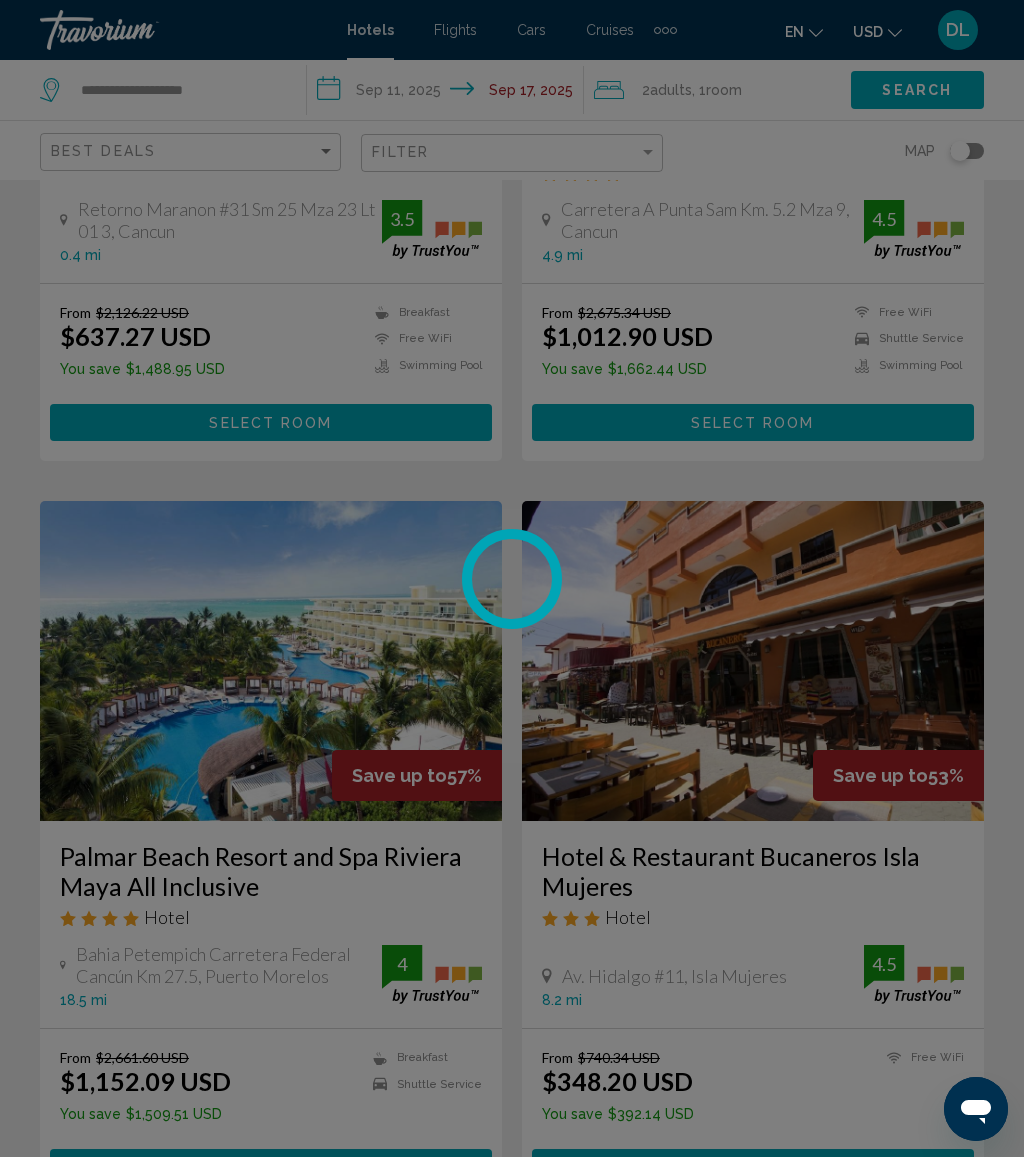 scroll, scrollTop: 0, scrollLeft: 0, axis: both 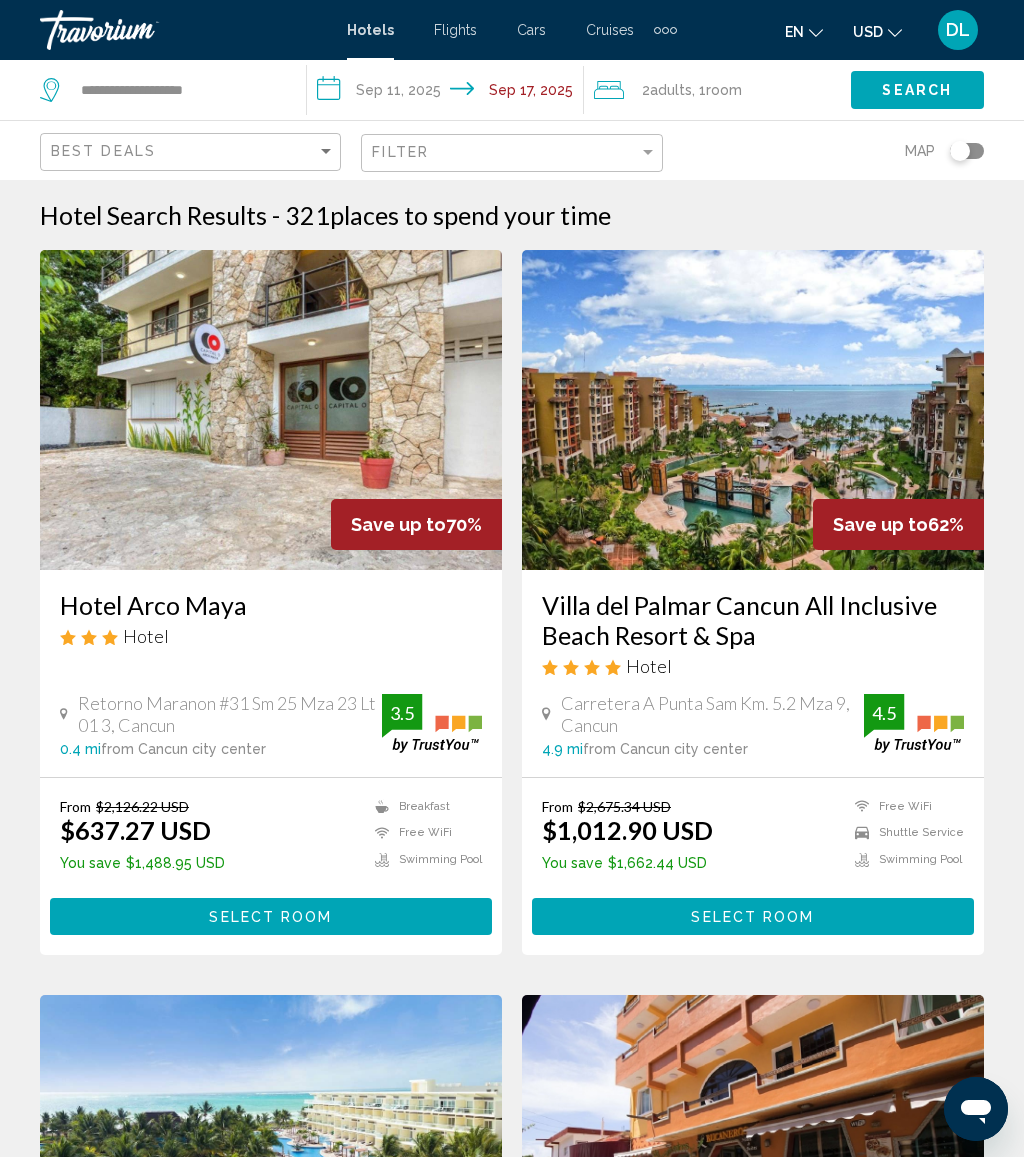click on "2  Adult Adults , 1  Room rooms" 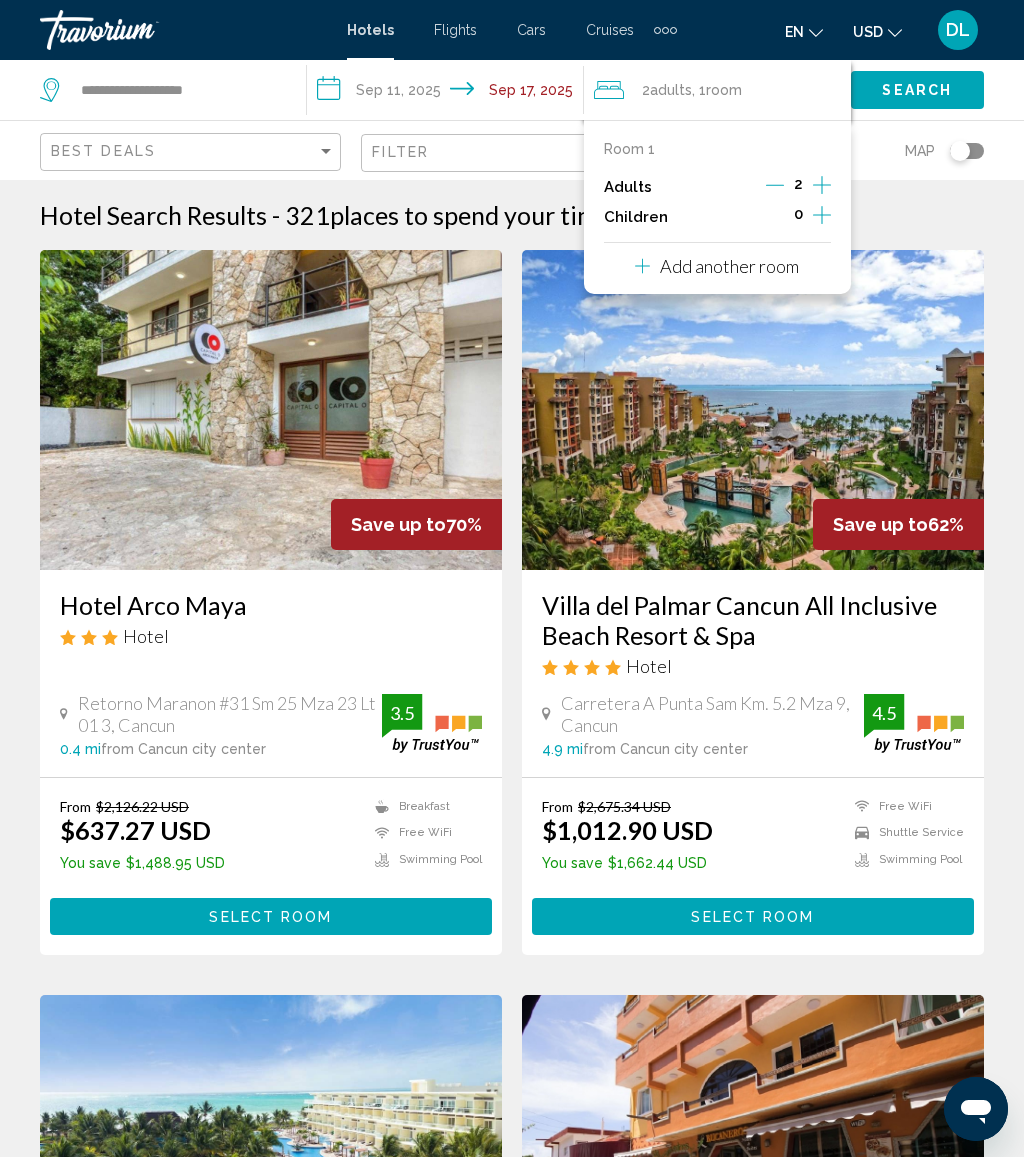 click 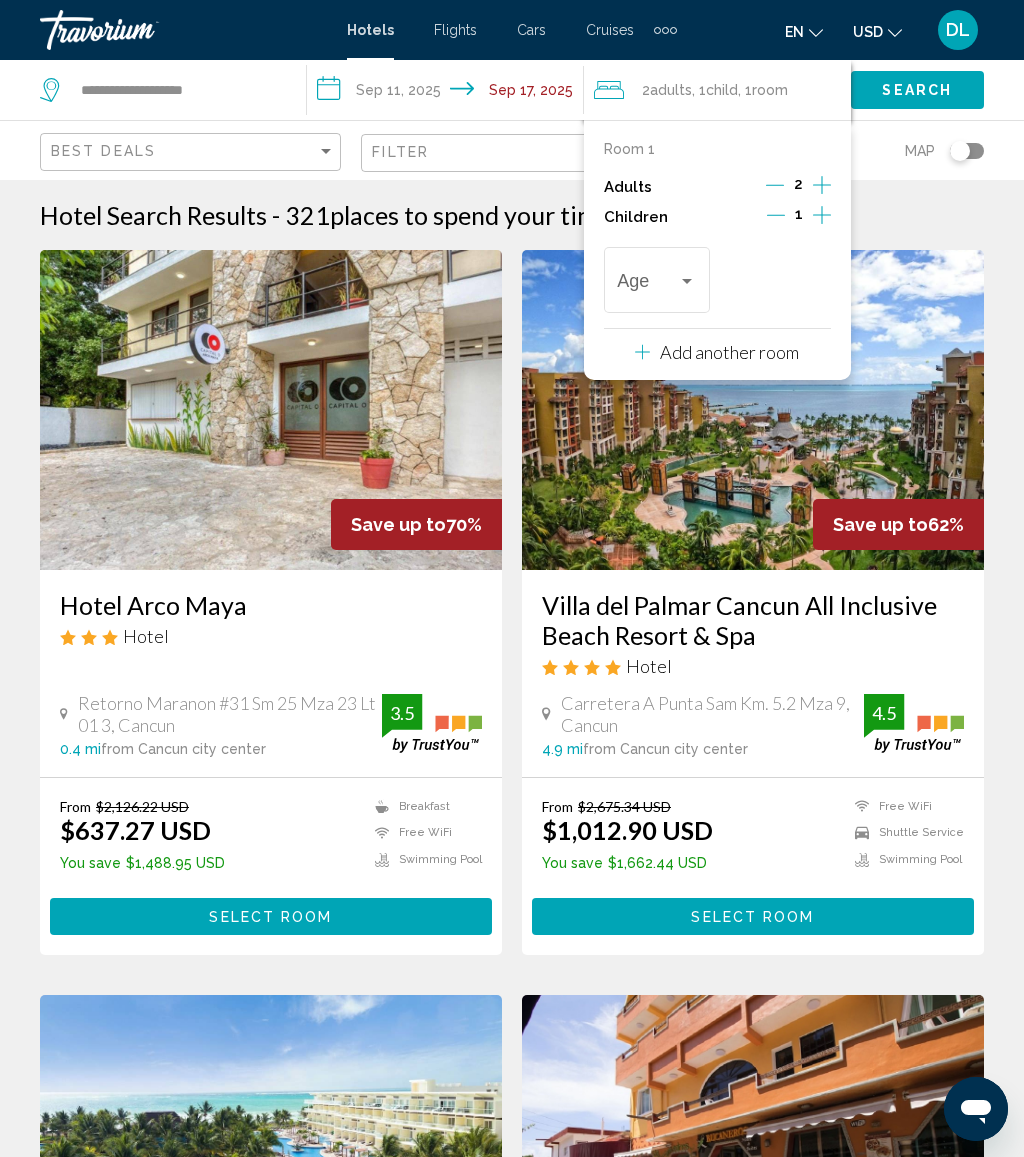 click 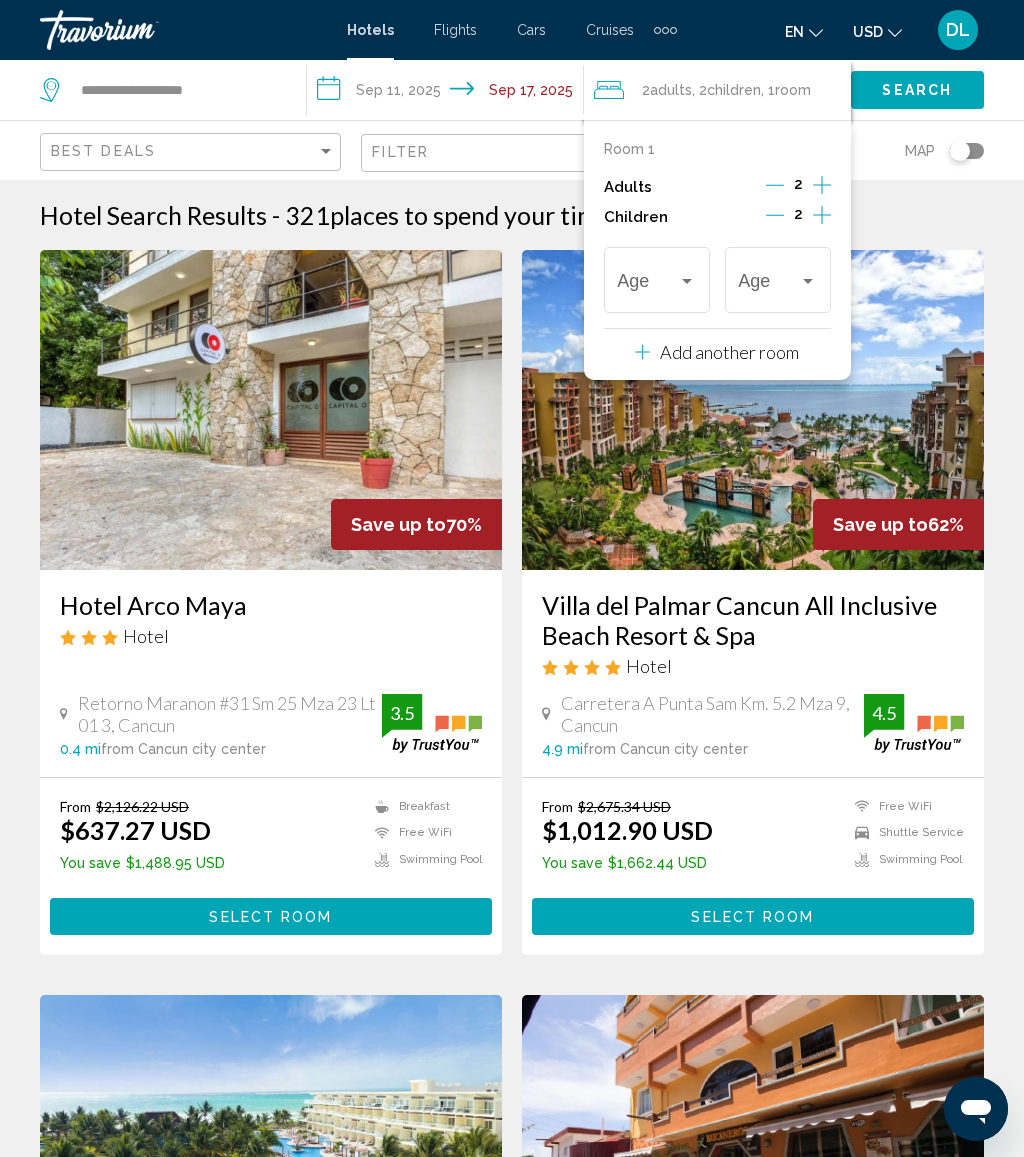 click at bounding box center (808, 281) 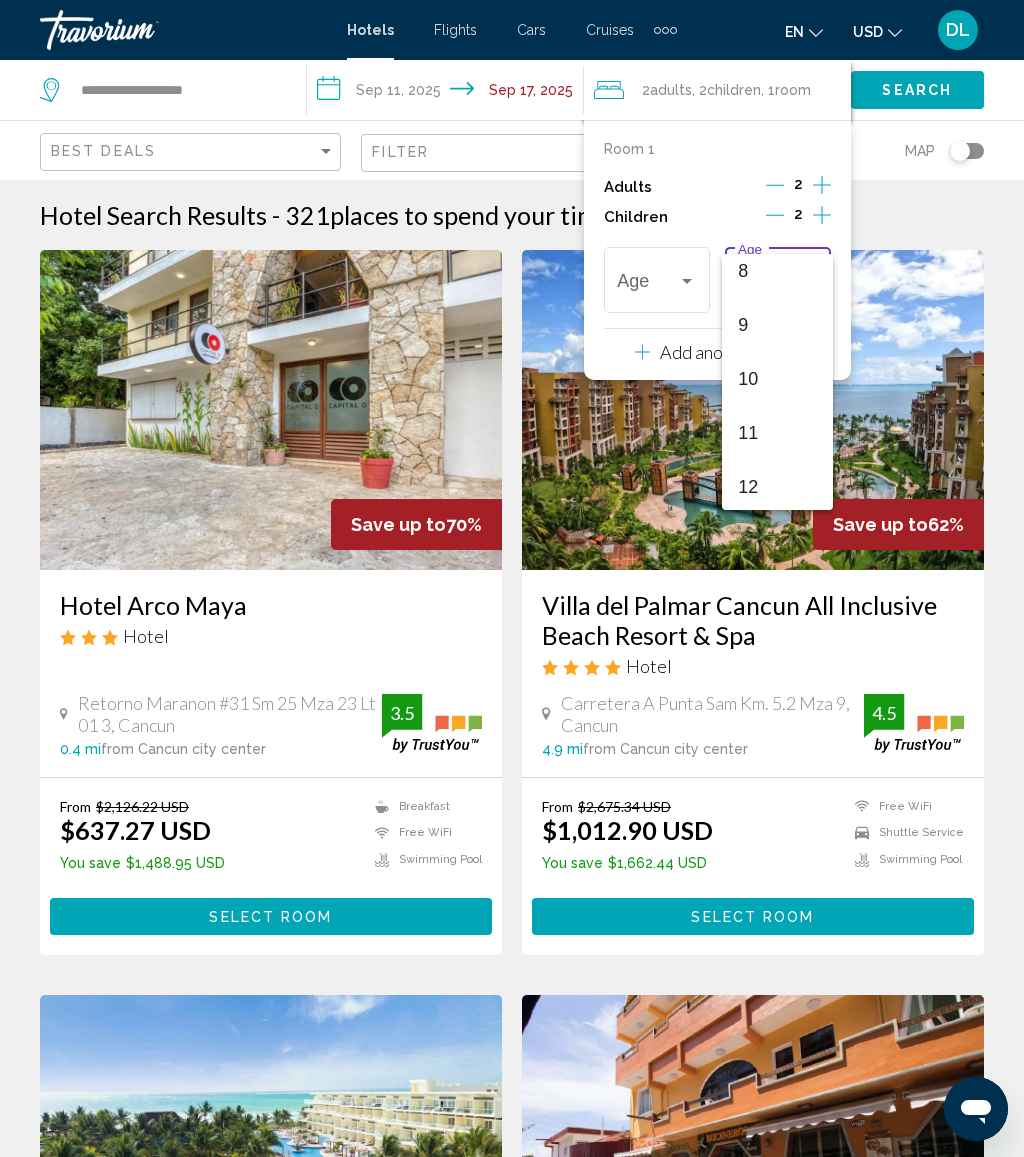 scroll, scrollTop: 491, scrollLeft: 0, axis: vertical 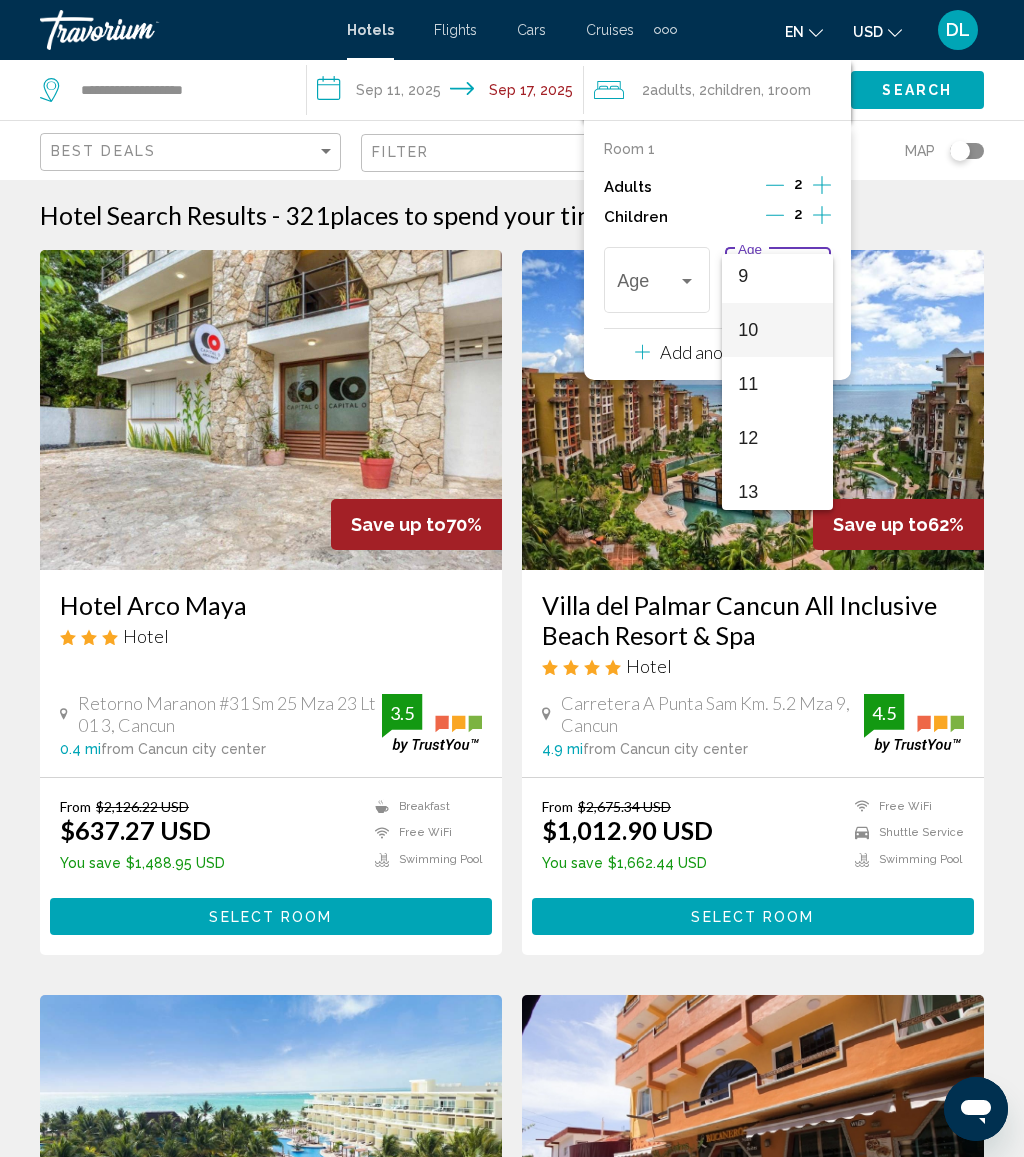 click on "10" at bounding box center [777, 330] 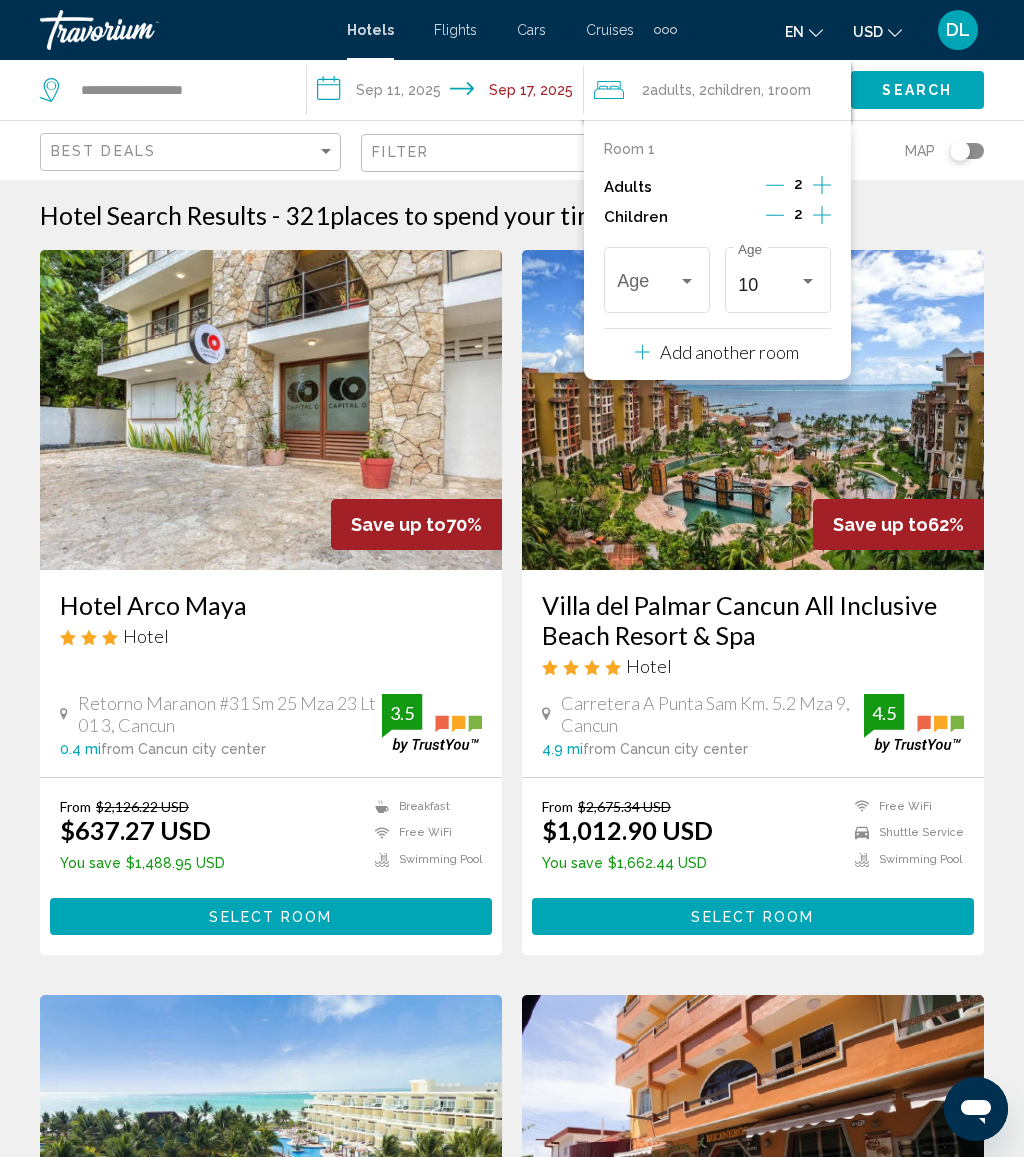 click at bounding box center [647, 285] 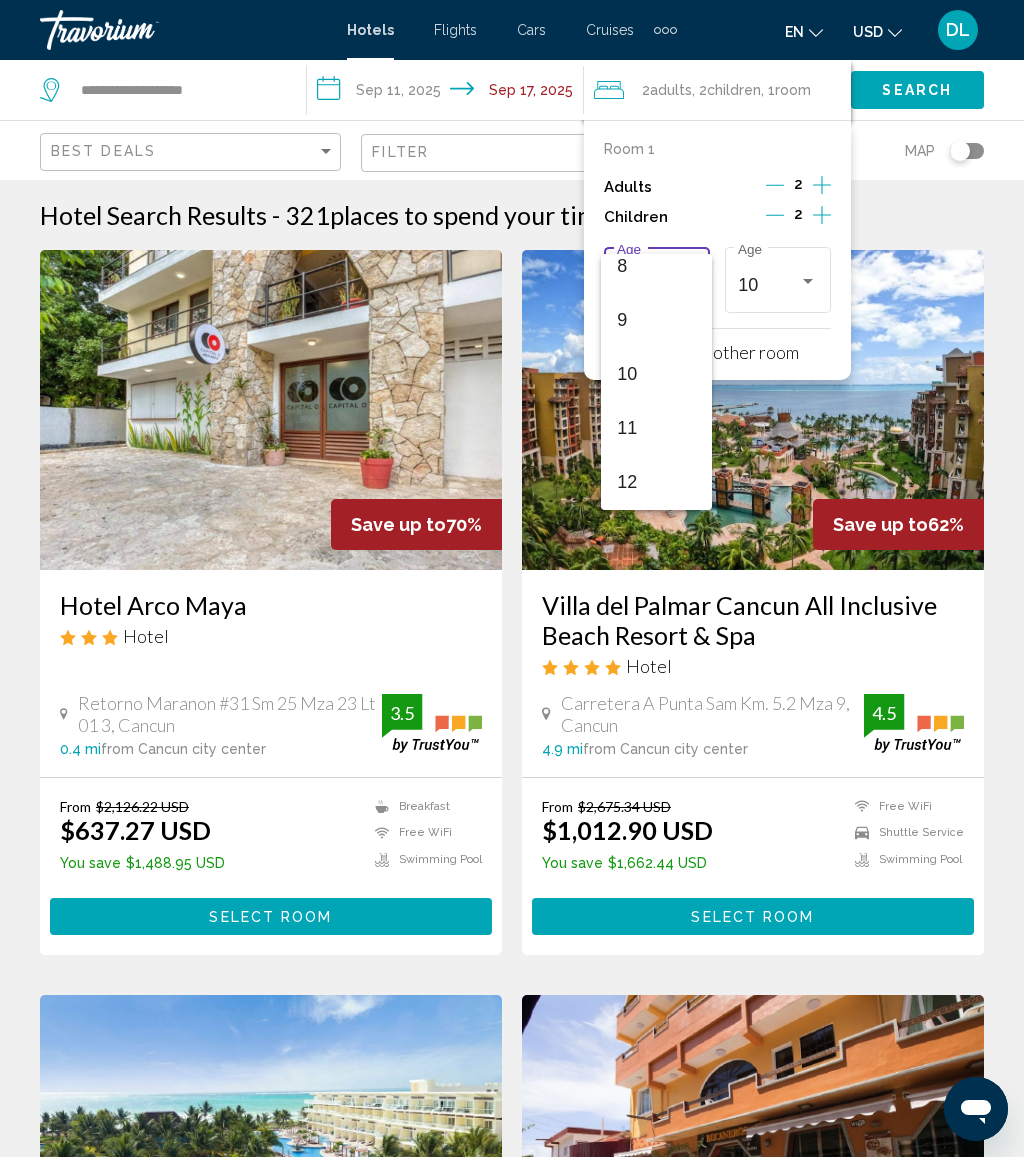 scroll, scrollTop: 504, scrollLeft: 0, axis: vertical 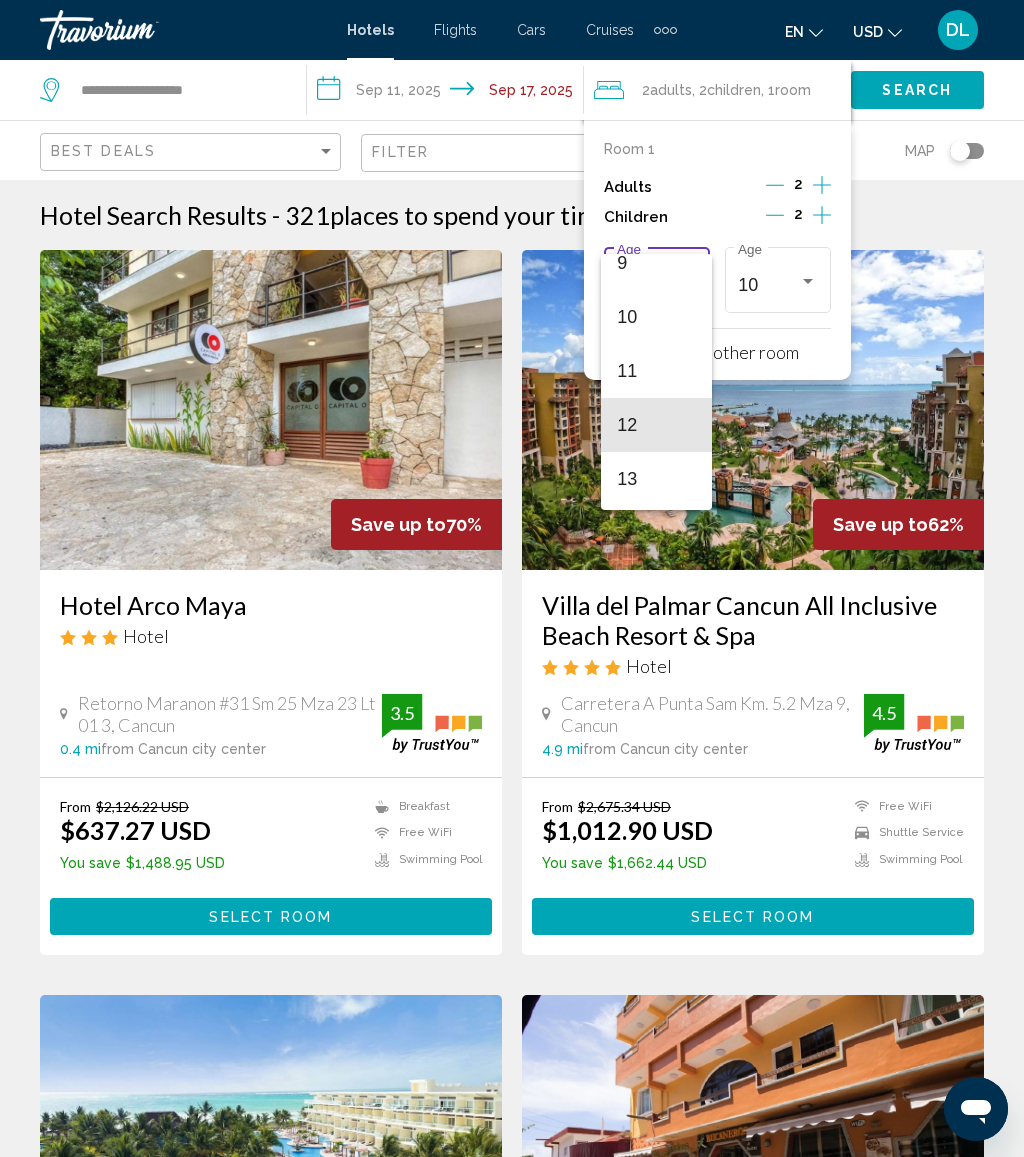 click on "12" at bounding box center (656, 425) 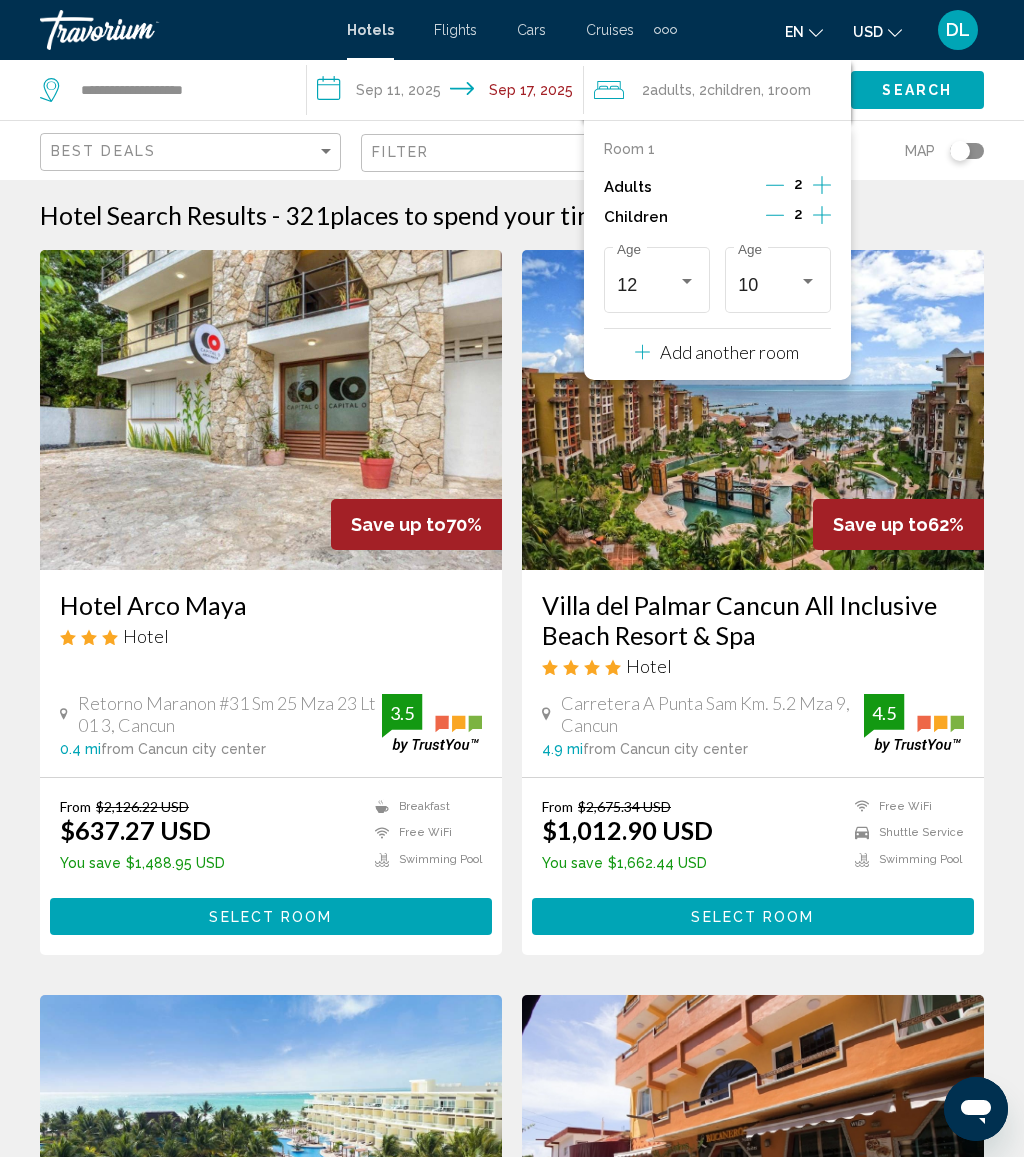 click on "Search" 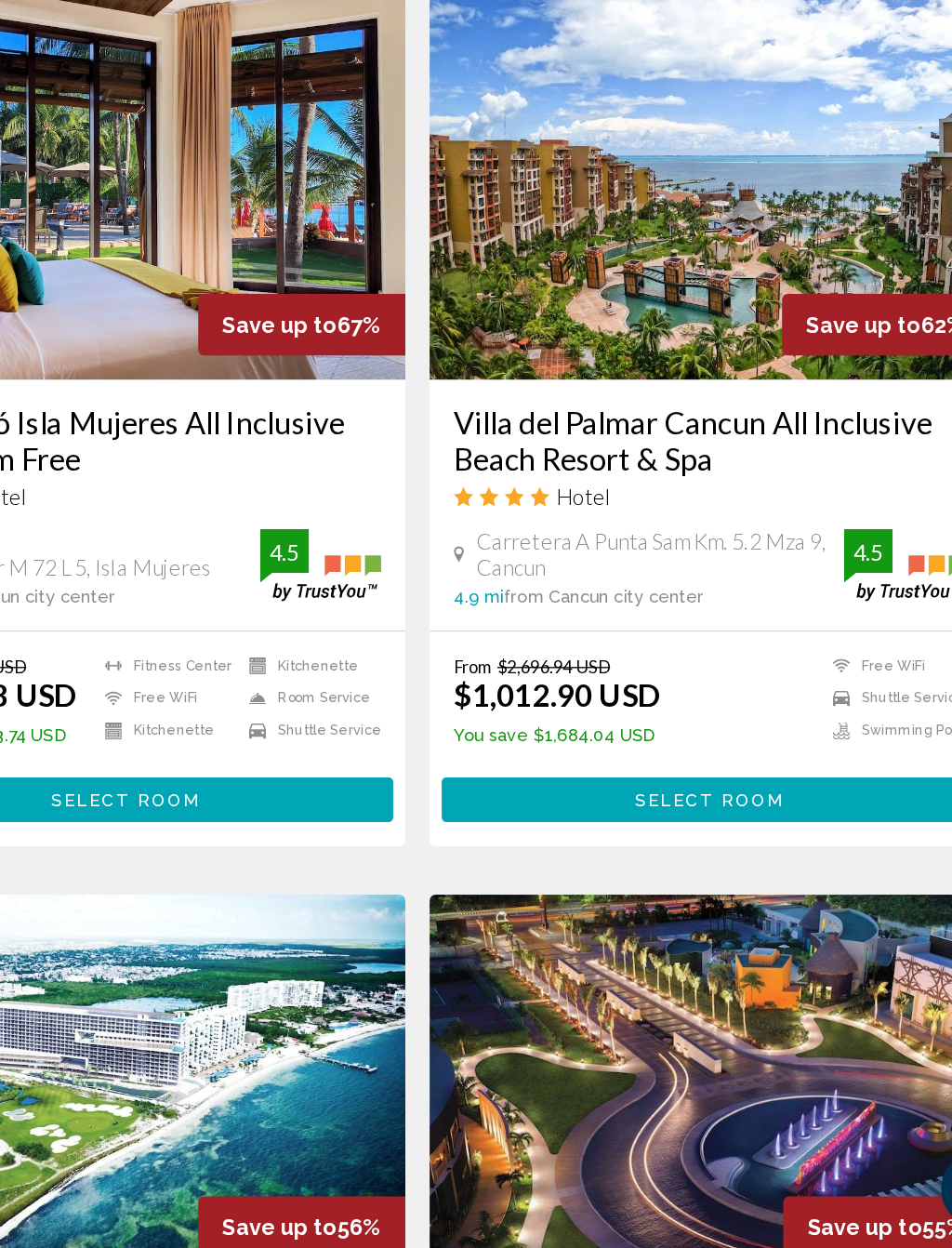 scroll, scrollTop: 3047, scrollLeft: 0, axis: vertical 